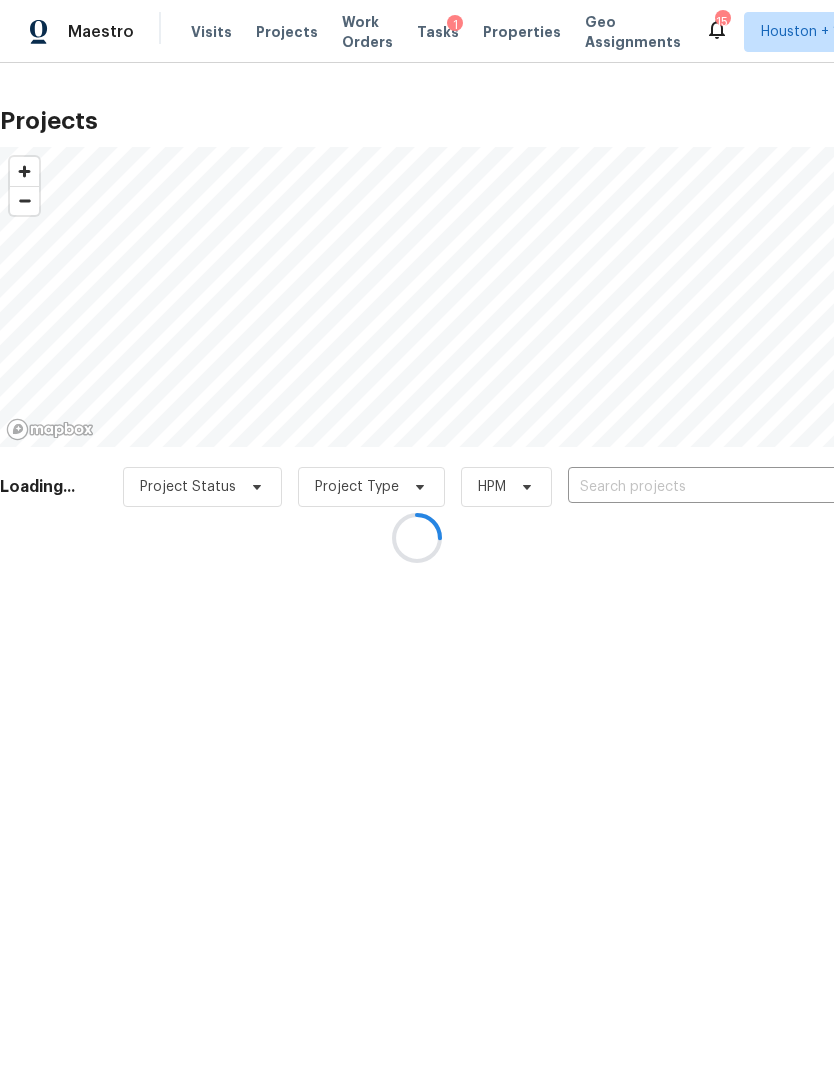 scroll, scrollTop: 0, scrollLeft: 0, axis: both 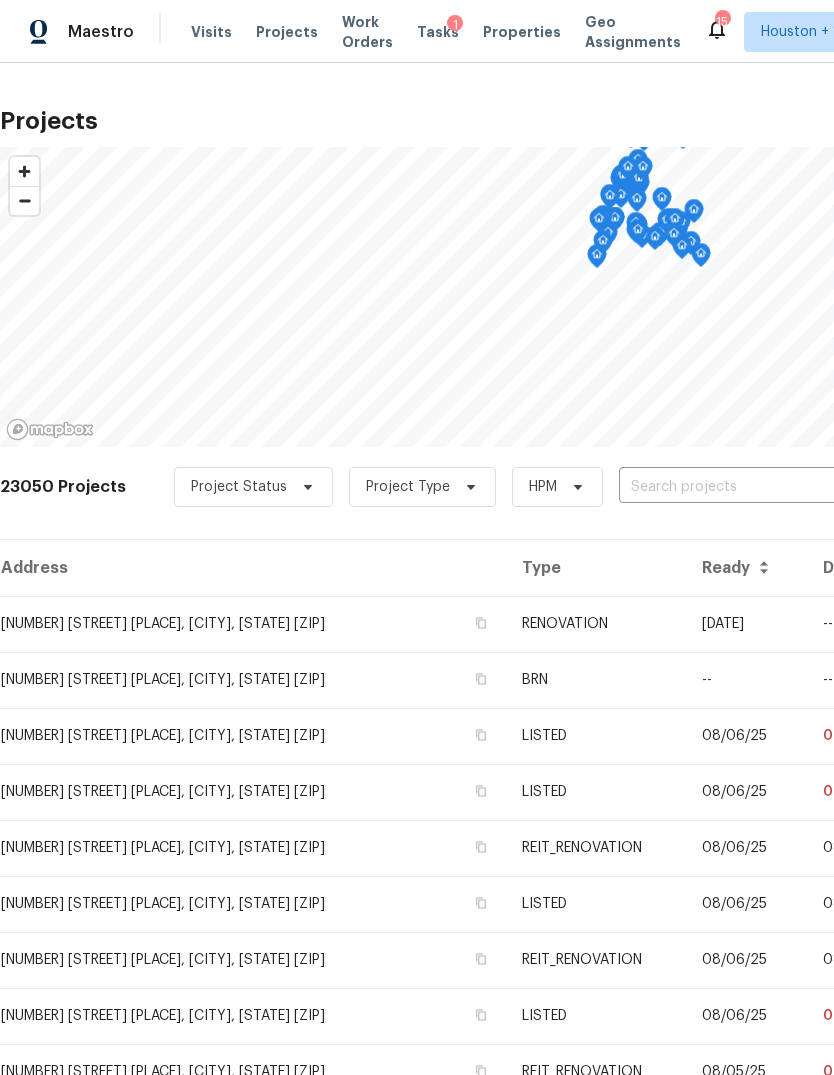 click at bounding box center (733, 487) 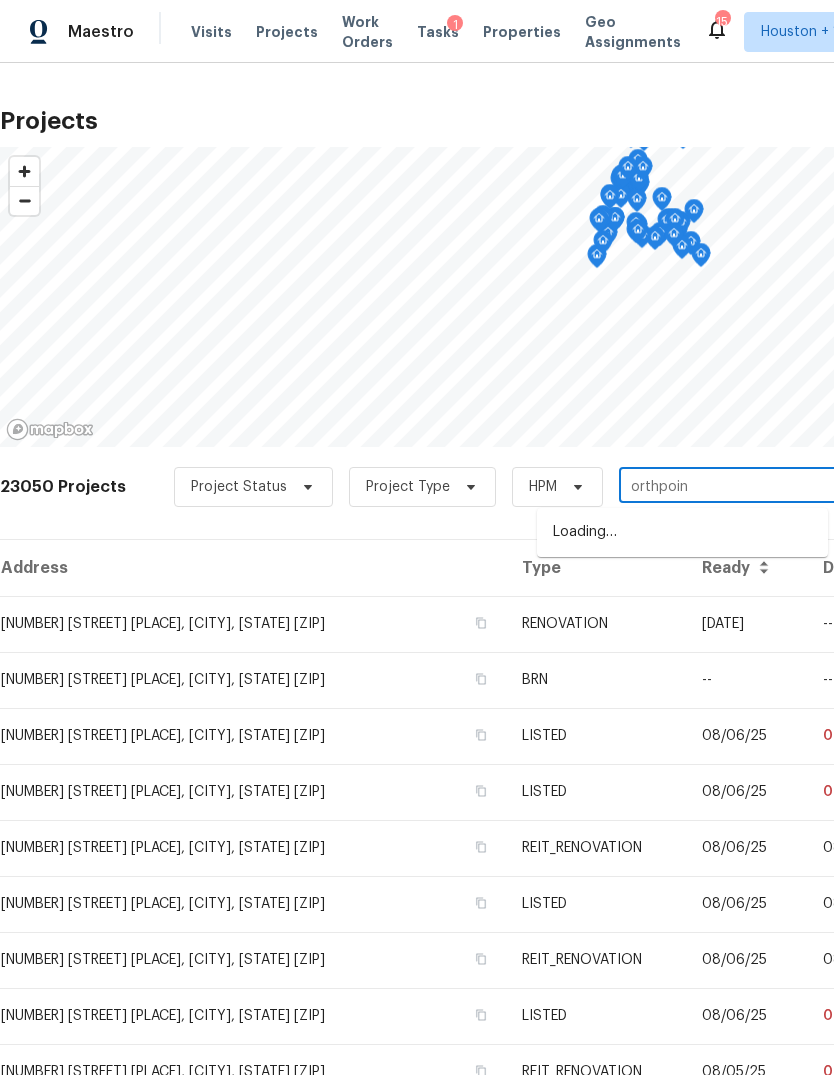 type on "orthpoint" 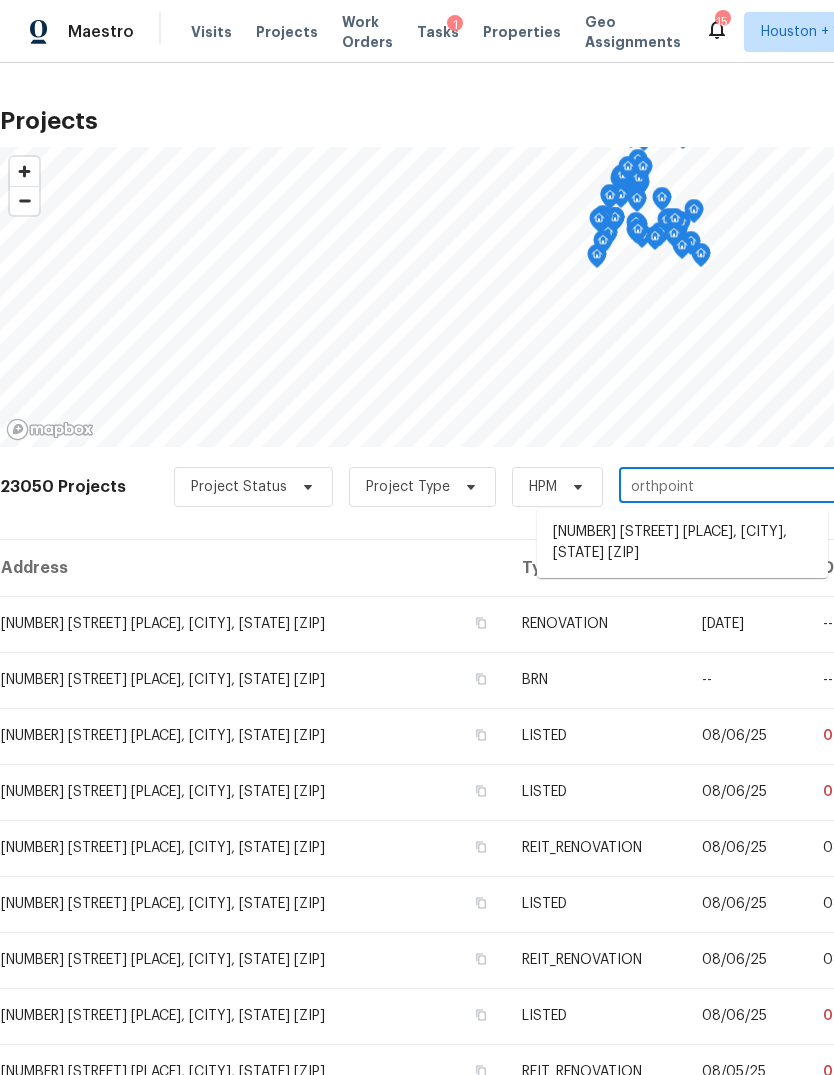 click on "12415 Northpointe Ridge Ln, Tomball, TX 77377" at bounding box center (682, 543) 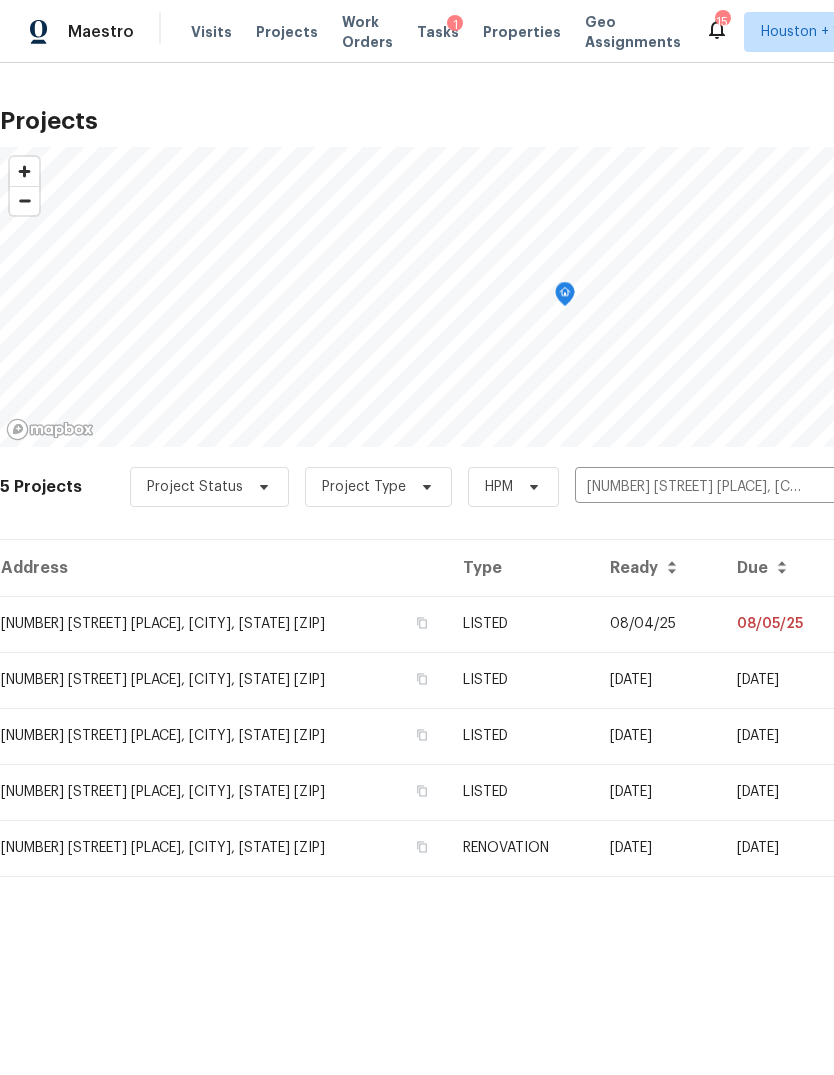 click on "12415 Northpointe Ridge Ln, Tomball, TX 77377" at bounding box center [223, 624] 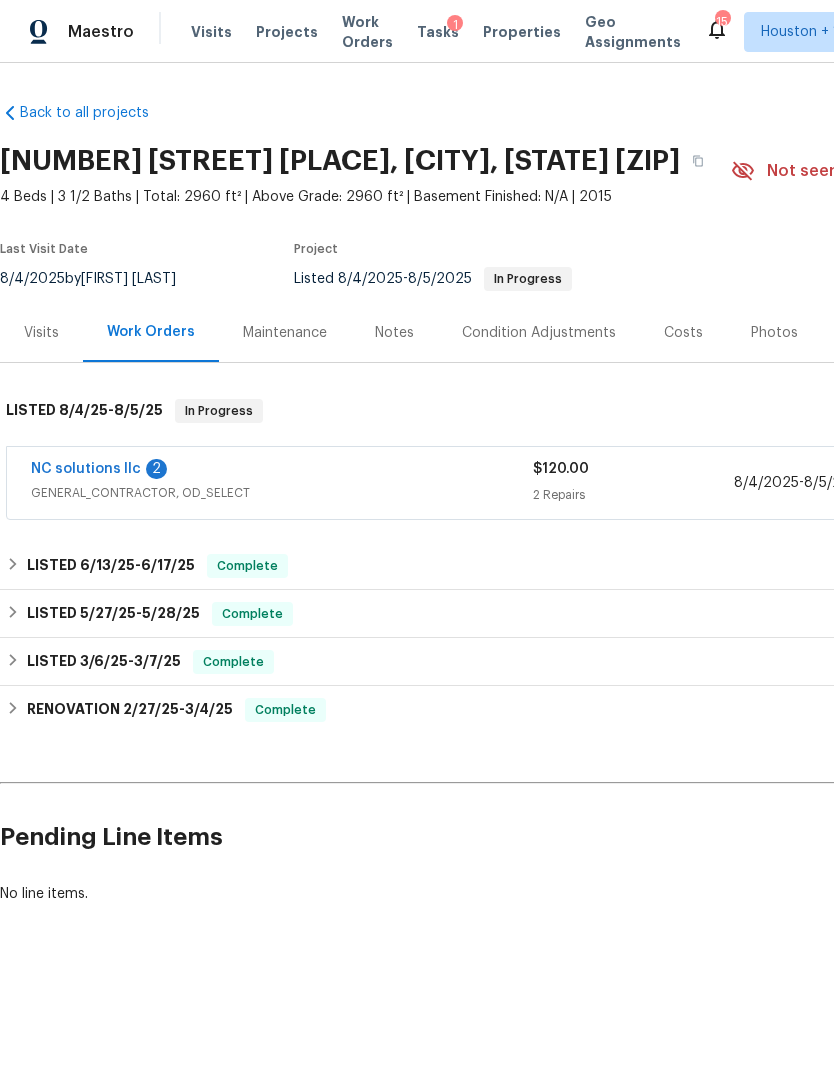 click on "8/4/2025  -  8/5/2025" at bounding box center [834, 483] 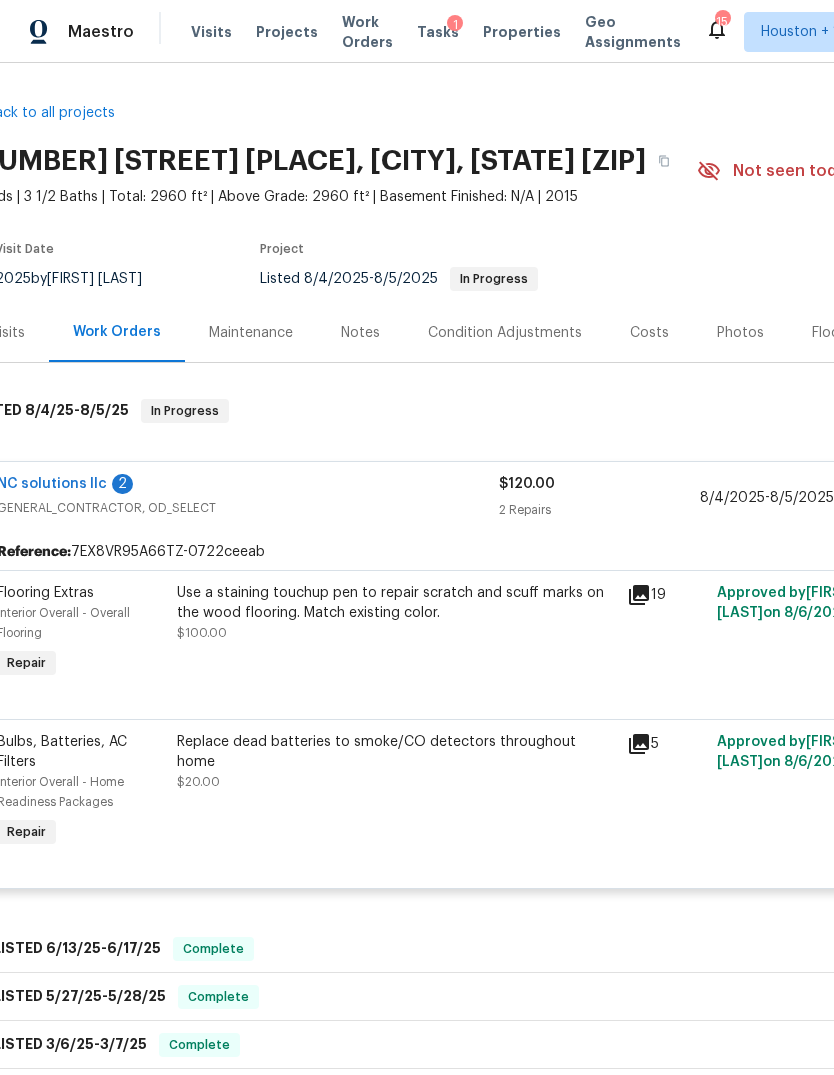 scroll, scrollTop: 0, scrollLeft: 34, axis: horizontal 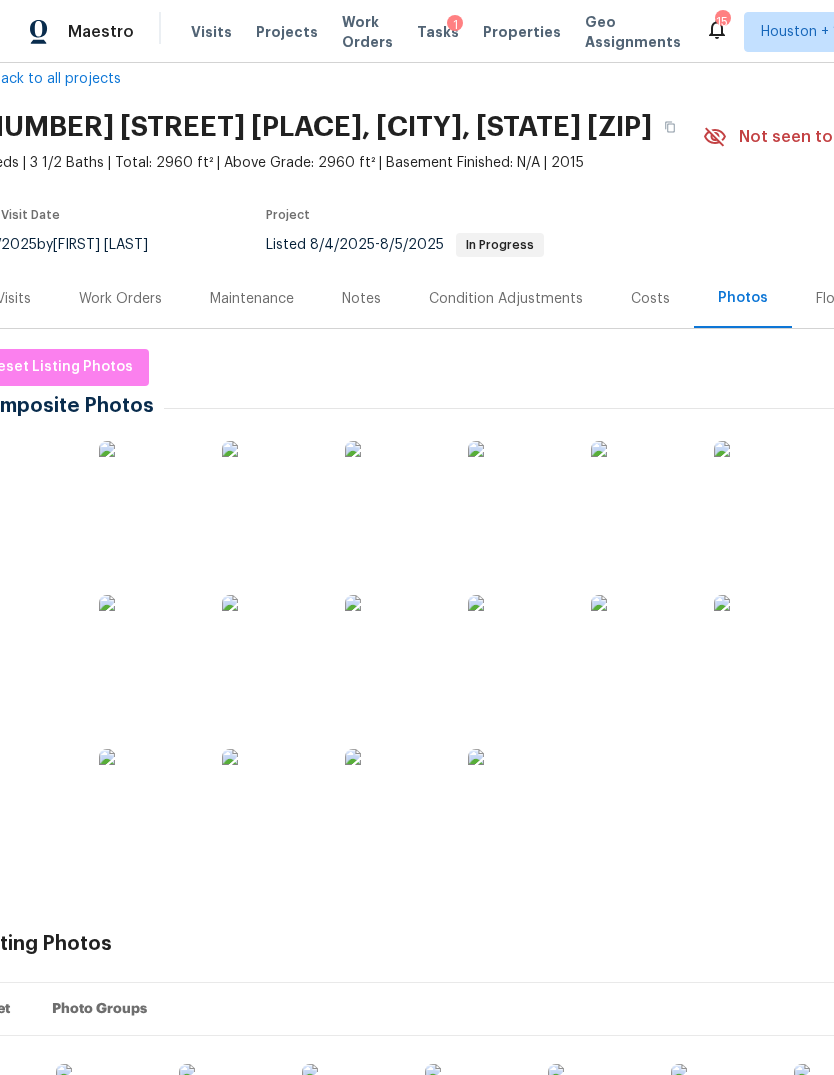 click at bounding box center (149, 491) 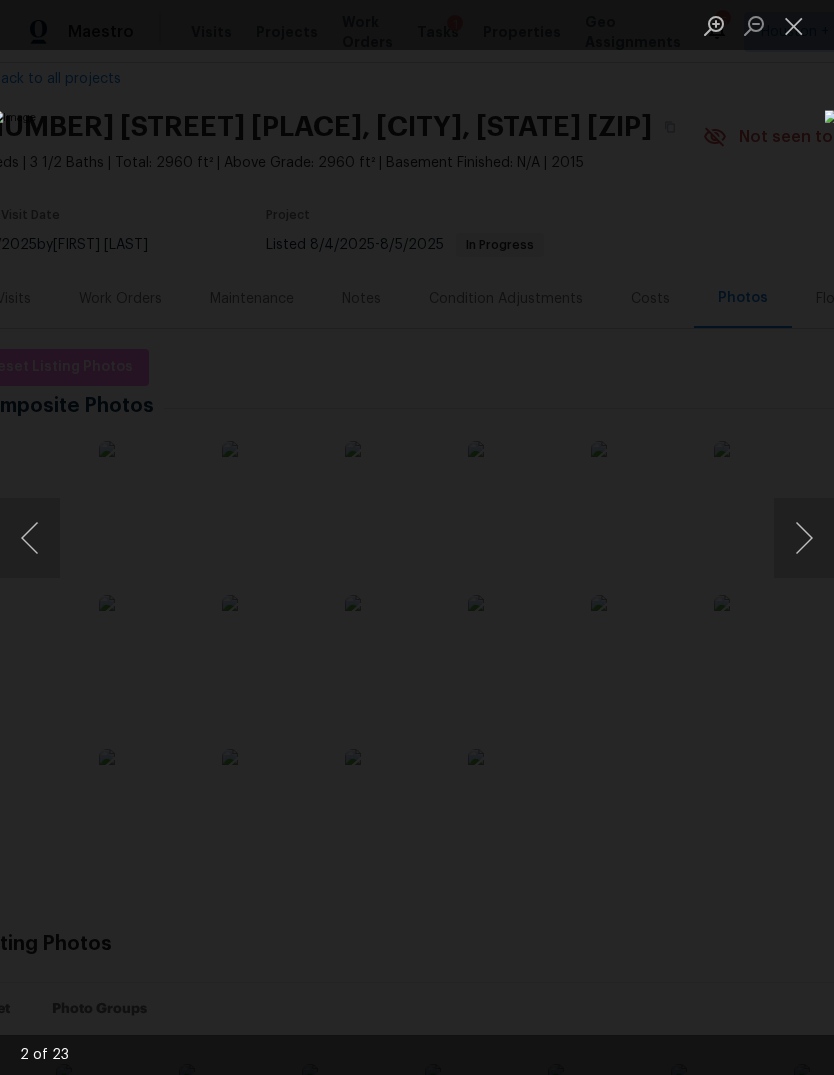 click at bounding box center (804, 538) 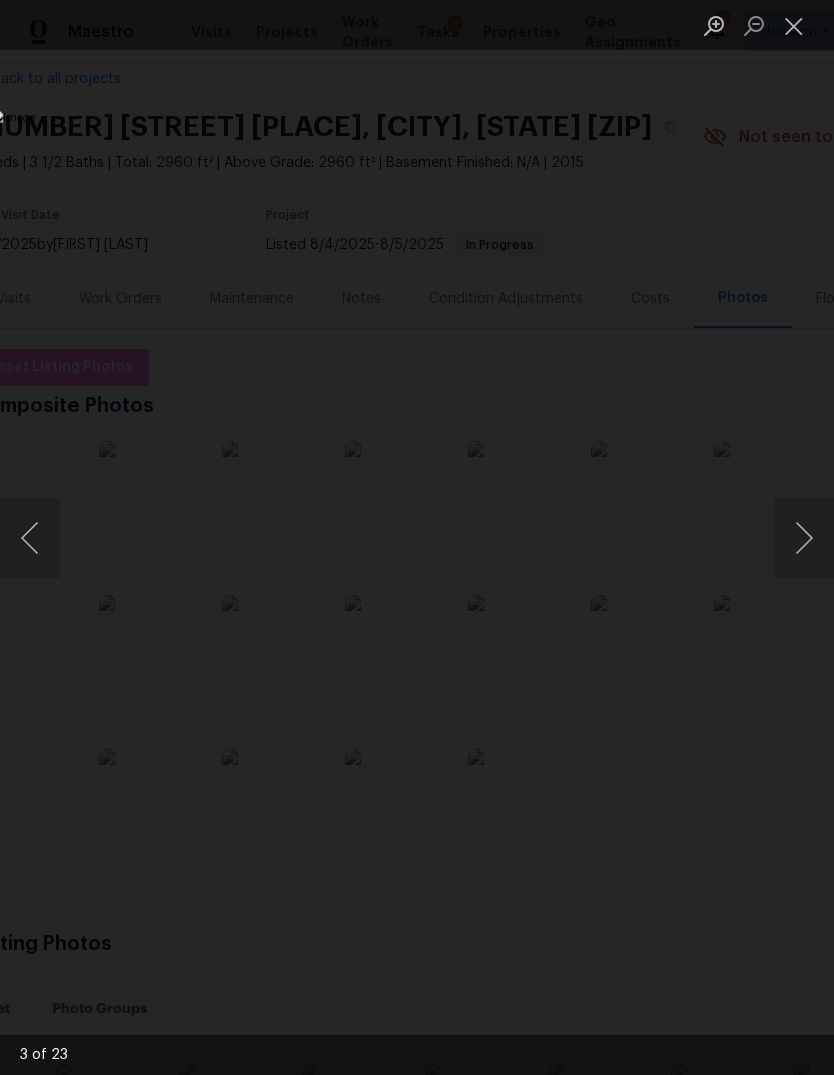 click at bounding box center [804, 538] 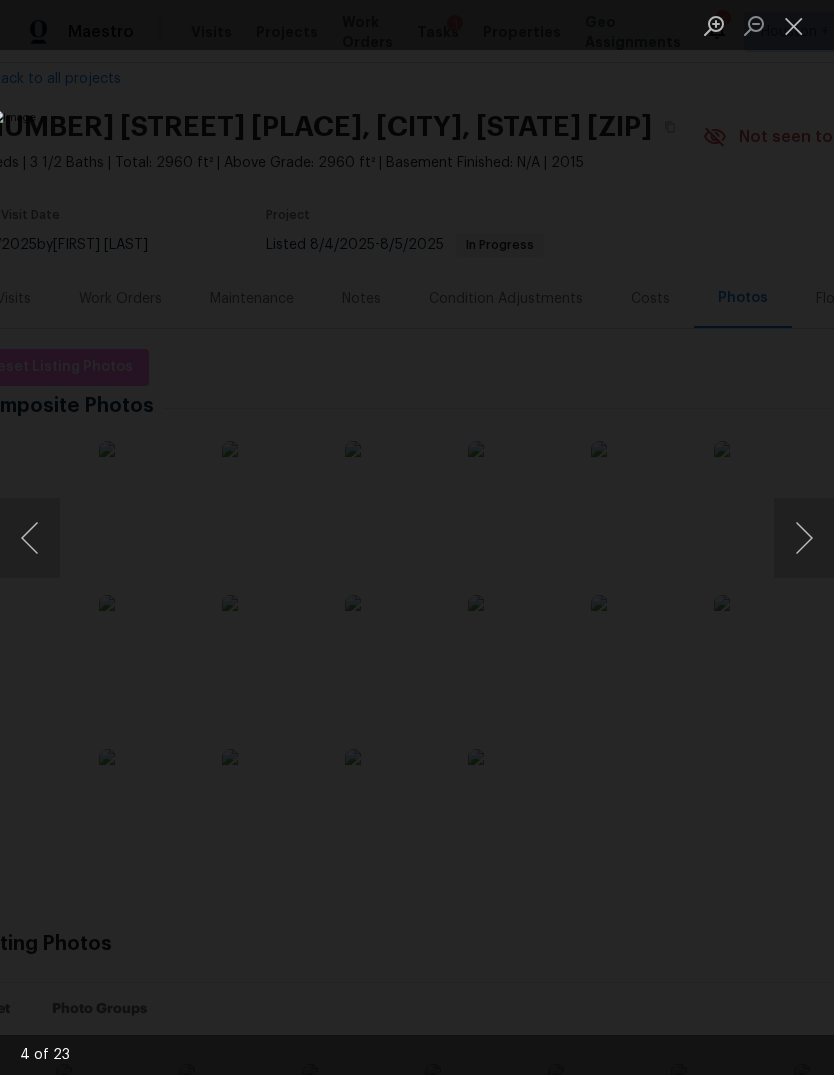 click at bounding box center [804, 538] 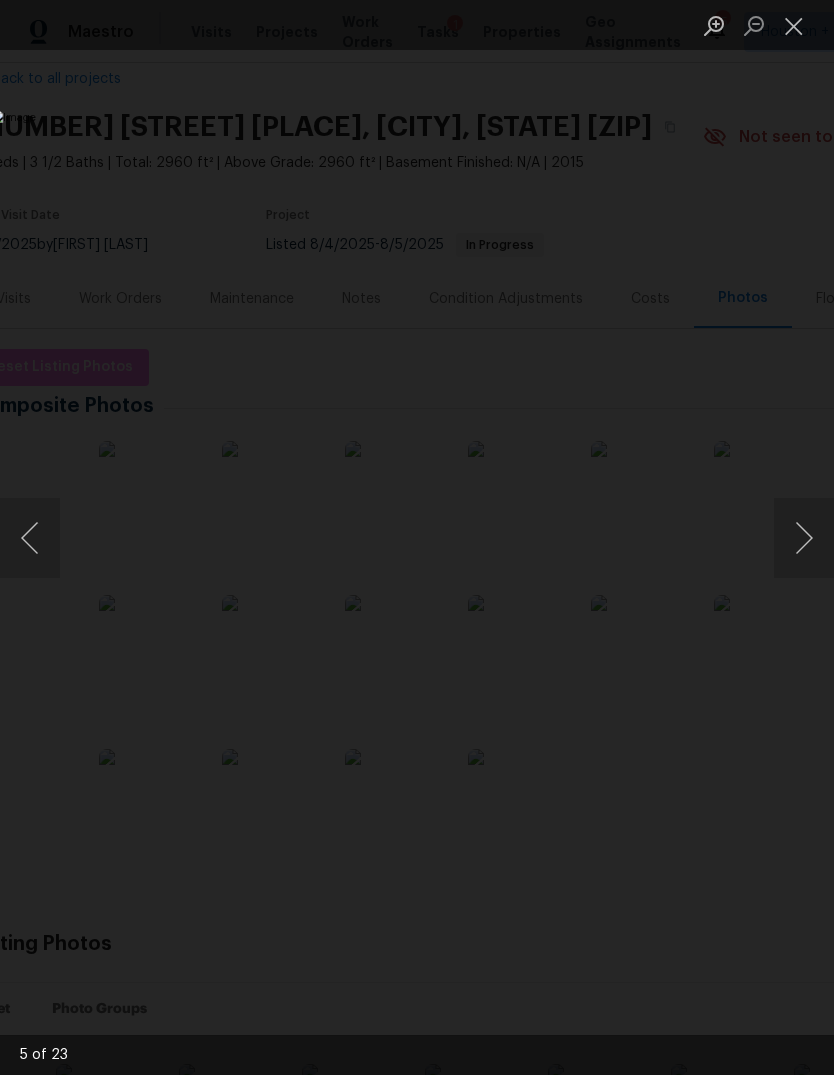 click at bounding box center (804, 538) 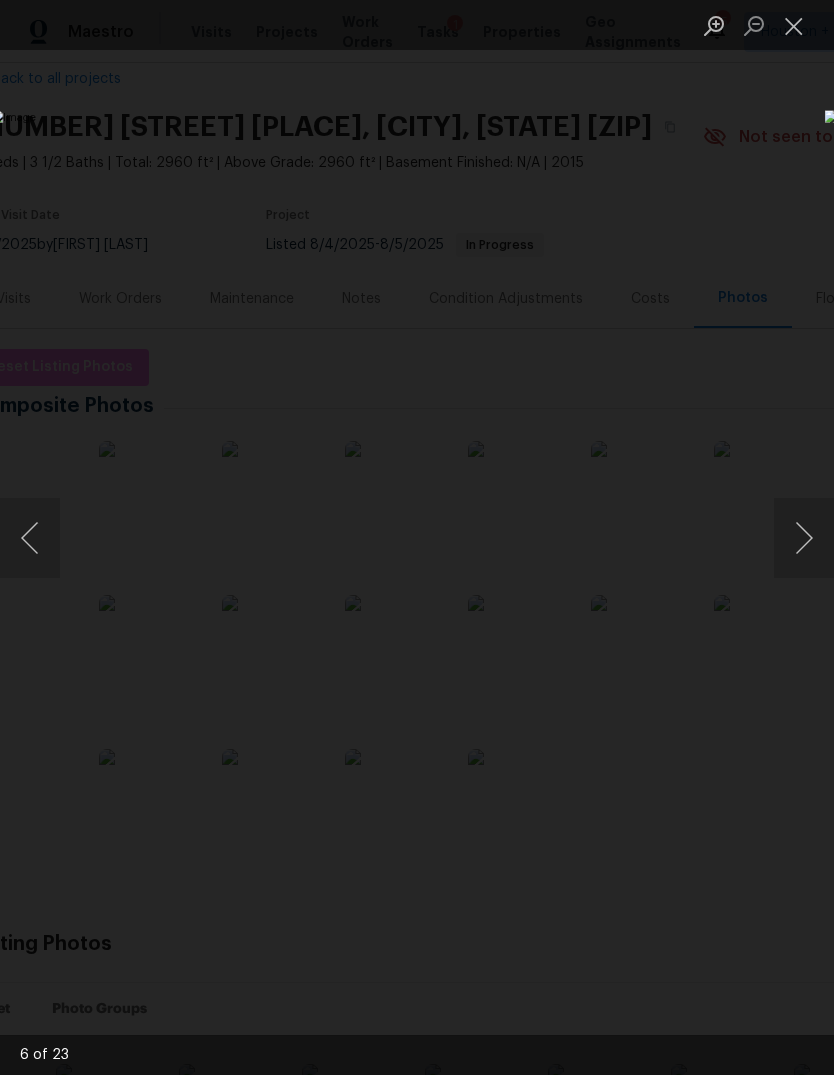 click at bounding box center (804, 538) 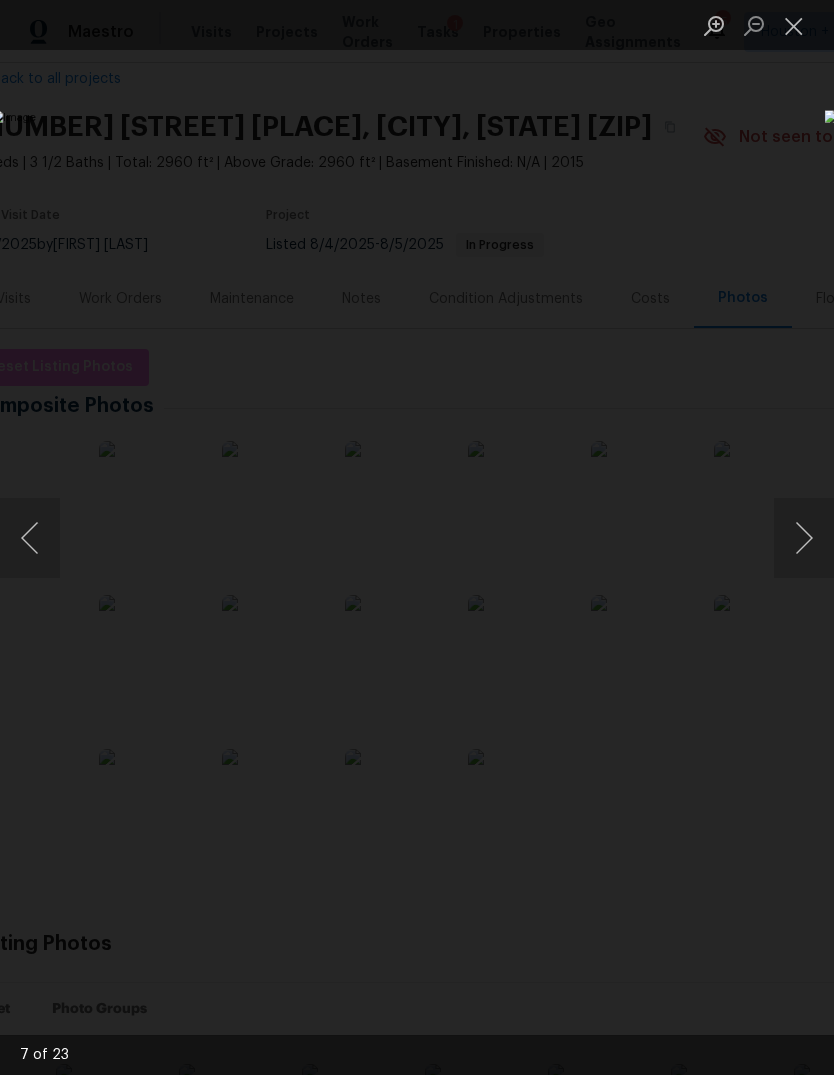 click at bounding box center (30, 538) 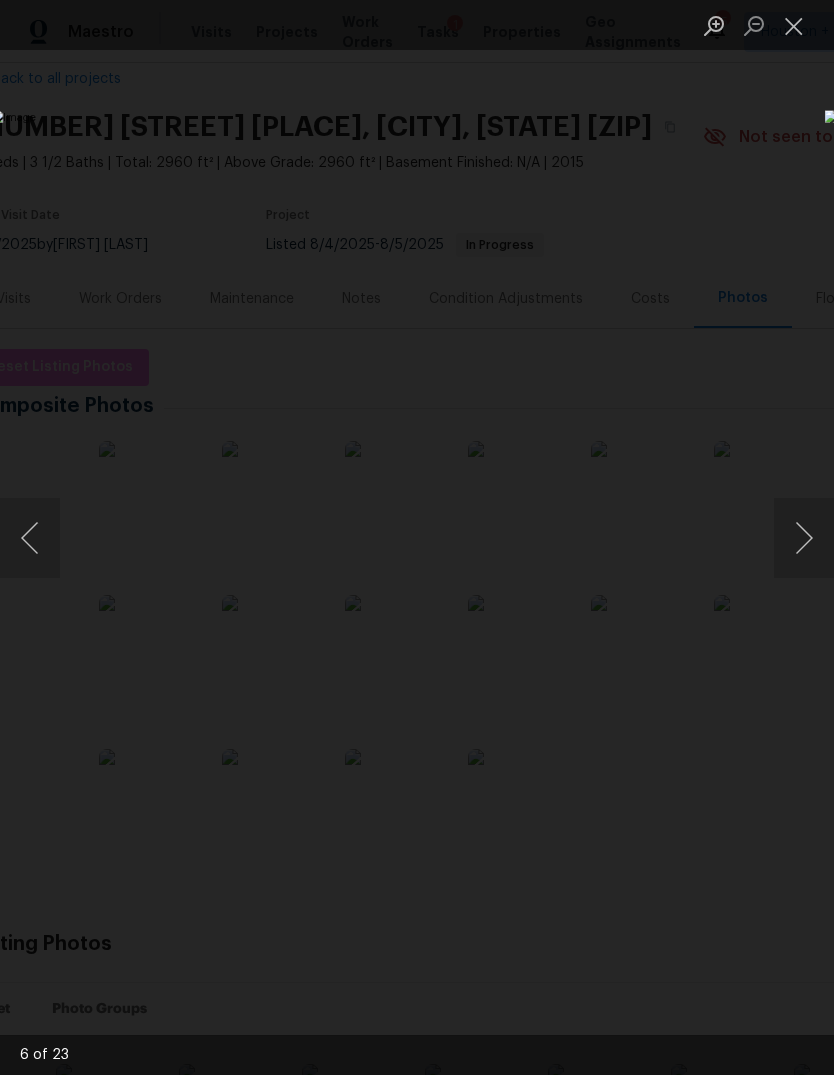 click at bounding box center [30, 538] 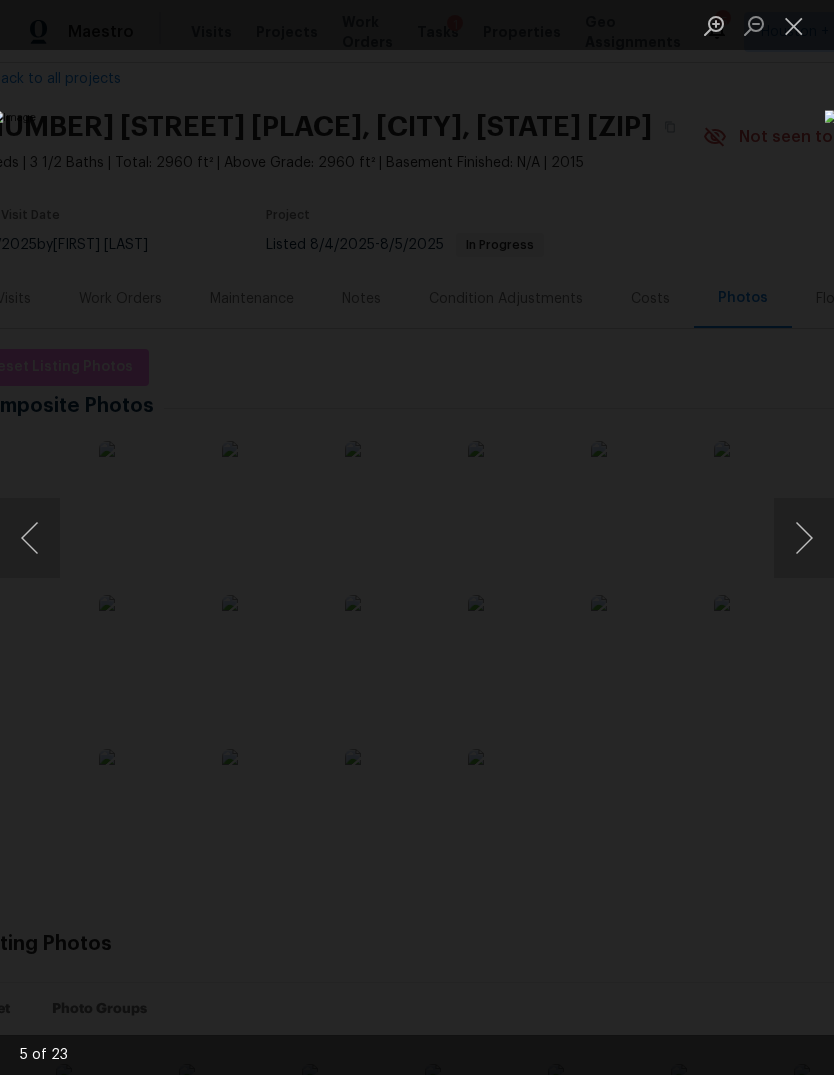 click at bounding box center [794, 25] 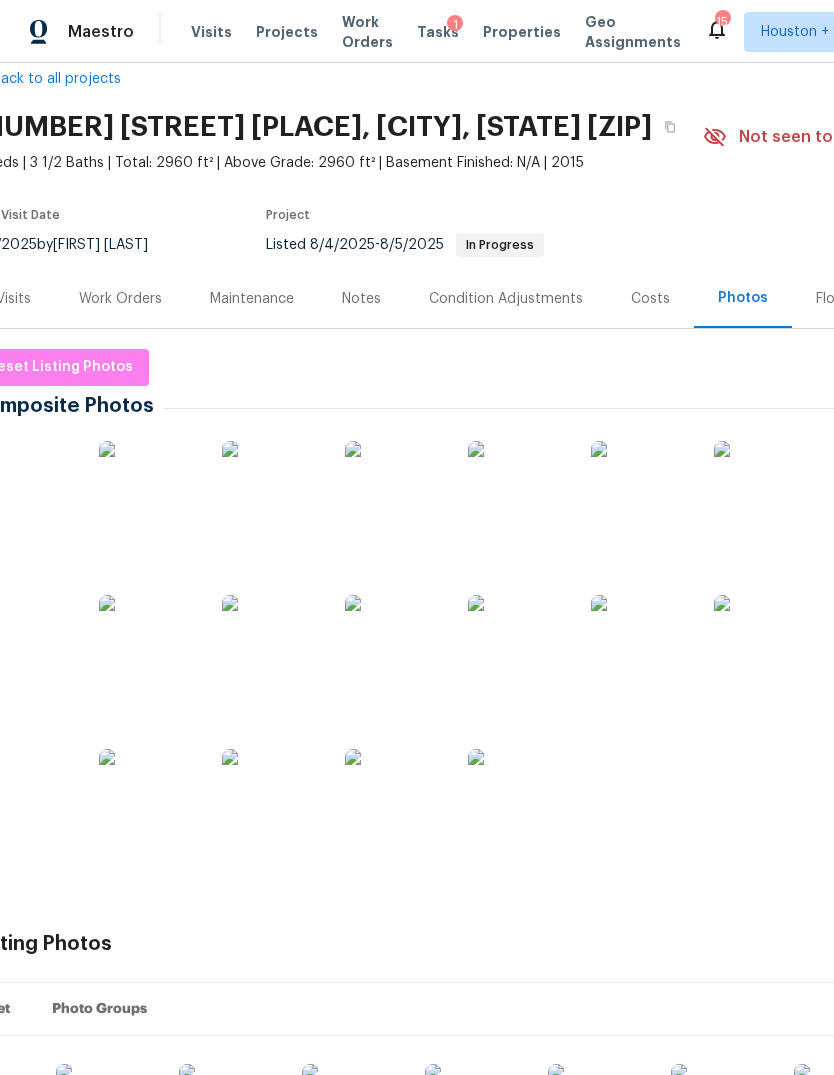 click on "Work Orders" at bounding box center [120, 298] 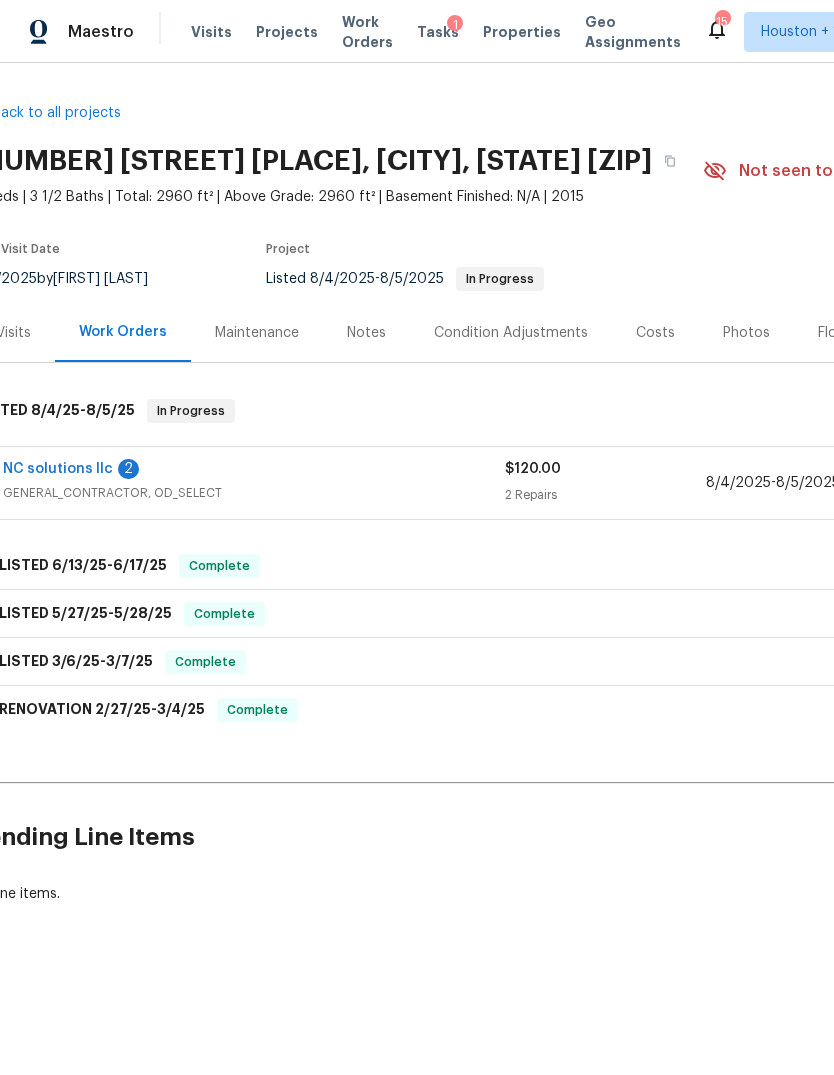scroll, scrollTop: 0, scrollLeft: 28, axis: horizontal 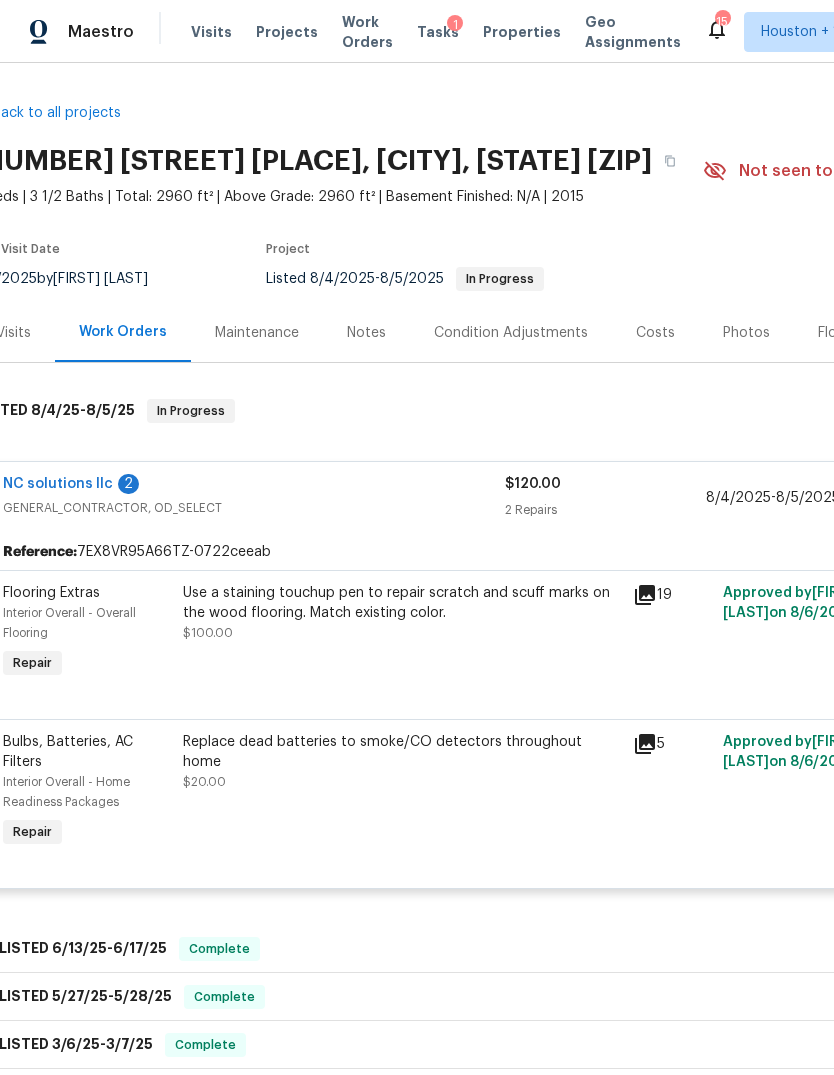 click on "NC solutions llc" at bounding box center [58, 484] 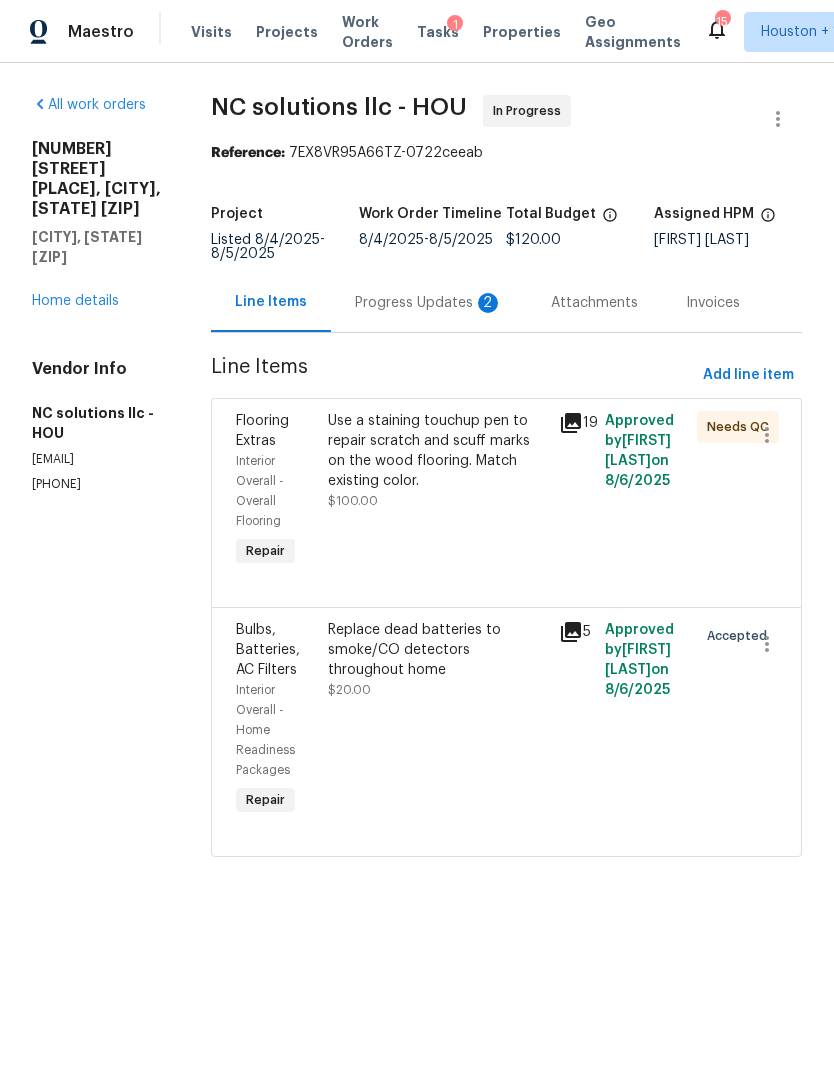 click on "Progress Updates 2" at bounding box center [429, 303] 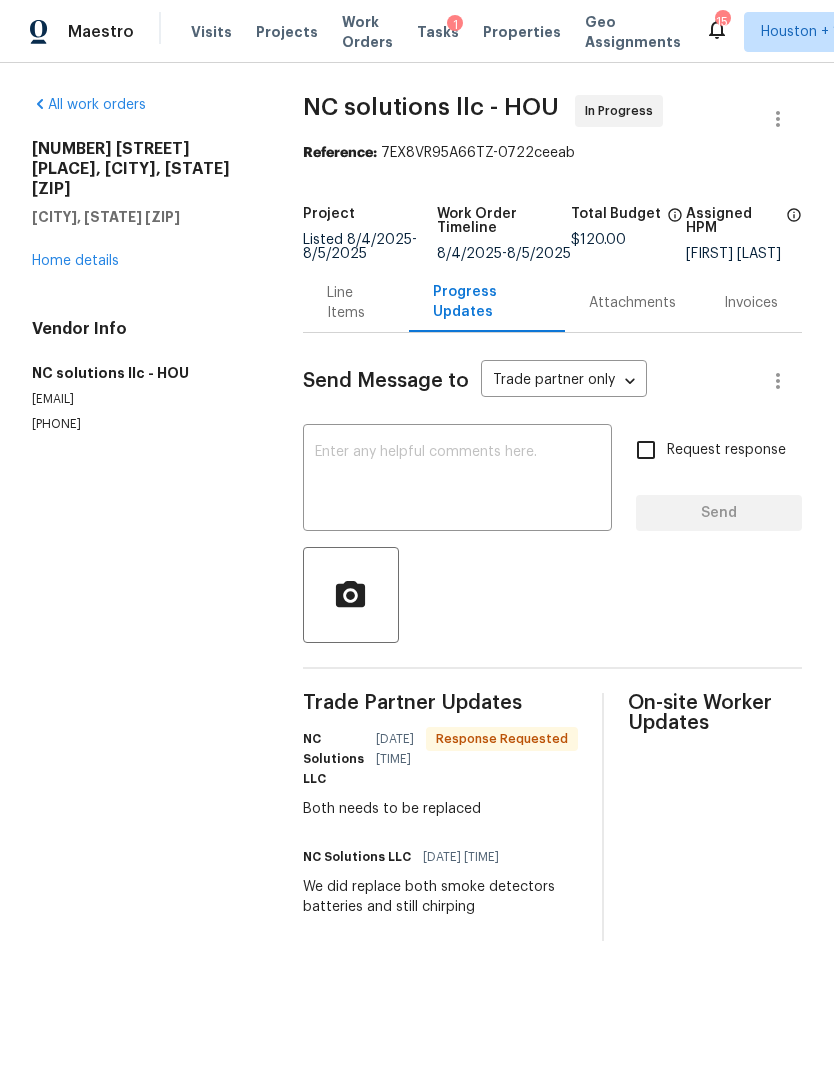 click on "Line Items" at bounding box center [356, 302] 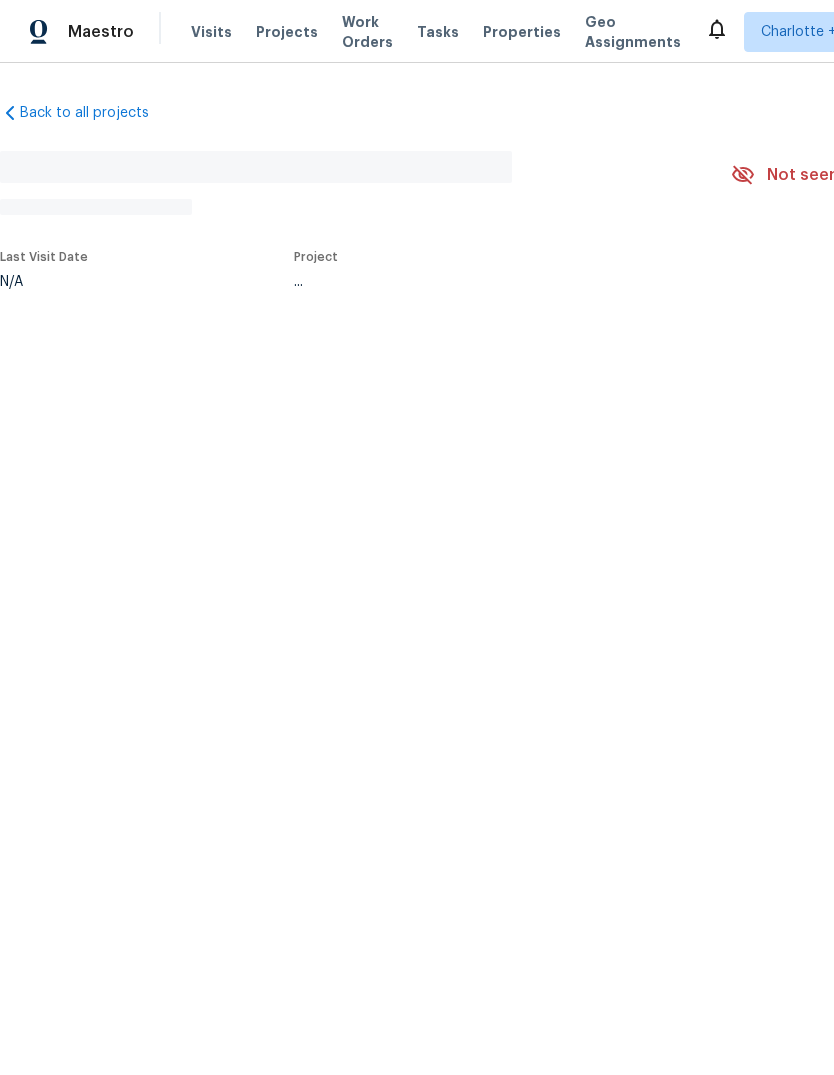 scroll, scrollTop: 0, scrollLeft: 0, axis: both 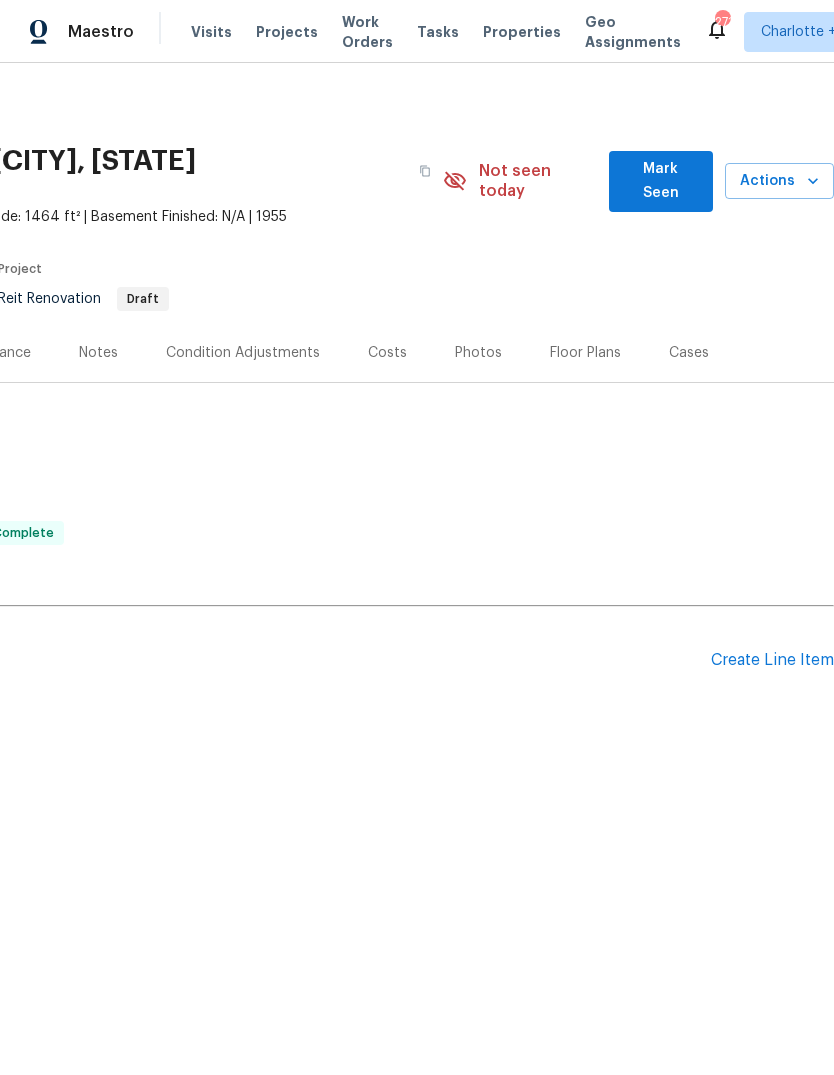 click on "Actions" at bounding box center (779, 181) 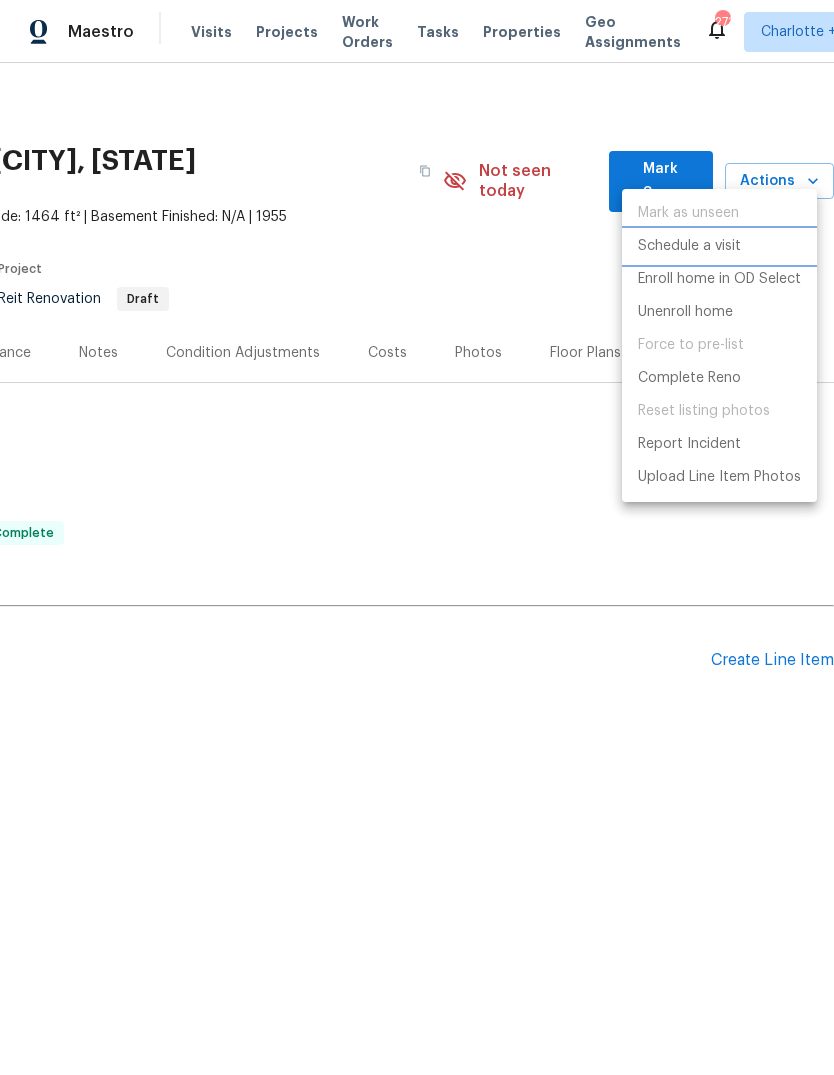 click on "Schedule a visit" at bounding box center (689, 246) 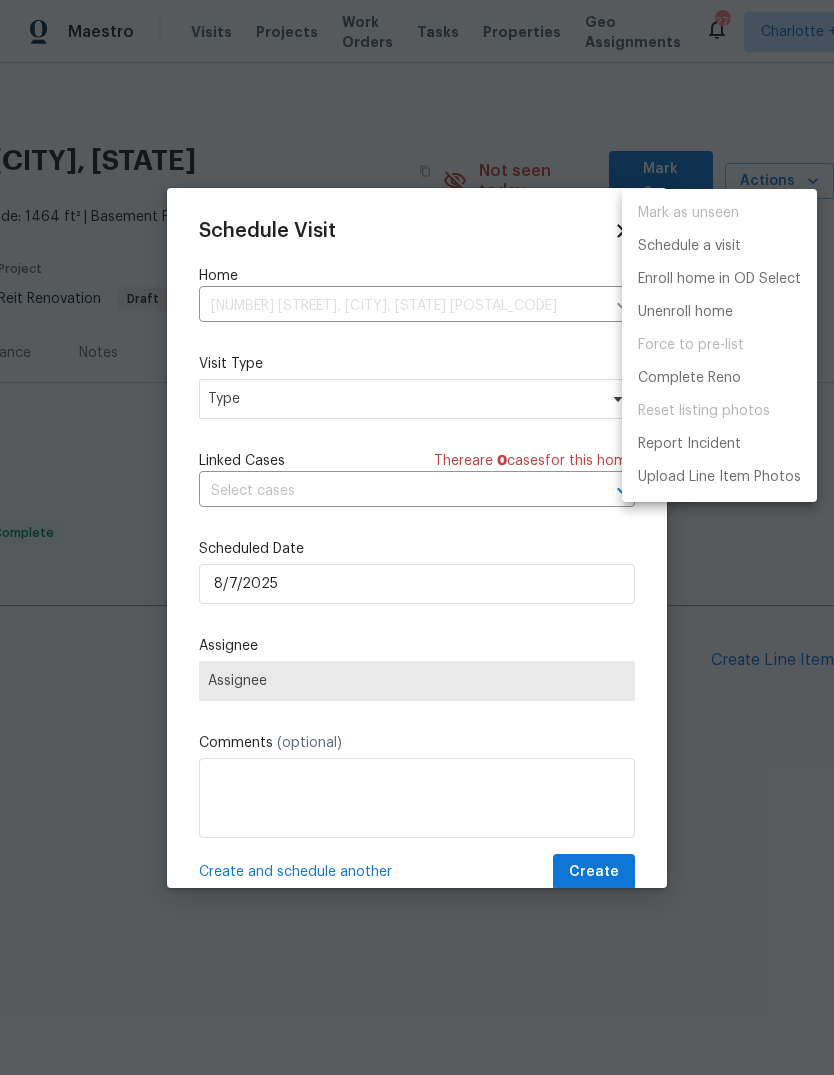 click at bounding box center (417, 537) 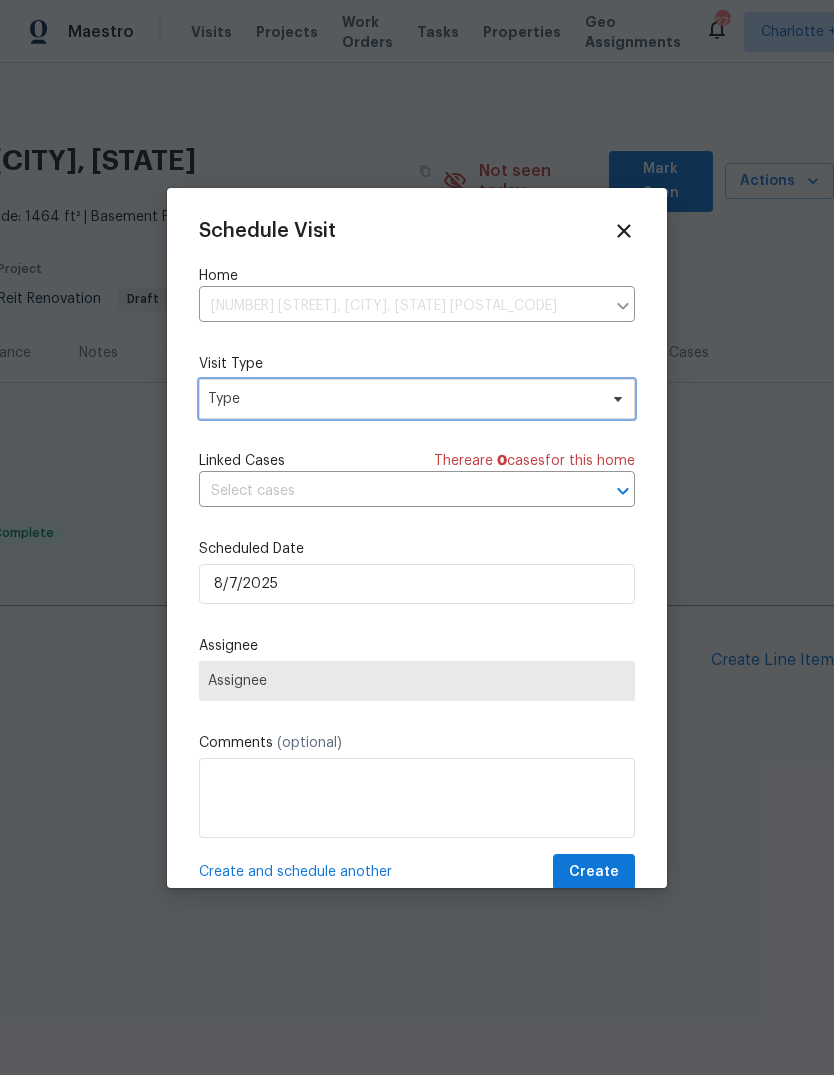 click on "Type" at bounding box center [402, 399] 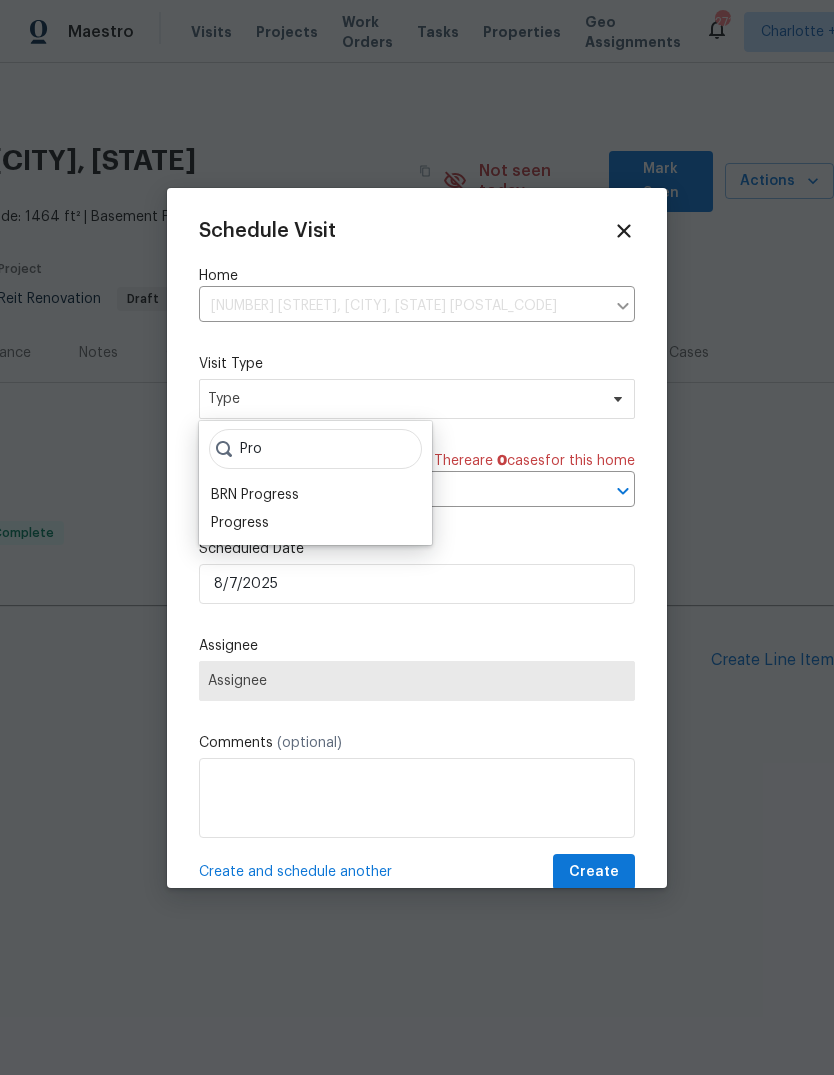type on "Pro" 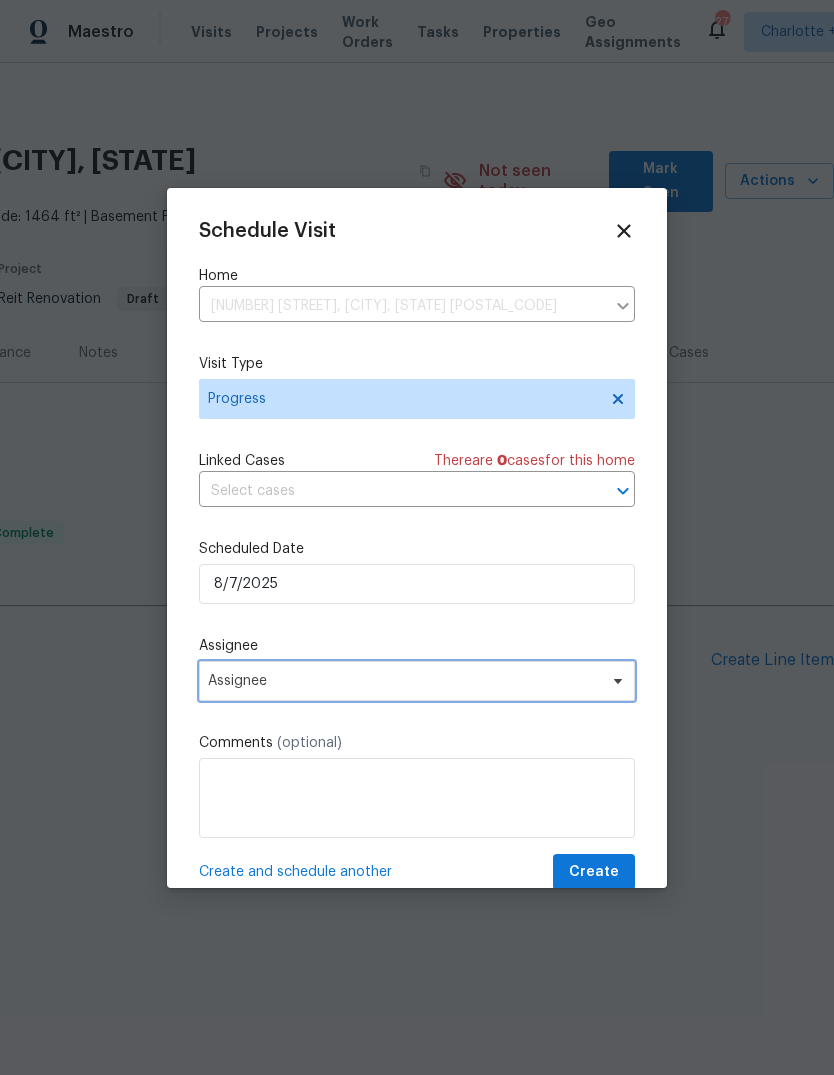 click on "Assignee" at bounding box center (417, 681) 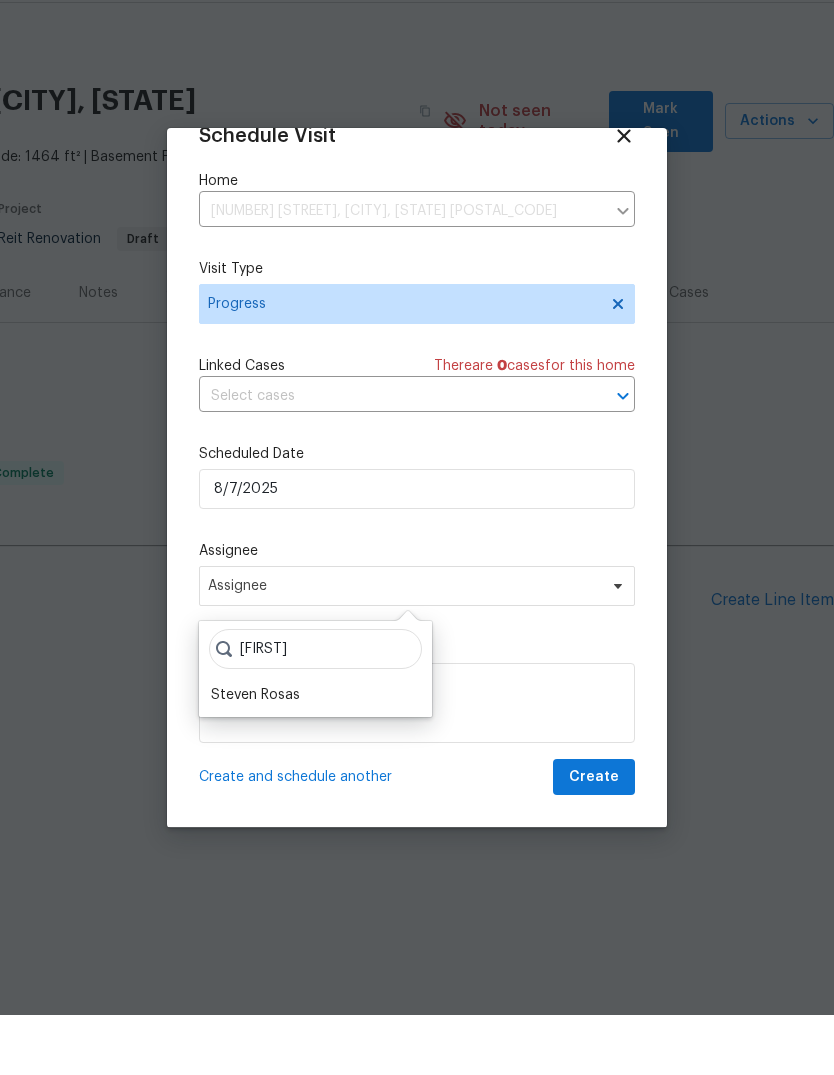 scroll, scrollTop: 39, scrollLeft: 0, axis: vertical 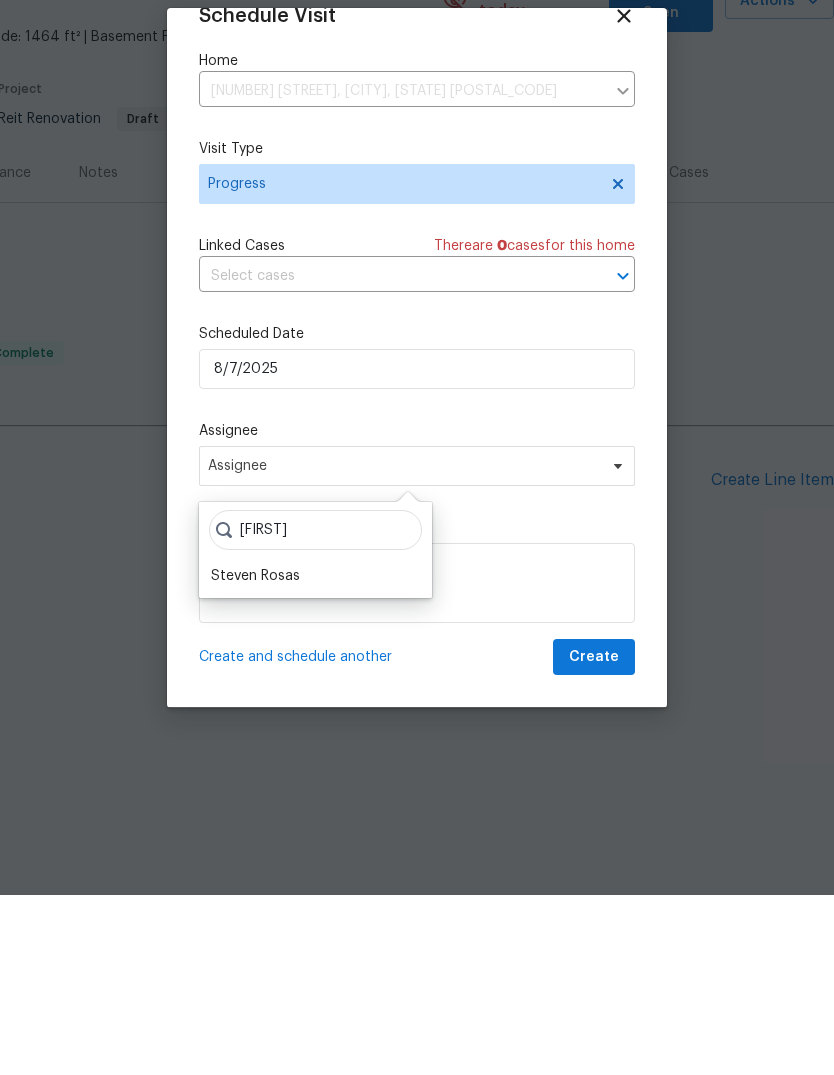 type on "[FIRST]" 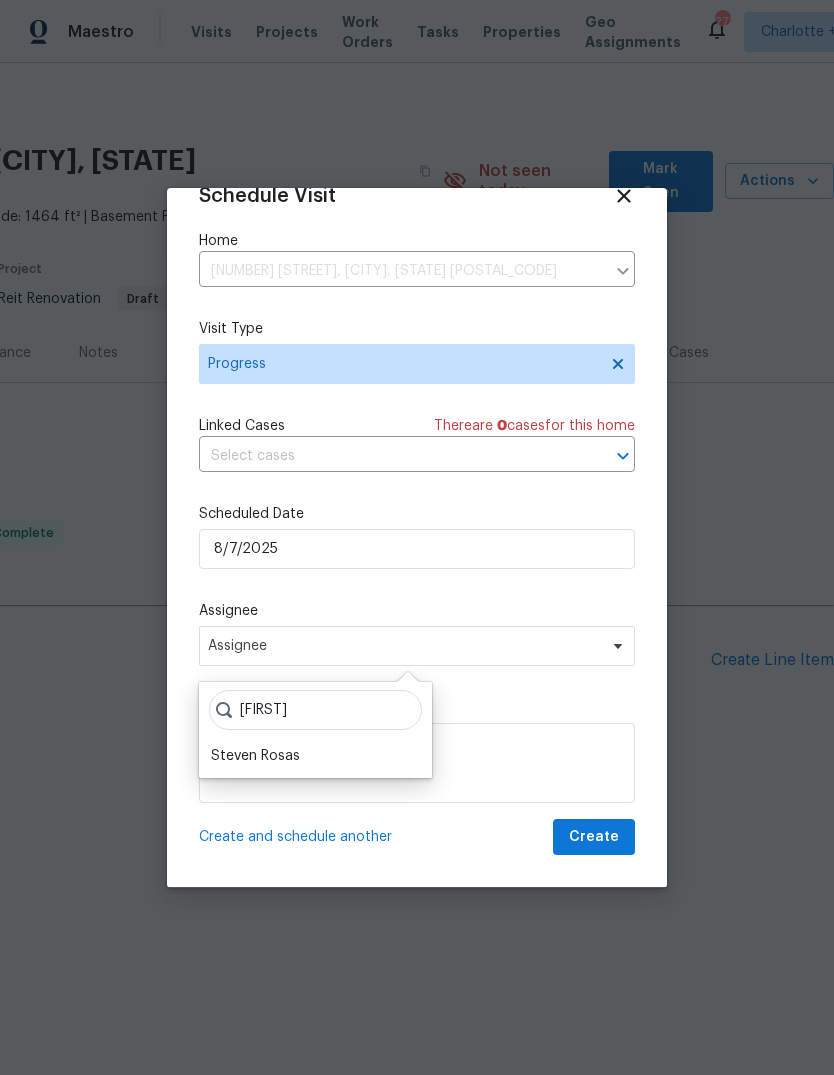 click on "Schedule Visit Home   [NUMBER] [STREET], [CITY], [STATE] [ZIP] ​ Visit Type   Progress Linked Cases There  are   0  case s  for this home   ​ Scheduled Date   8/7/2025 Assignee   Assignee Comments   (optional) Create and schedule another Create" at bounding box center (417, 520) 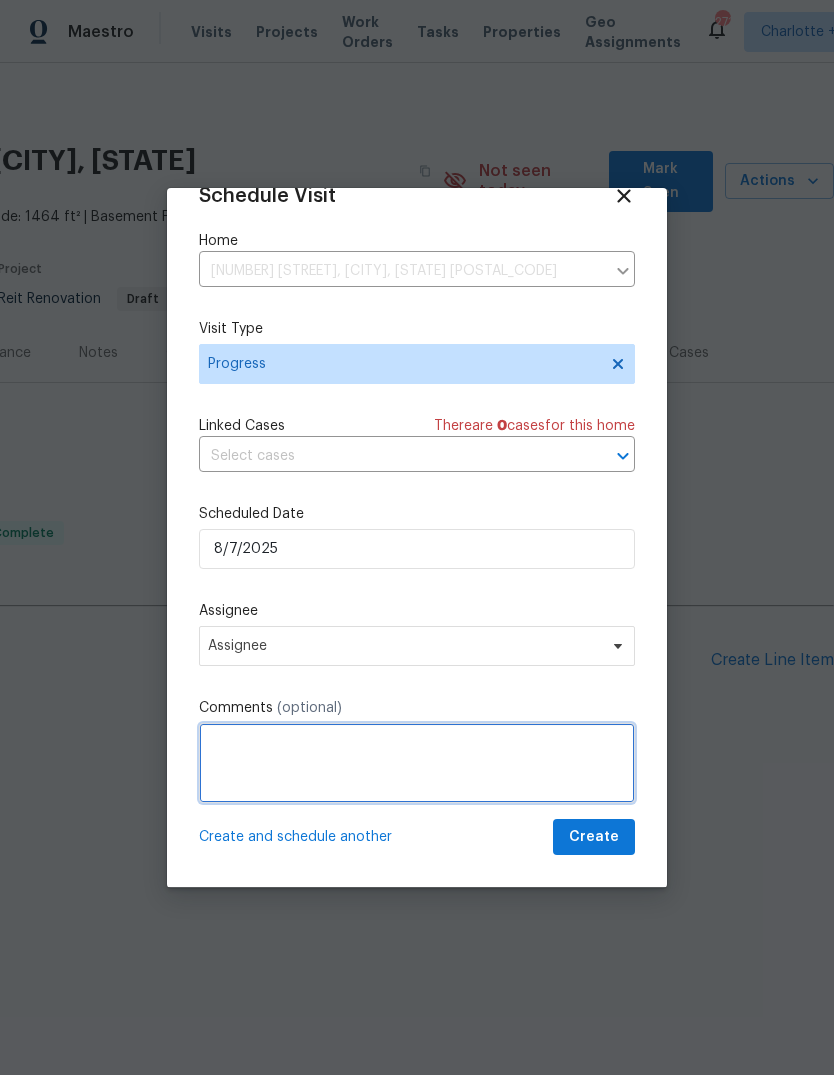 click at bounding box center (417, 763) 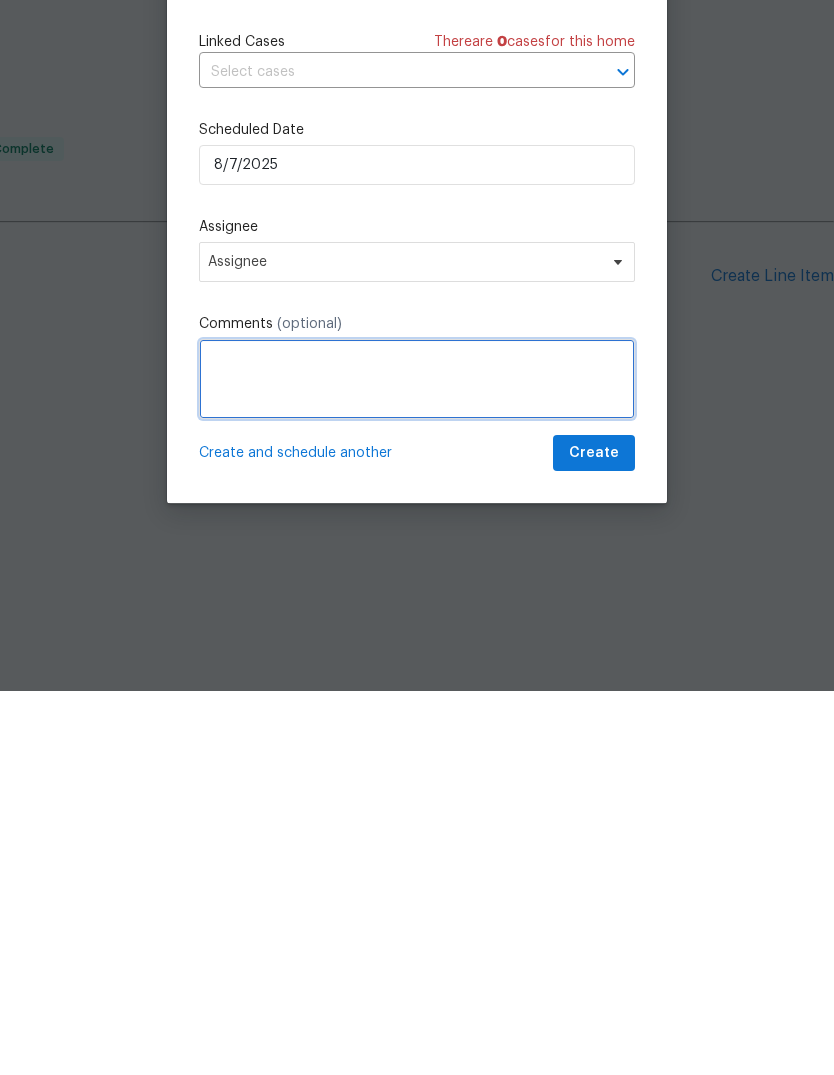 click at bounding box center [417, 763] 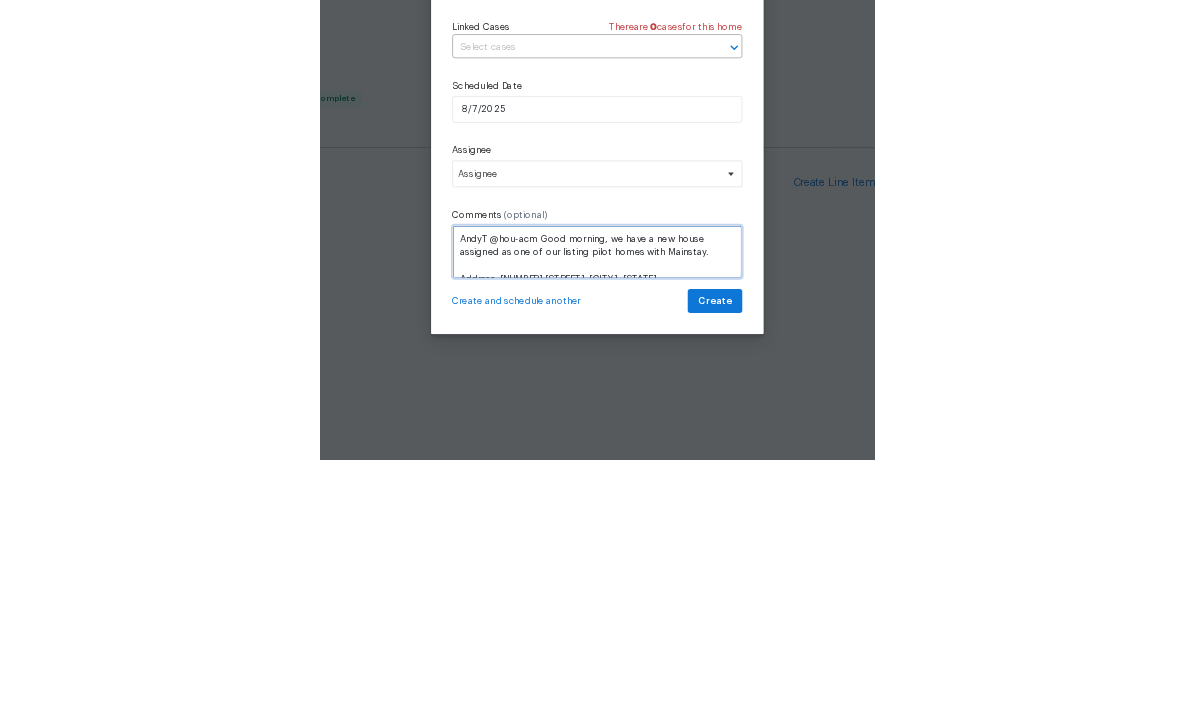 scroll, scrollTop: 0, scrollLeft: 0, axis: both 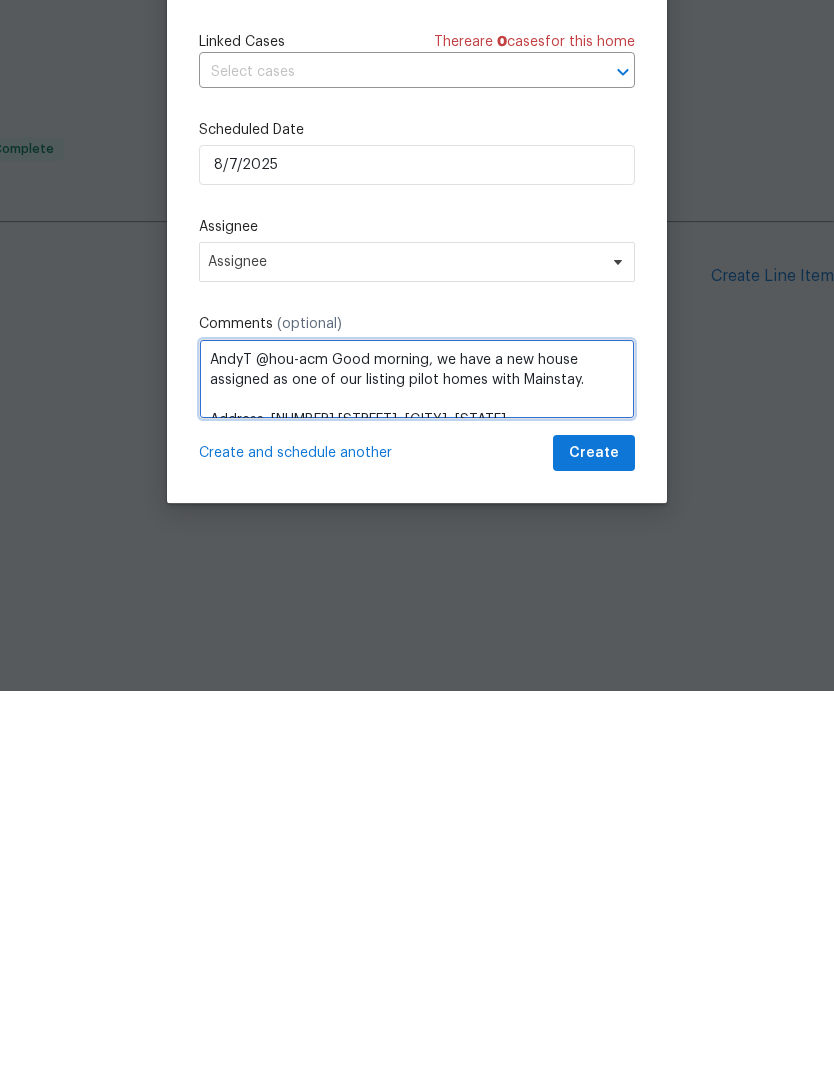 click on "AndyT @hou-acm Good morning, we have a new house assigned as one of our listing pilot homes with Mainstay.
Address: [NUMBER] [STREET], [CITY], [STATE]
Type of request: In Contract Property Request
Requested Due Date: asap
Access instructions: Igloo: [PHONE] / manual LB: [NUMBER]
Additional Details: Hello, this property was recently broken into and we need to secure the home by placing a board over the window that was broken into. If additional damage was done please let us know so we can alert the seller
PROVIDE QUOTE ONLY" at bounding box center [417, 763] 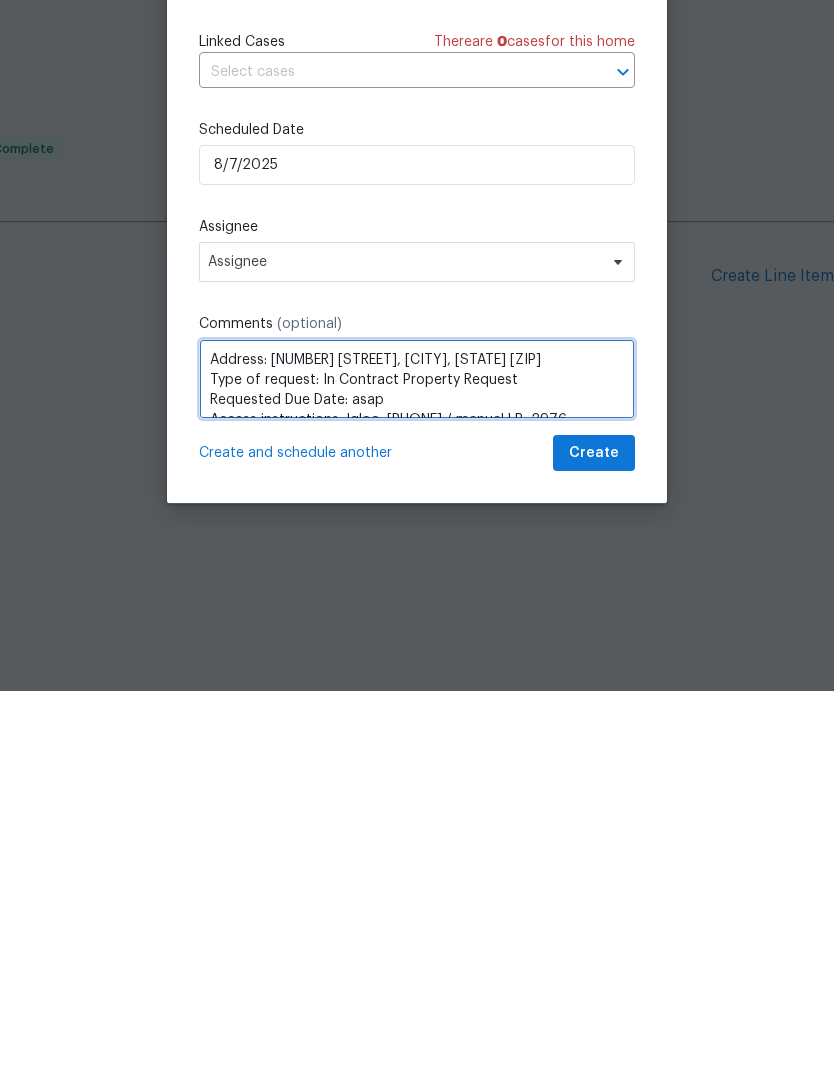 click on "Address: [NUMBER] [STREET], [CITY], [STATE] [ZIP]
Type of request: In Contract Property Request
Requested Due Date: asap
Access instructions: Igloo: [PHONE] / manual LB: 2976
Additional Details: Hello, this property was recently broken into and we need to secure the home by placing a board over the window that was broken into. If additional damage was done please let us know so we can alert the seller
PROVIDE QUOTE ONLY" at bounding box center (417, 763) 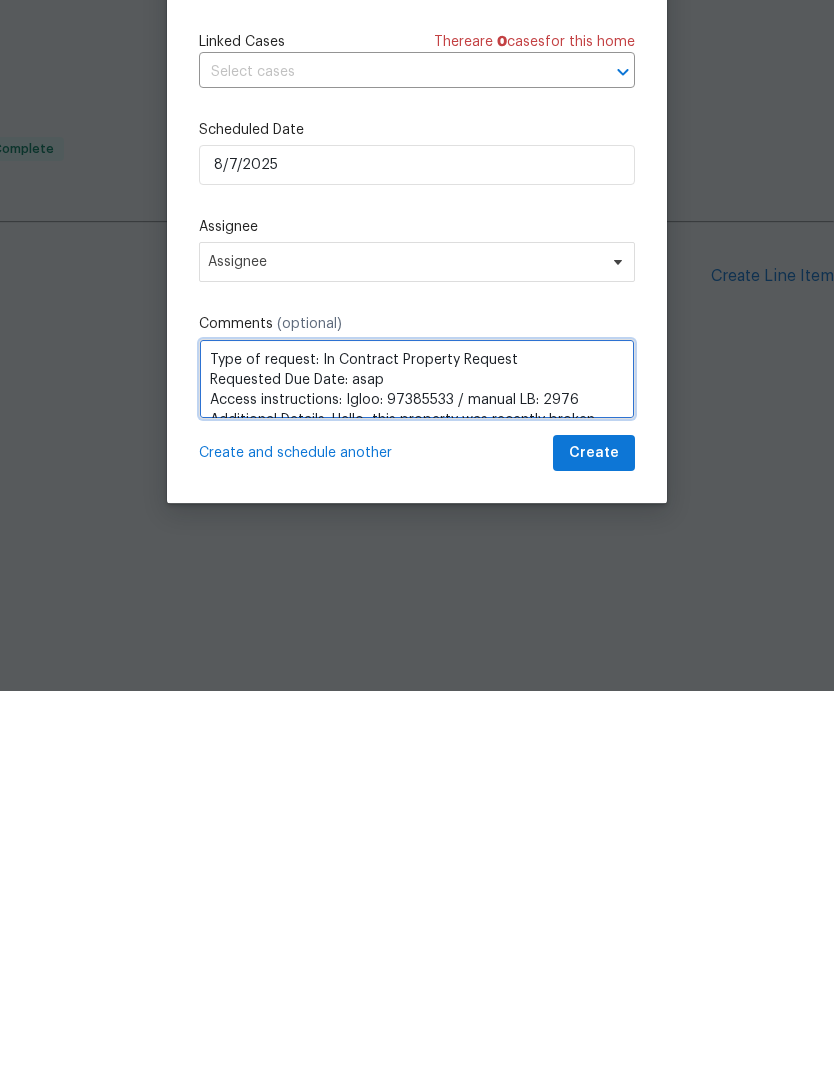 click on "Type of request: In Contract Property Request
Requested Due Date: asap
Access instructions: Igloo: 97385533 / manual LB: 2976
Additional Details: Hello, this property was recently broken into and we need to secure the home by placing a board over the window that was broken into. If additional damage was done please let us know so we can alert the seller
PROVIDE QUOTE ONLY" at bounding box center [417, 763] 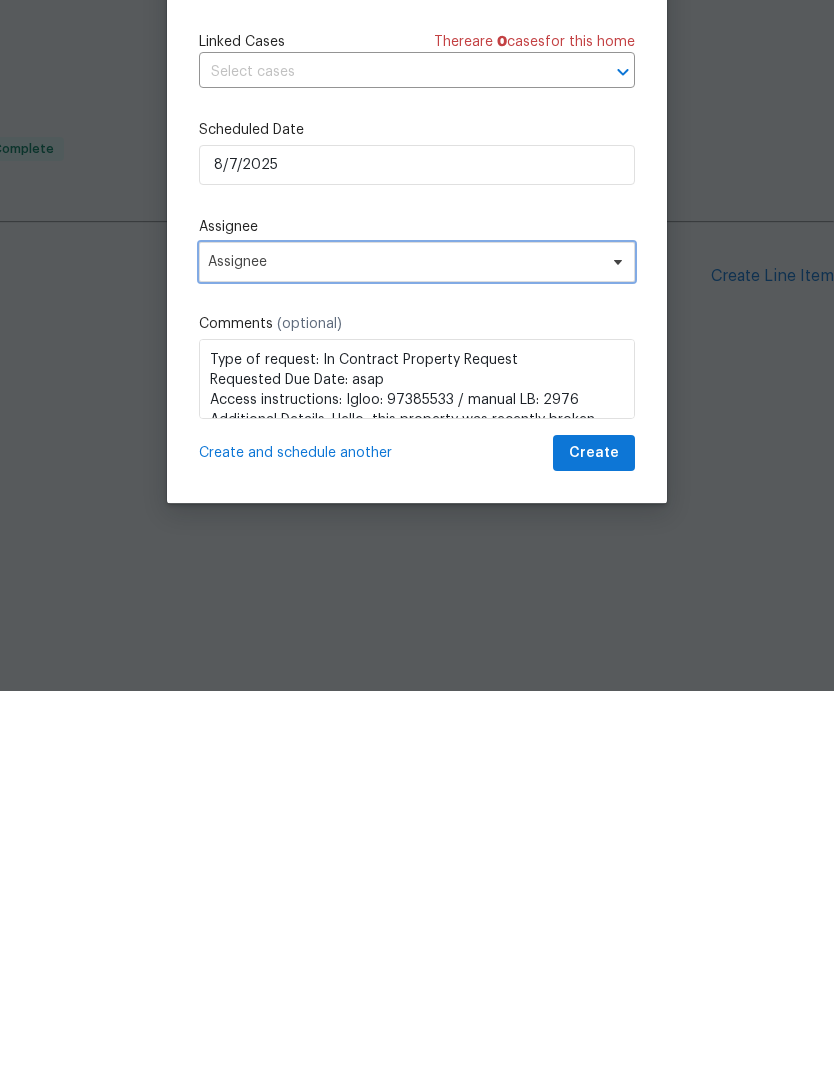 click on "Assignee" at bounding box center (417, 646) 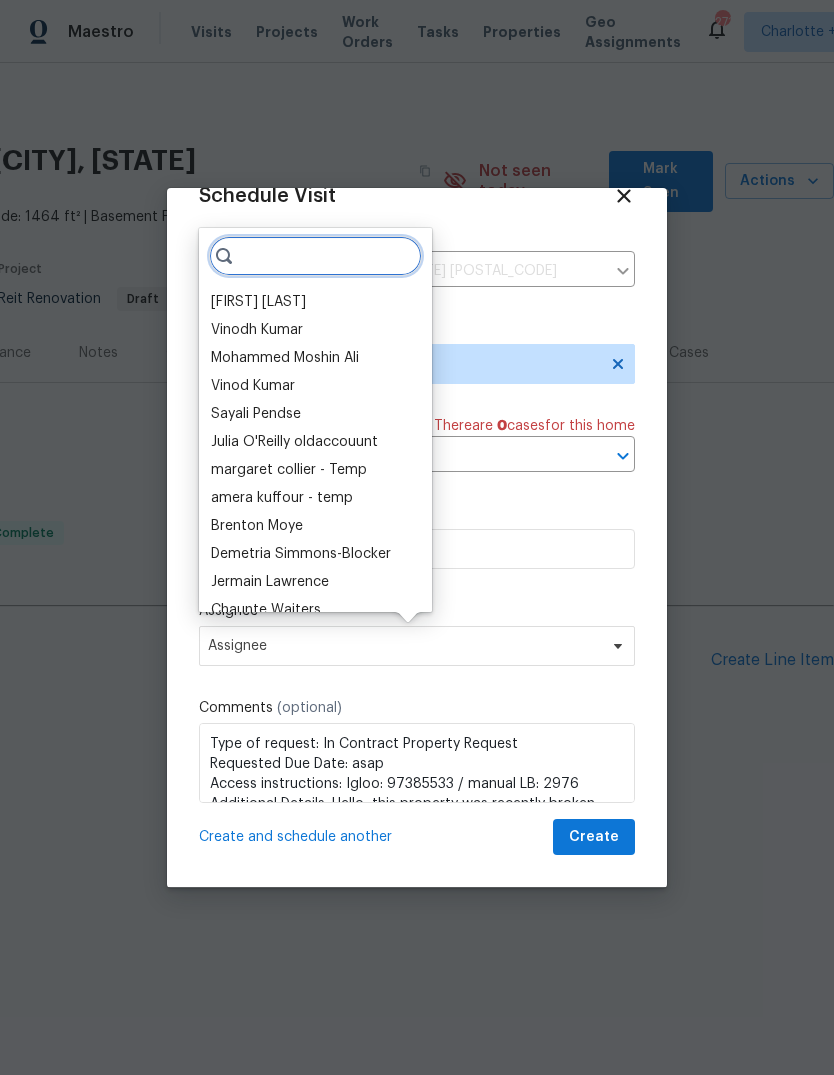 click at bounding box center [315, 256] 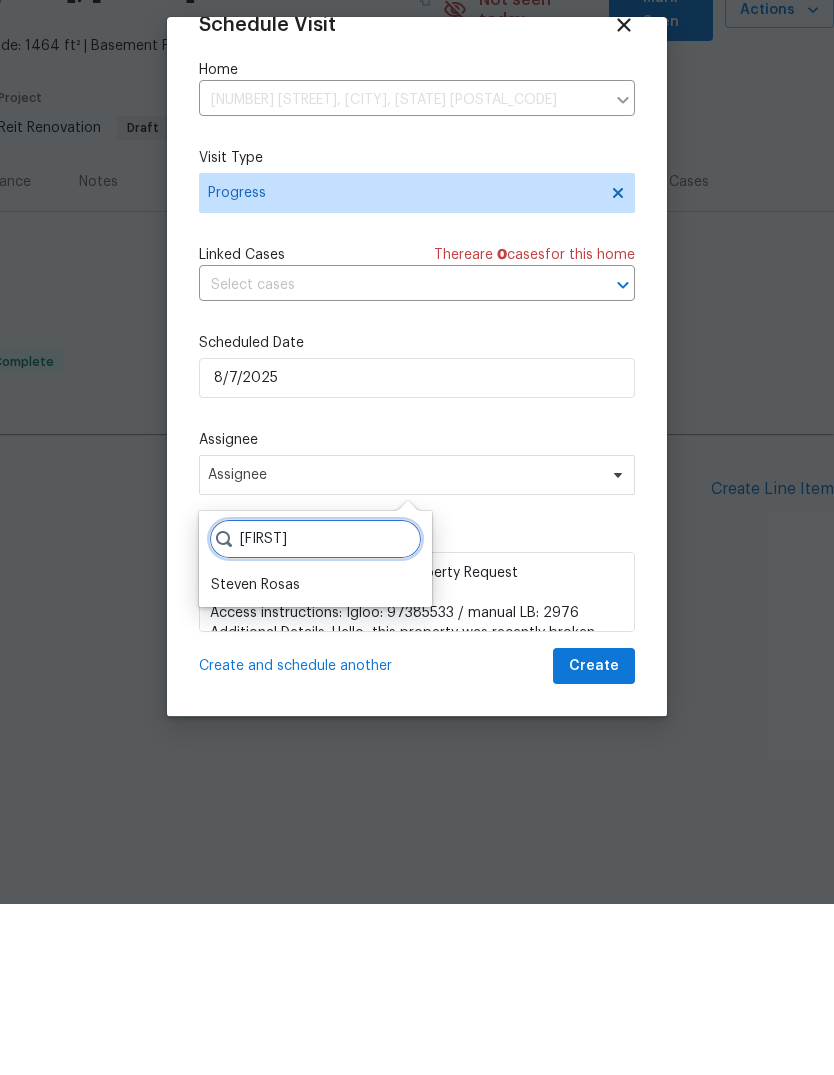 type on "[FIRST]" 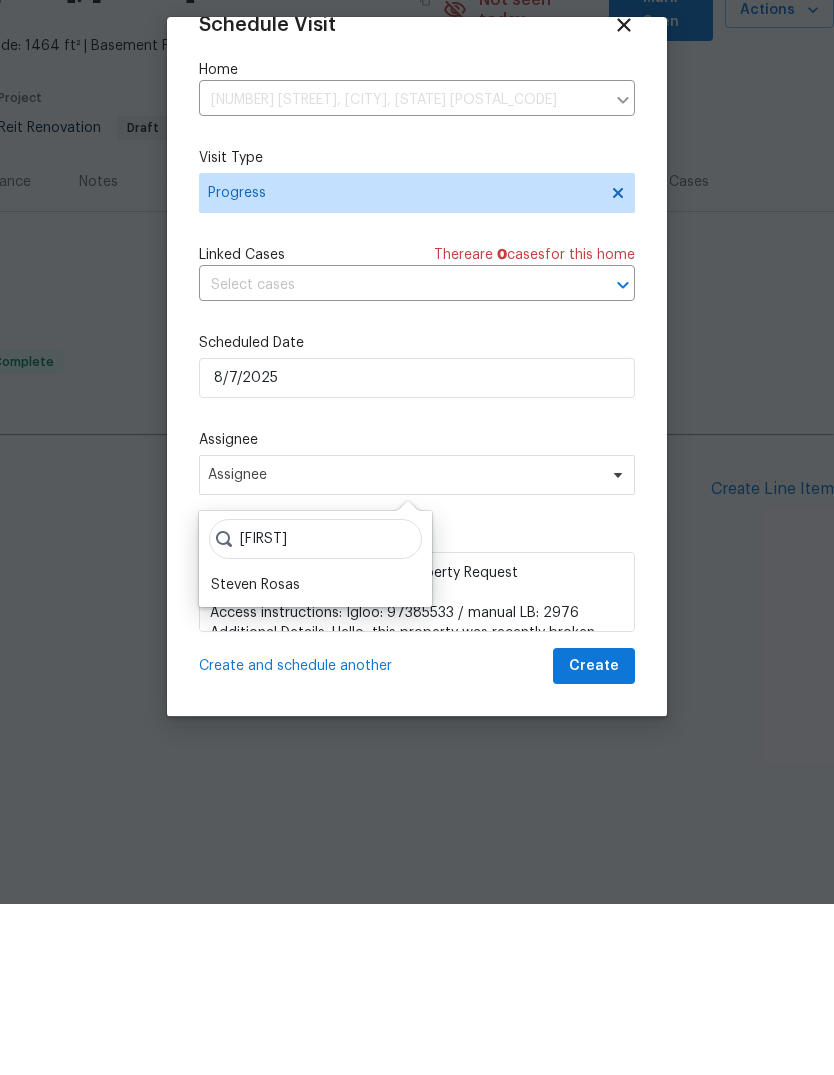 click on "Steven Rosas" at bounding box center [255, 756] 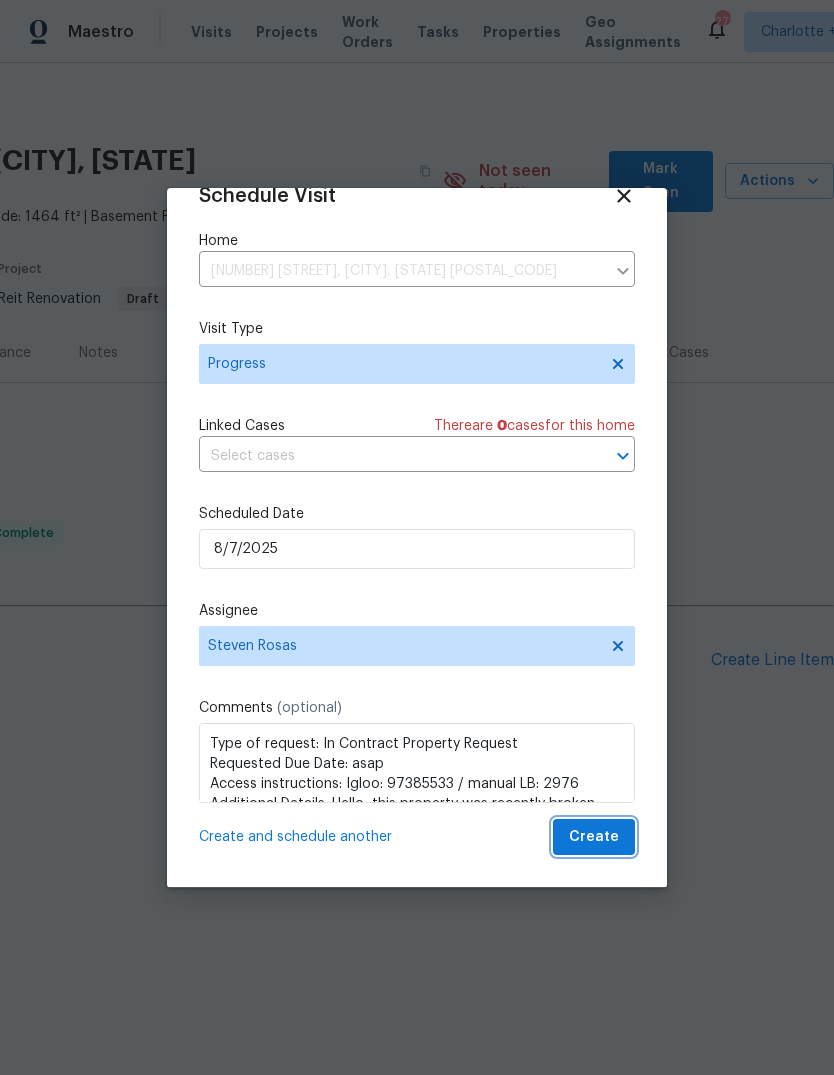click on "Create" at bounding box center (594, 837) 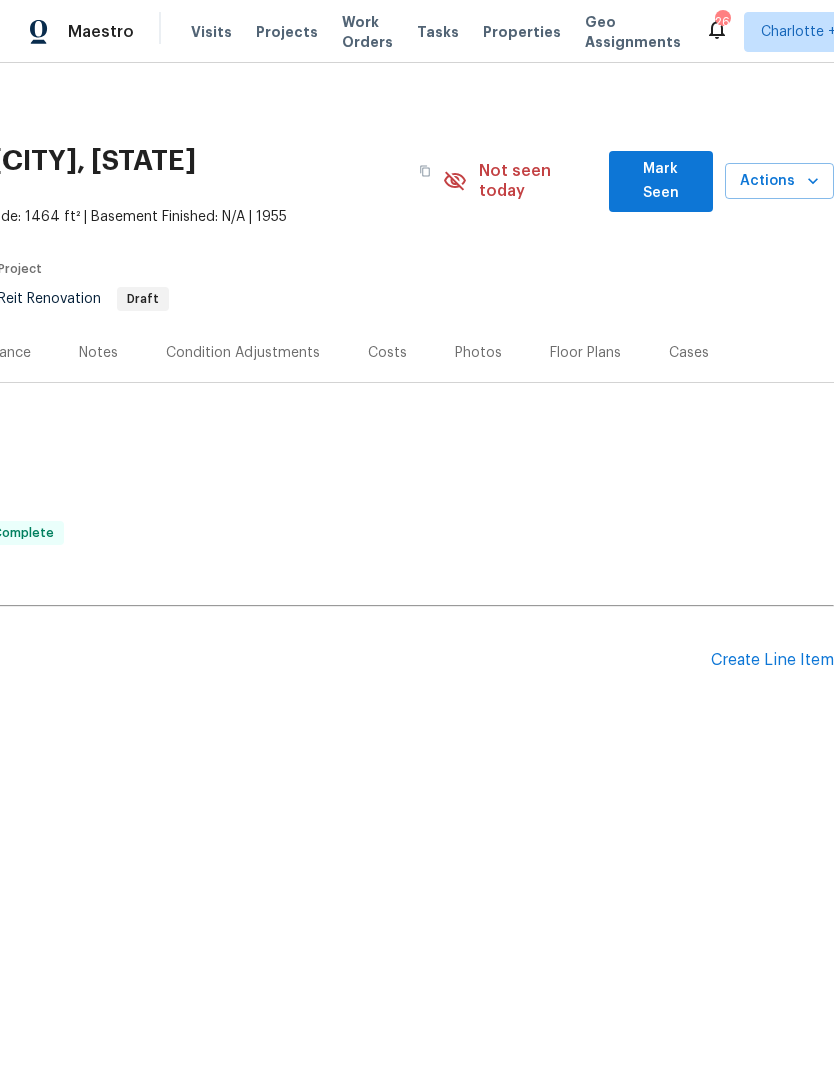 scroll, scrollTop: 0, scrollLeft: 67, axis: horizontal 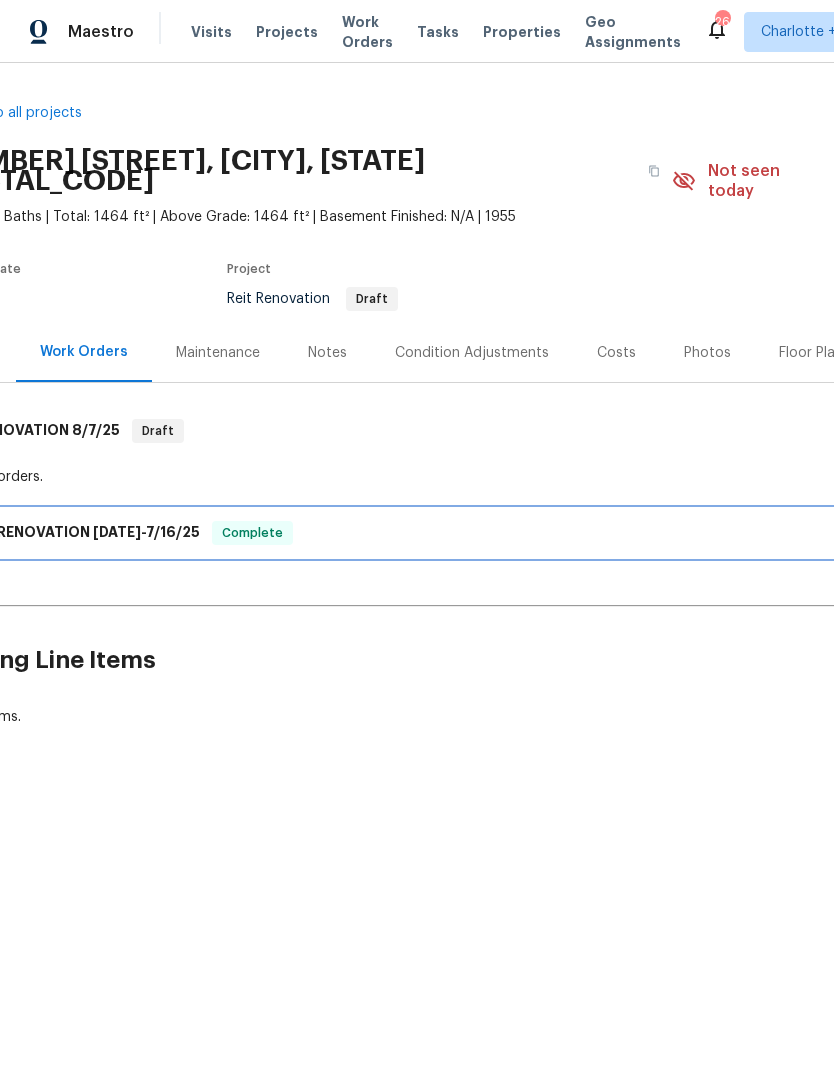 click on "[COMPANY] [DATE]  -  [DATE] Complete" at bounding box center [498, 533] 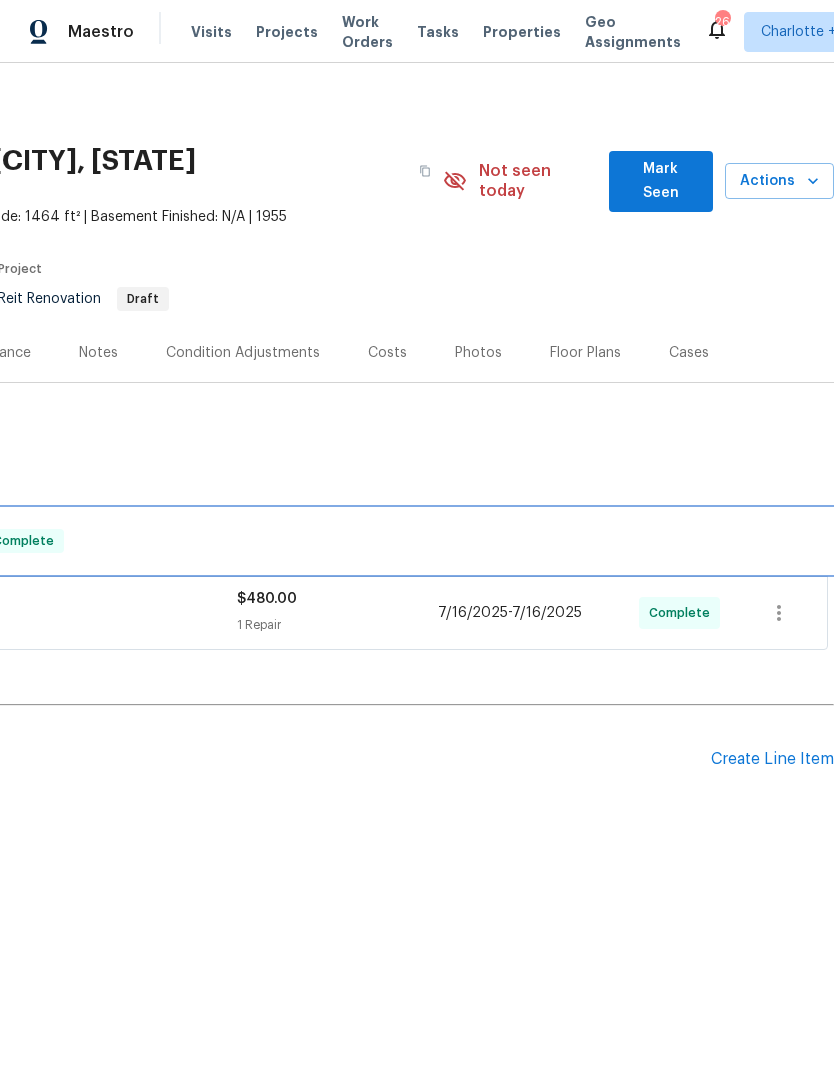 scroll, scrollTop: 0, scrollLeft: 296, axis: horizontal 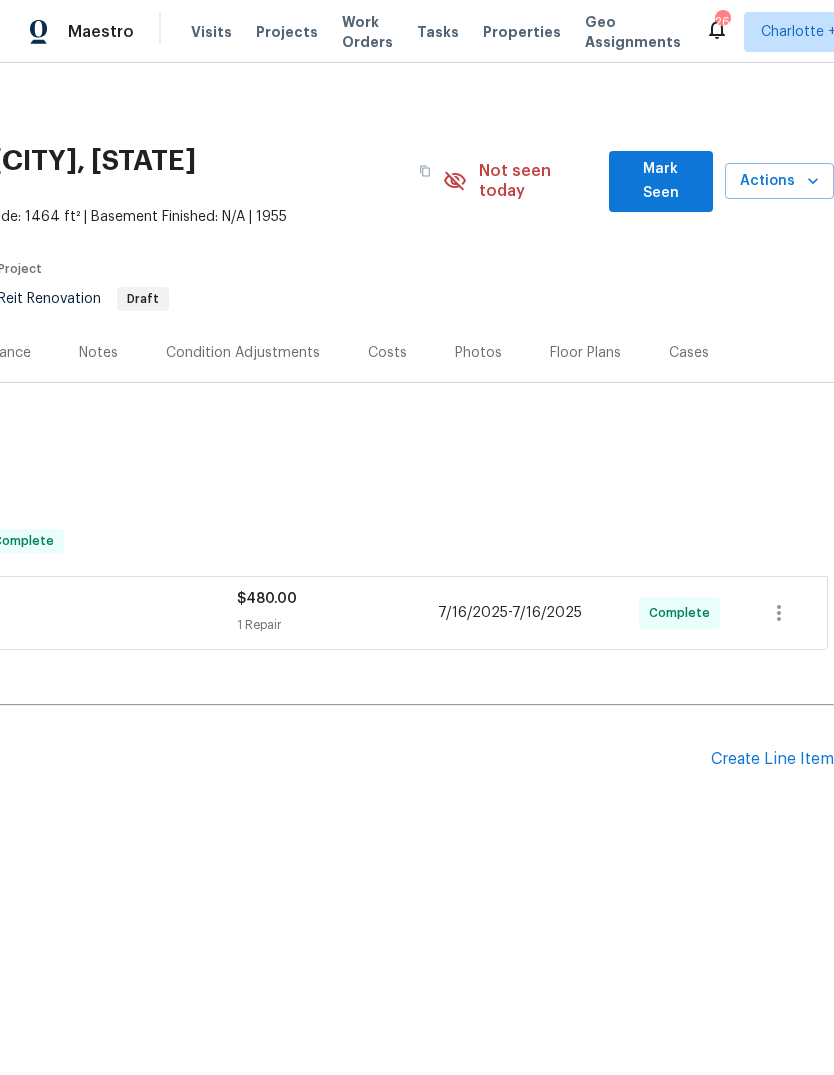 click on "Create Line Item" at bounding box center (772, 759) 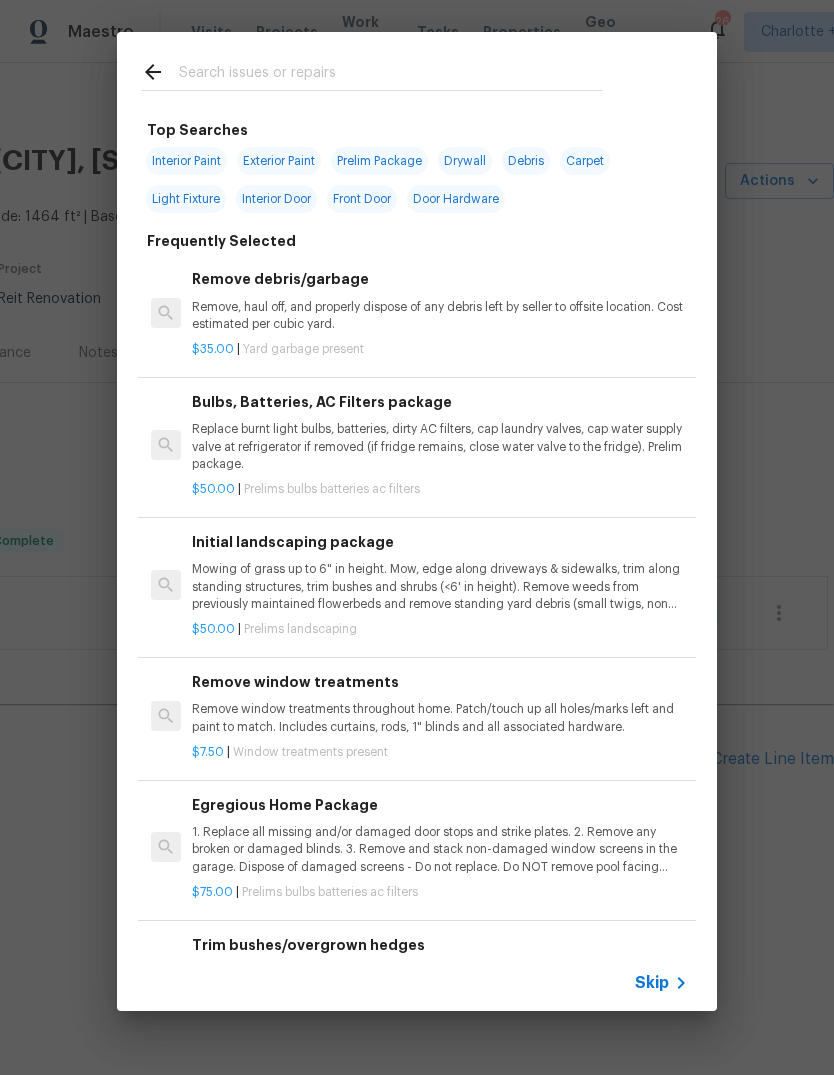 click on "Skip" at bounding box center [652, 983] 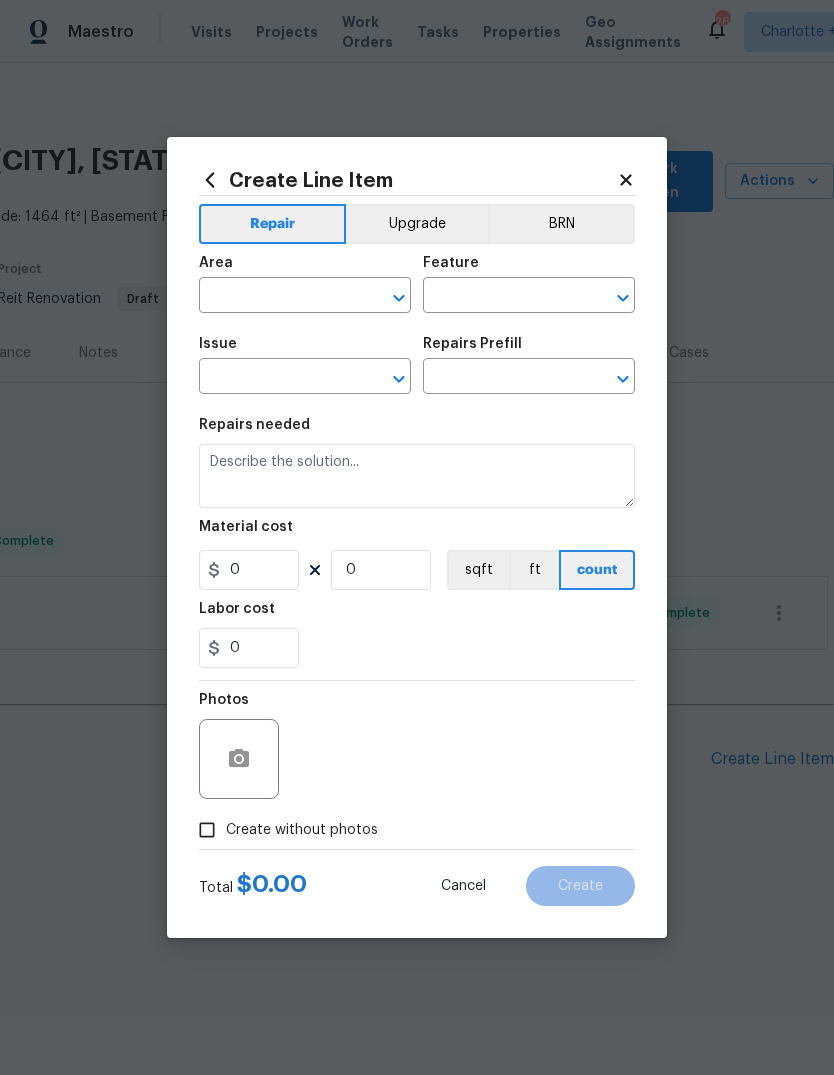 click on "Area" at bounding box center (305, 269) 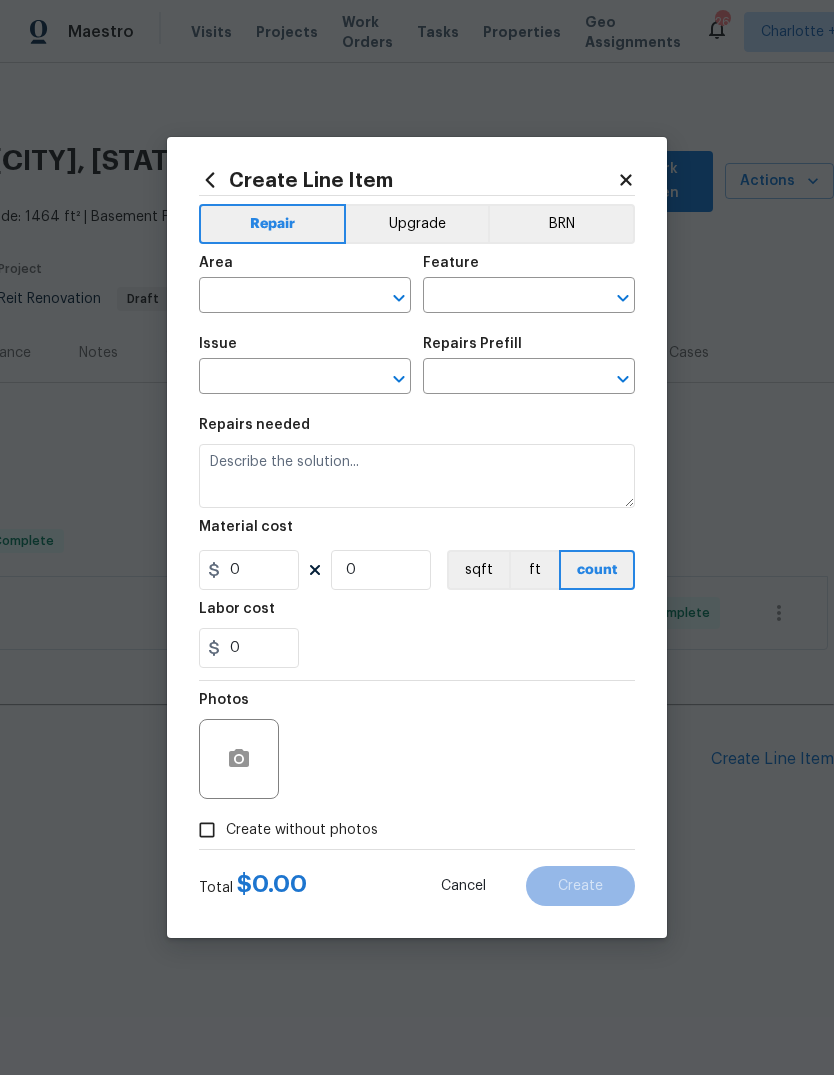 click at bounding box center [277, 297] 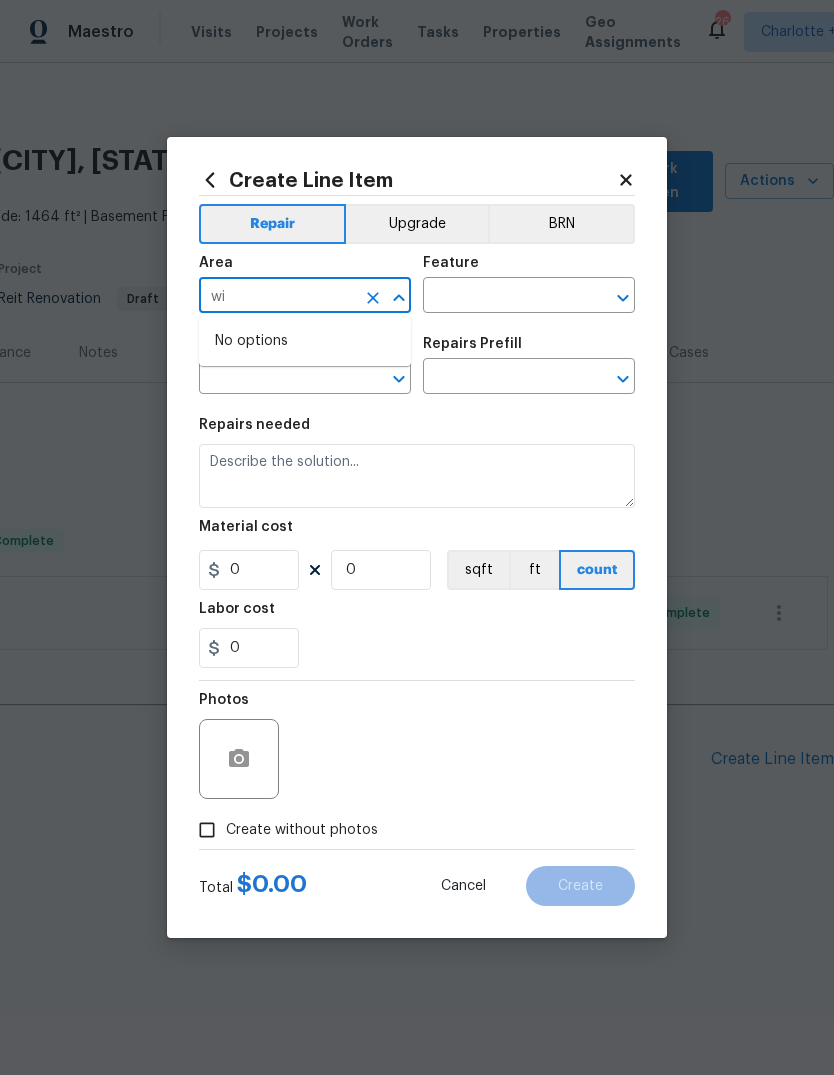 type on "w" 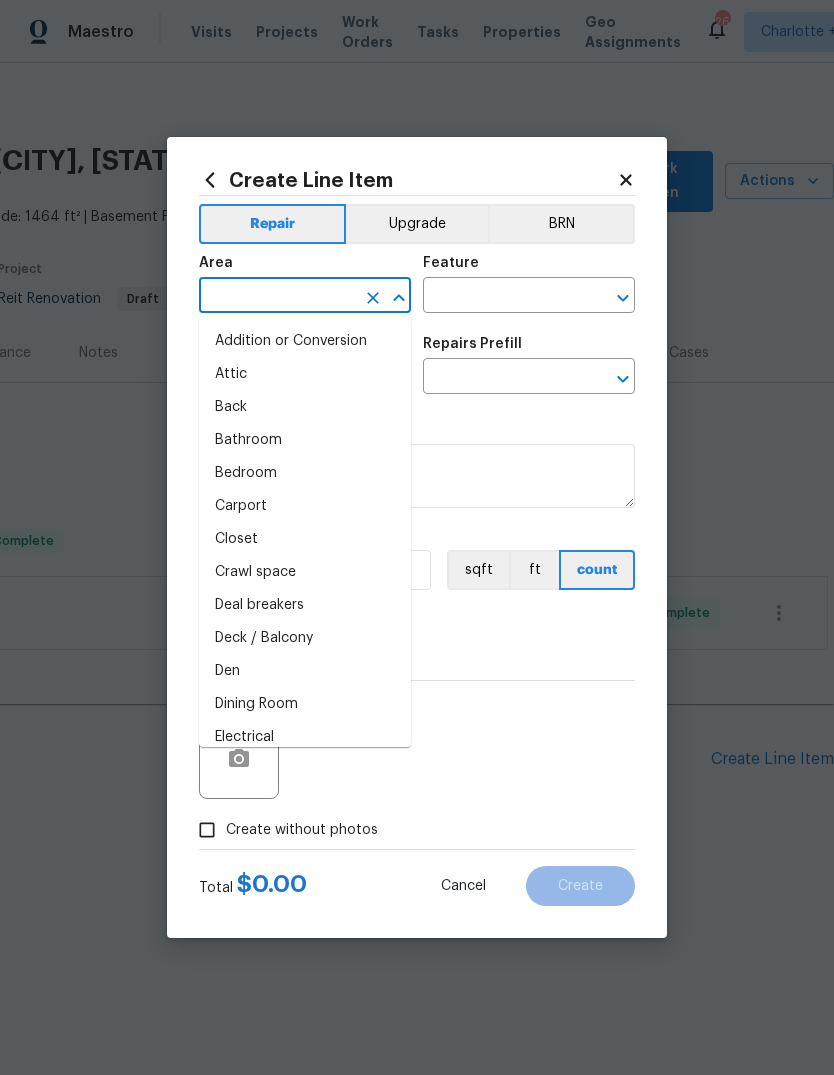 type on "e" 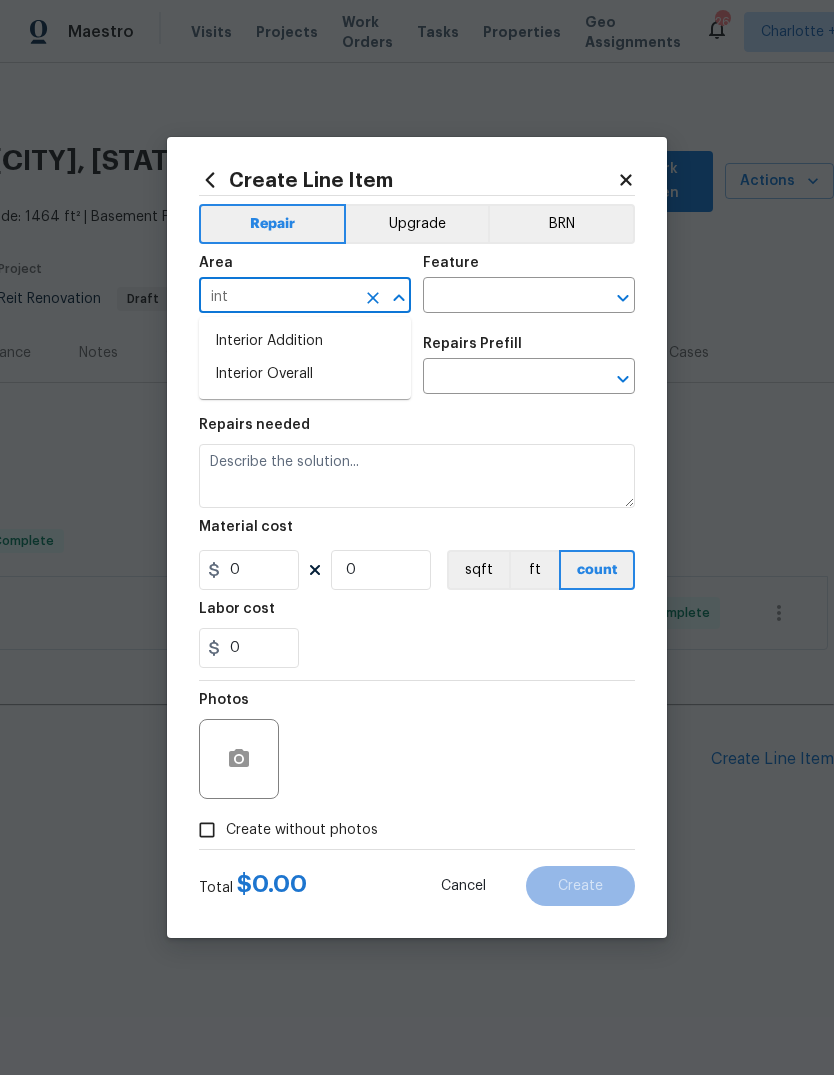 click on "Interior Overall" at bounding box center [305, 374] 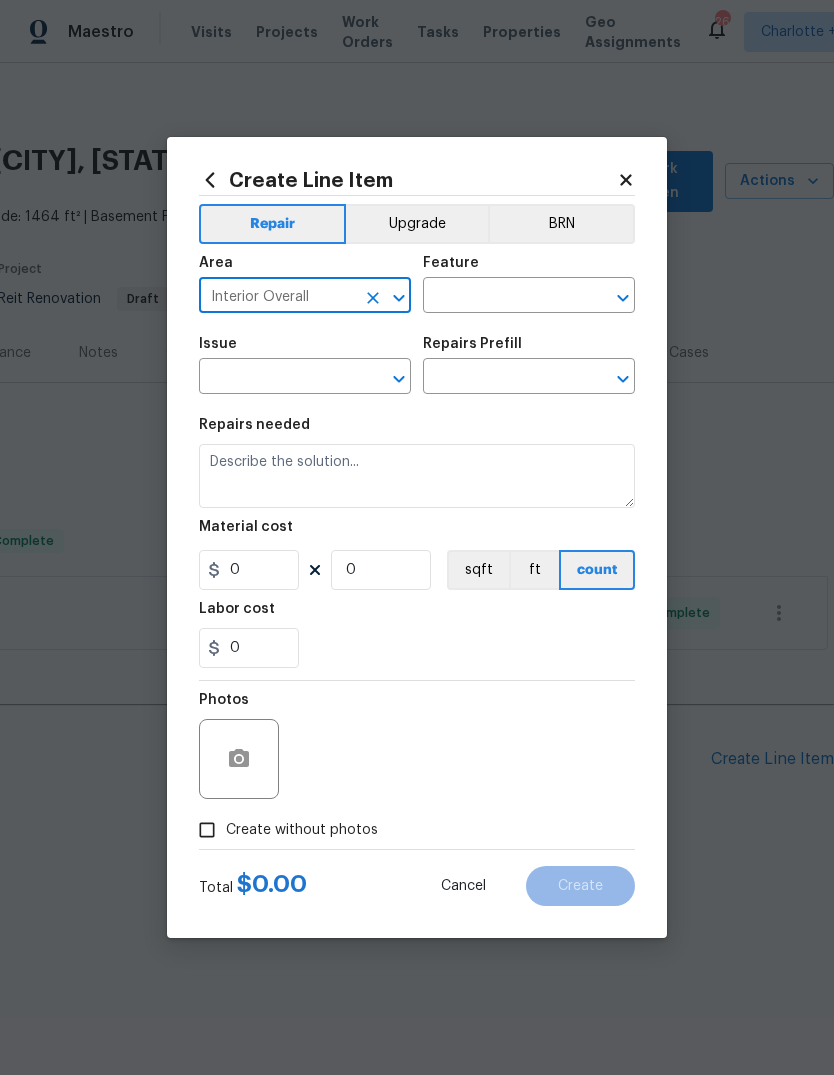 click at bounding box center [501, 297] 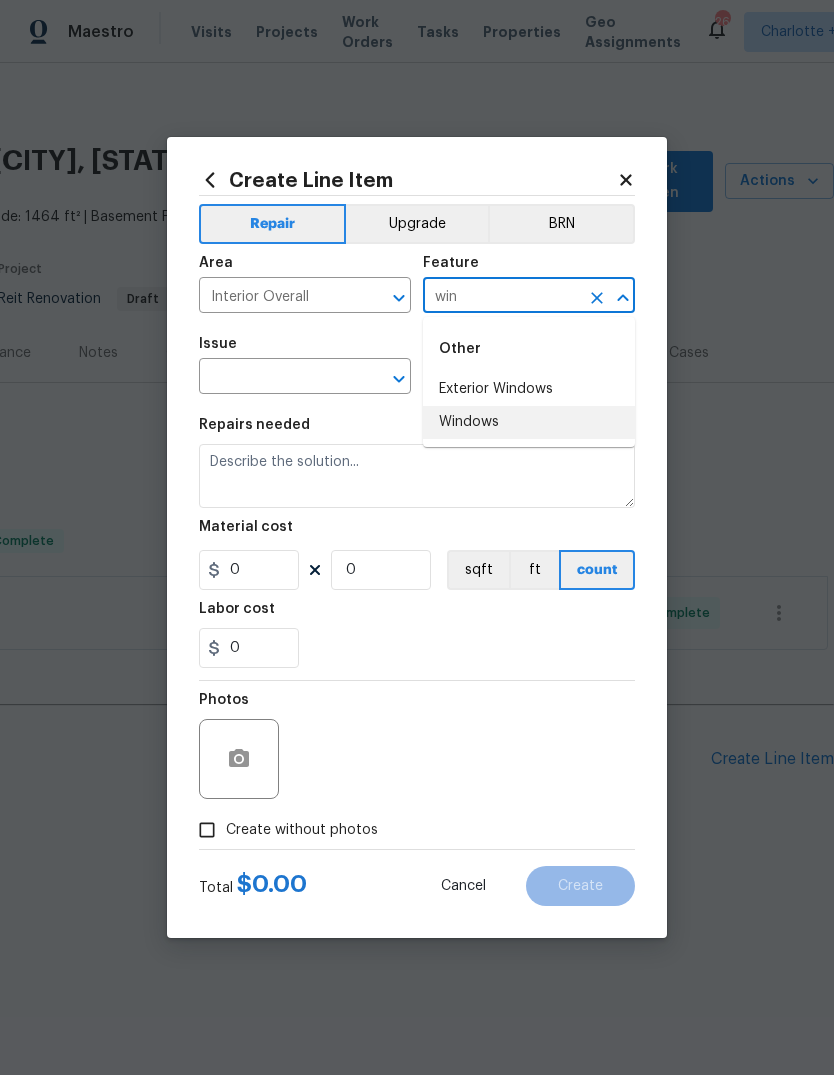 click on "Windows" at bounding box center (529, 422) 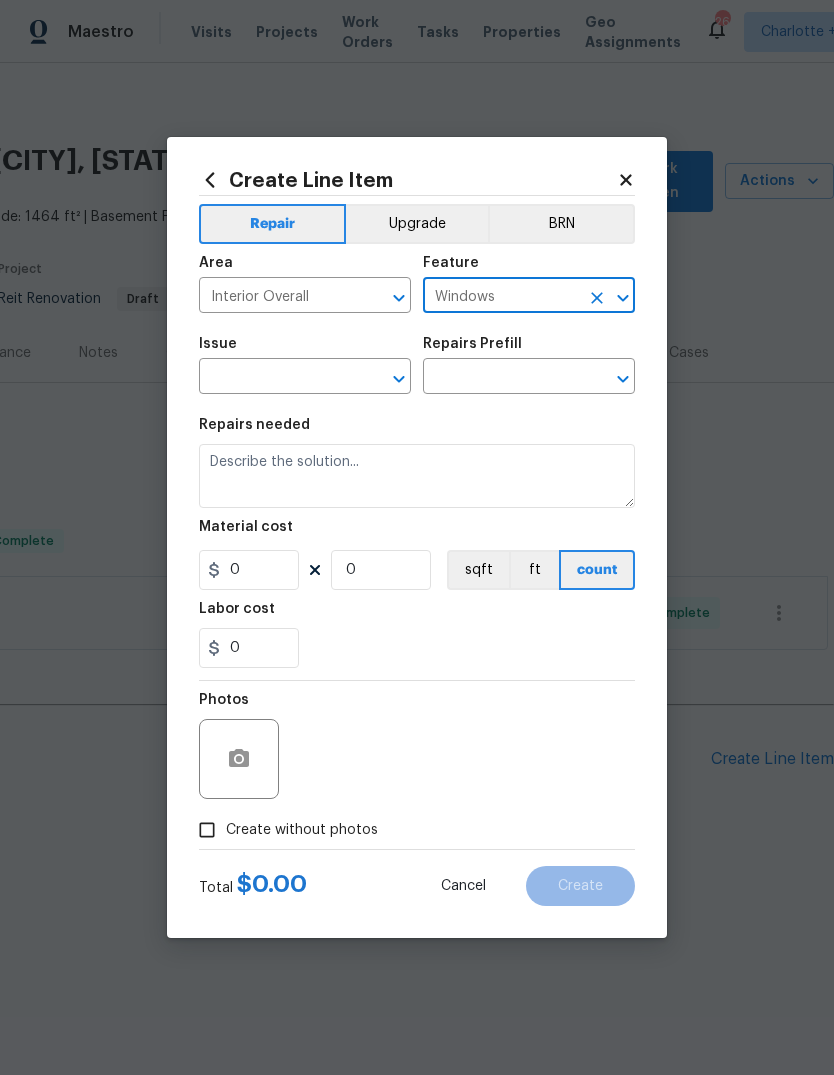 click at bounding box center [277, 378] 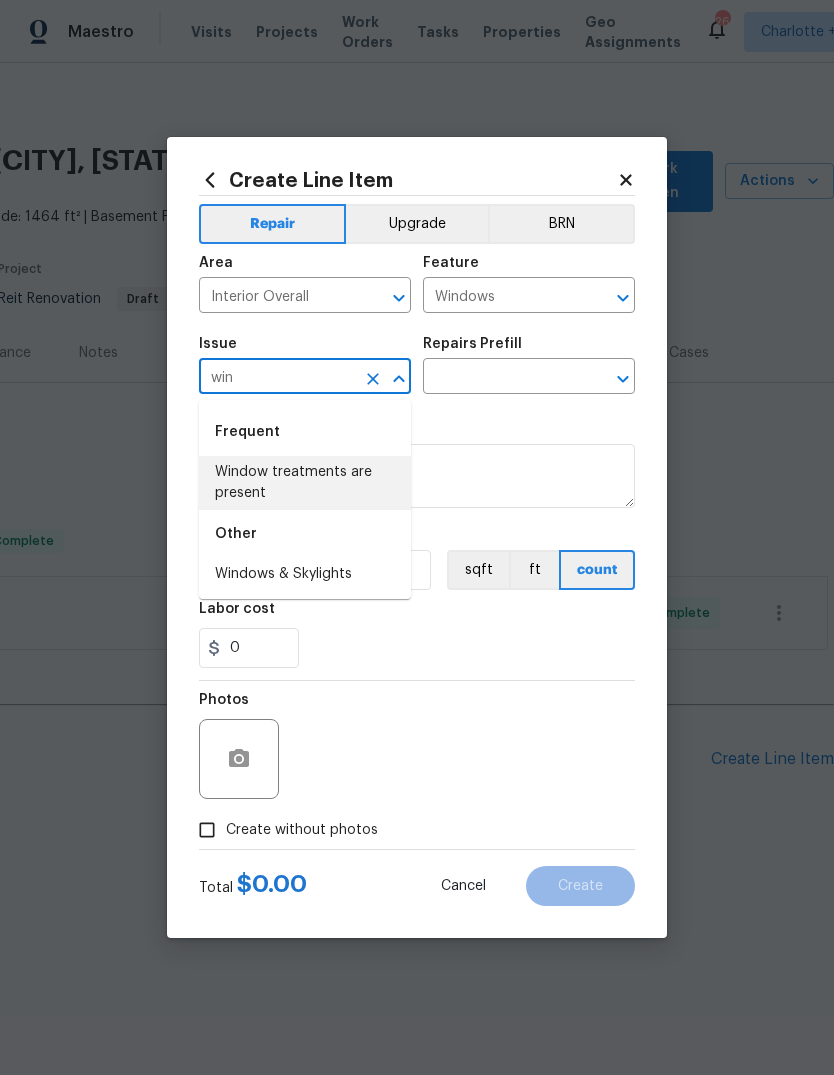 click on "Window treatments are present" at bounding box center [305, 483] 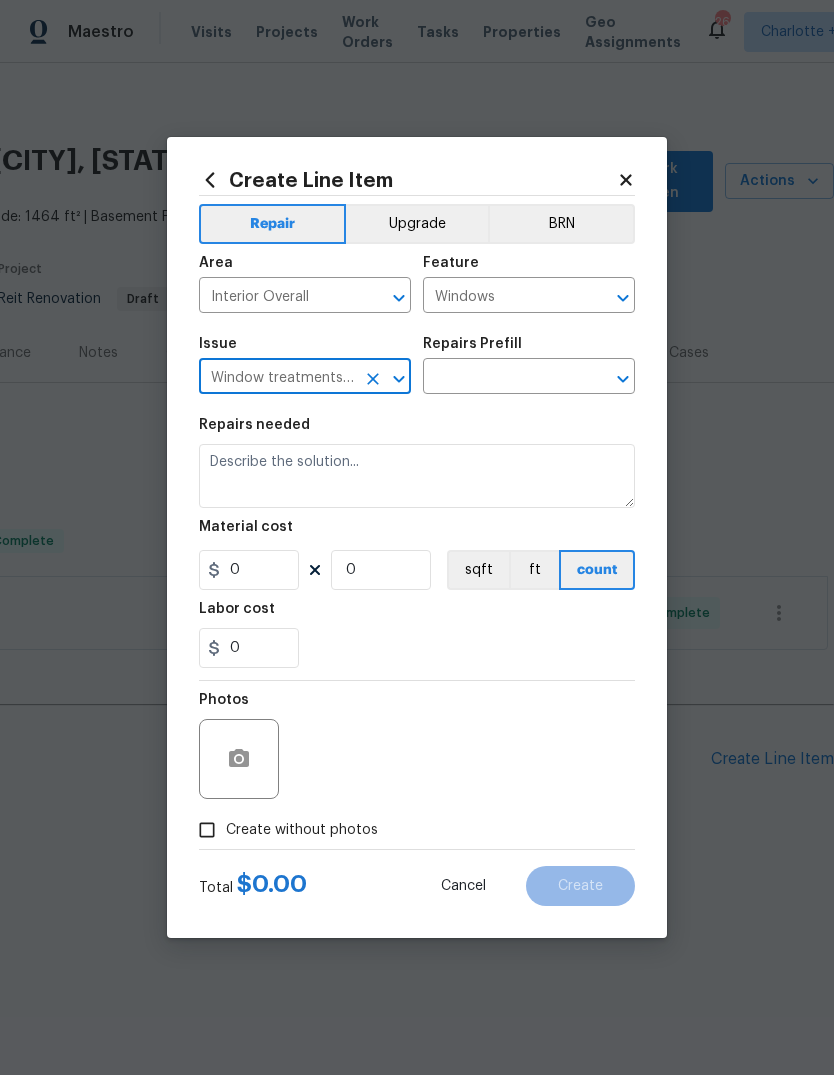 click 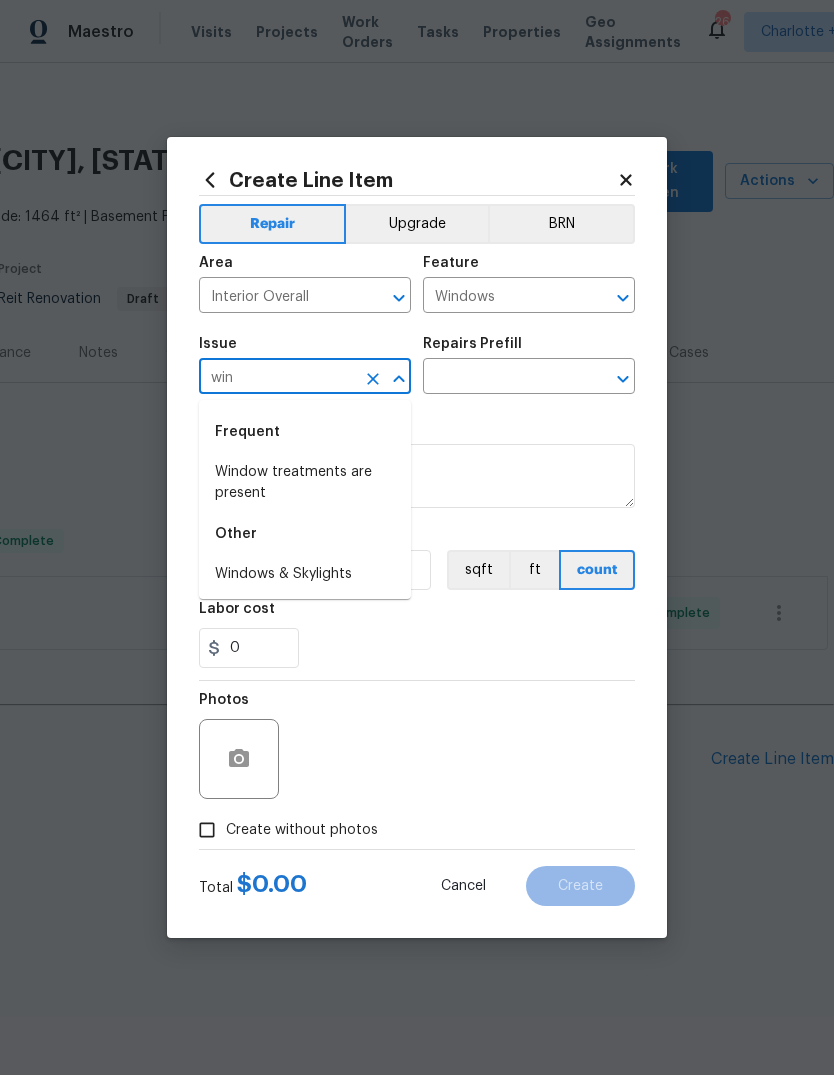 click on "Windows & Skylights" at bounding box center (305, 574) 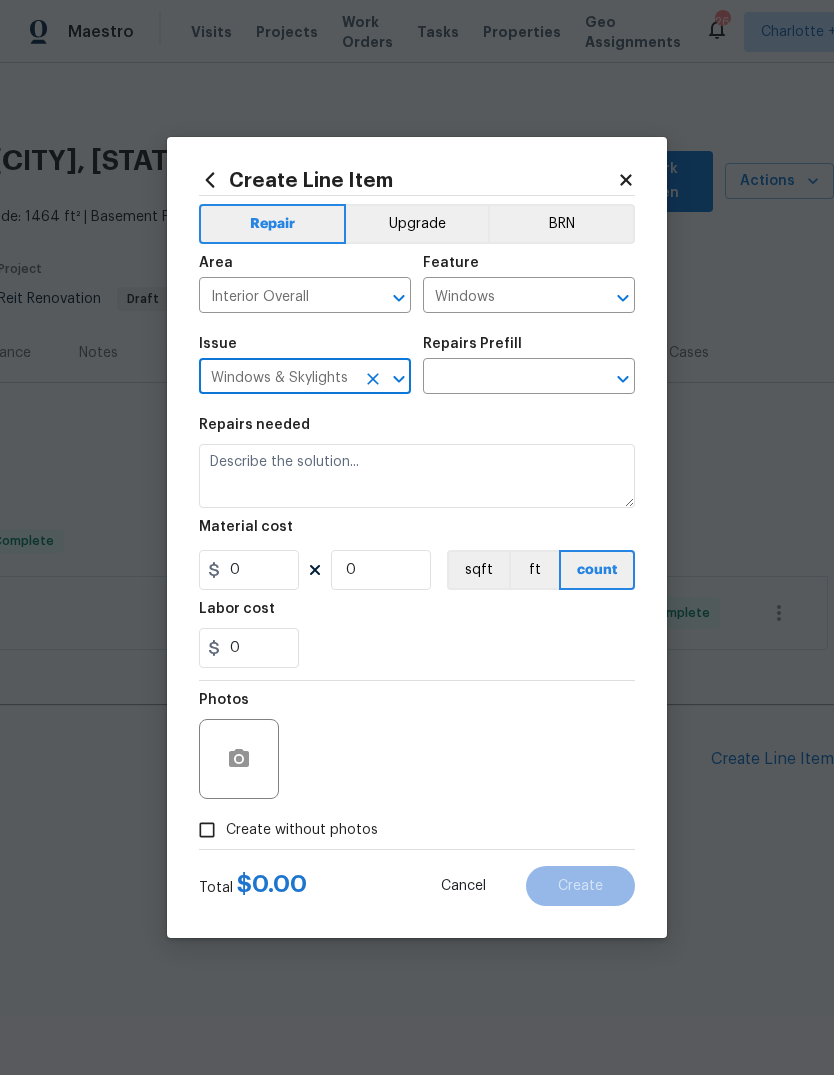 click at bounding box center [501, 378] 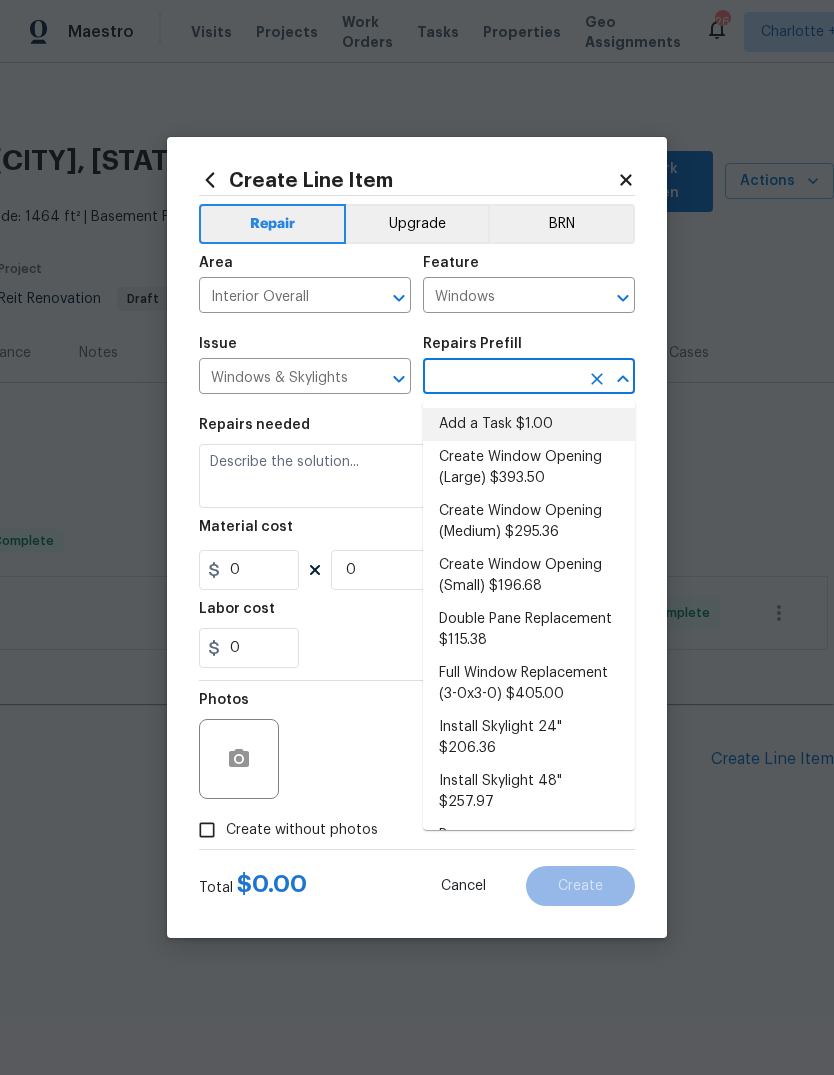 click on "Add a Task $1.00" at bounding box center [529, 424] 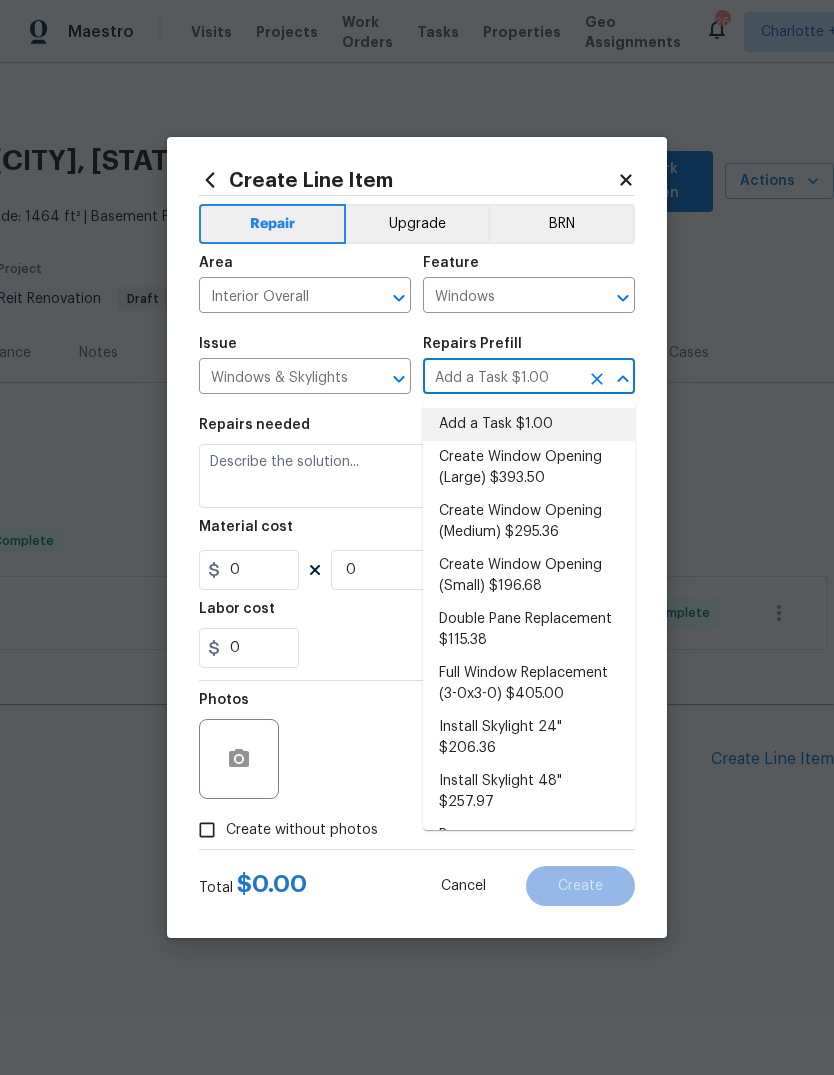 type on "HPM to detail" 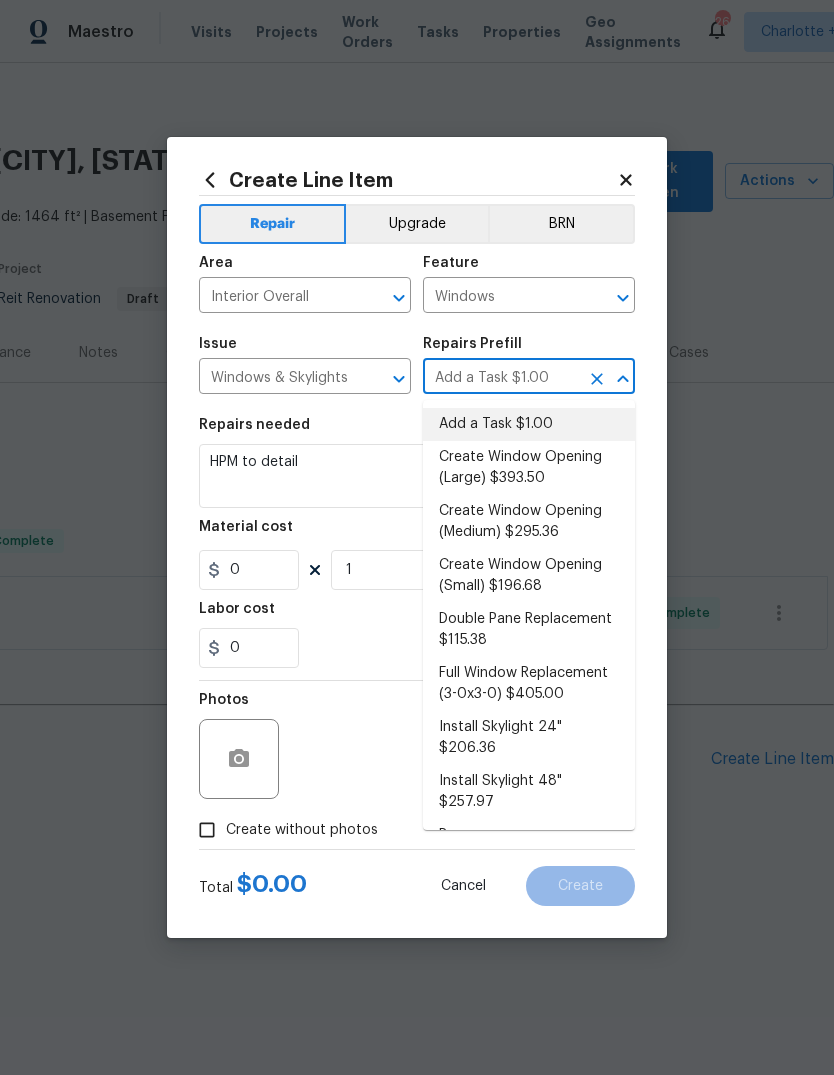type on "1" 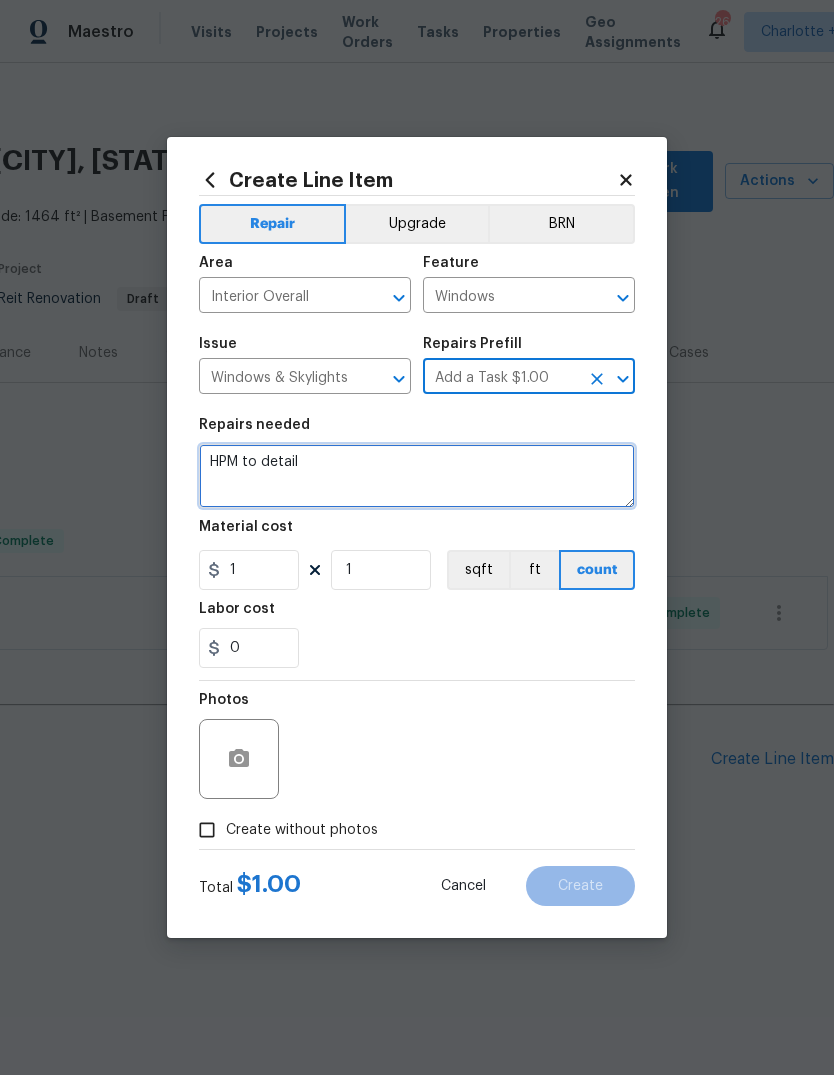 click on "HPM to detail" at bounding box center (417, 476) 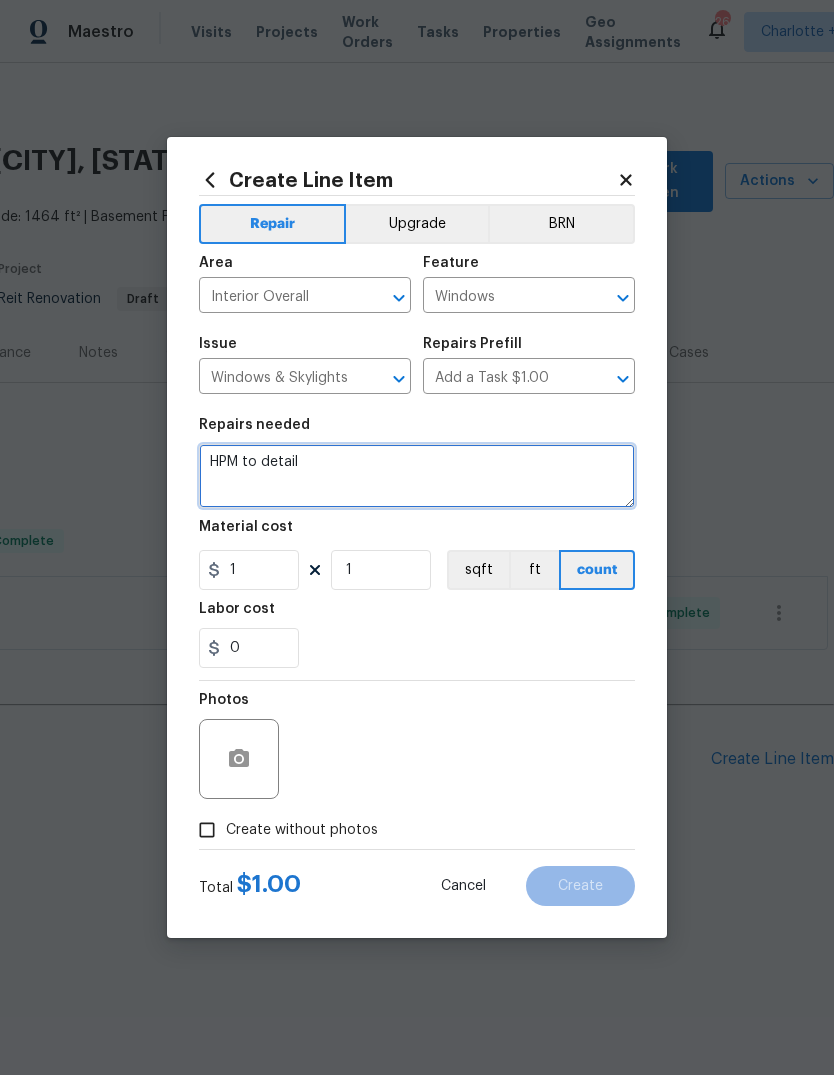 click on "HPM to detail" at bounding box center [417, 476] 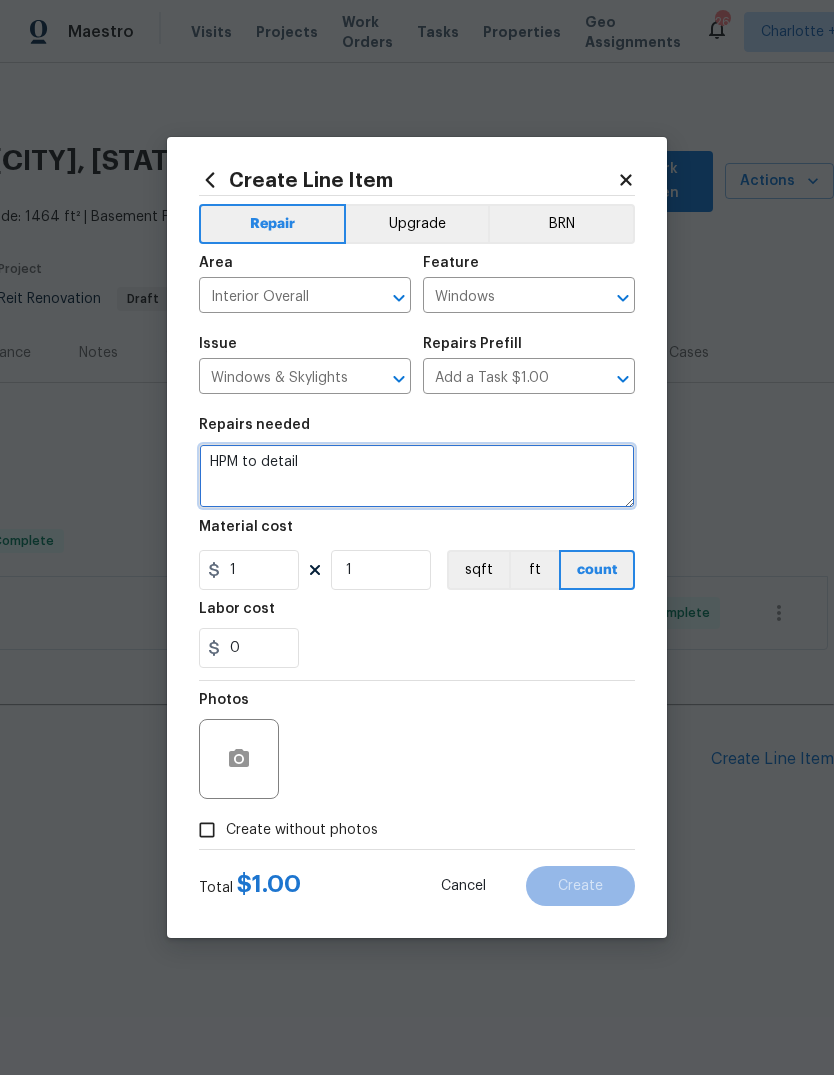 click on "HPM to detail" at bounding box center [417, 476] 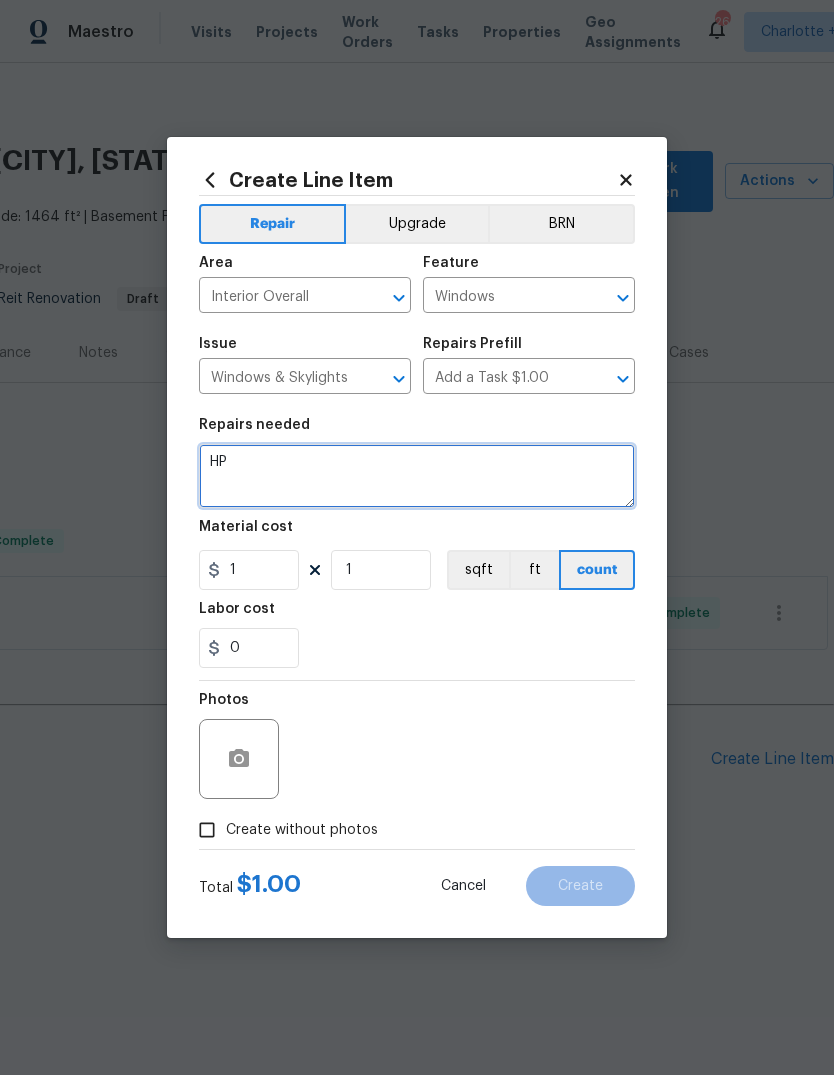 type on "H" 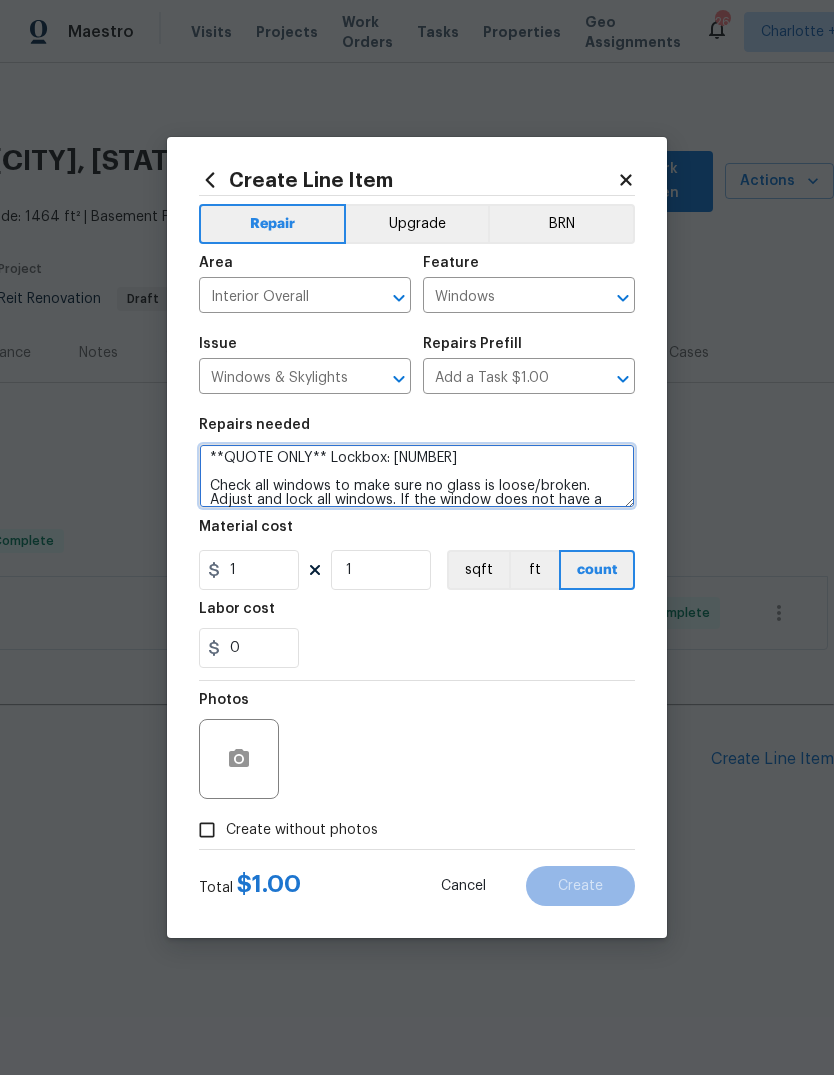 scroll, scrollTop: 28, scrollLeft: 0, axis: vertical 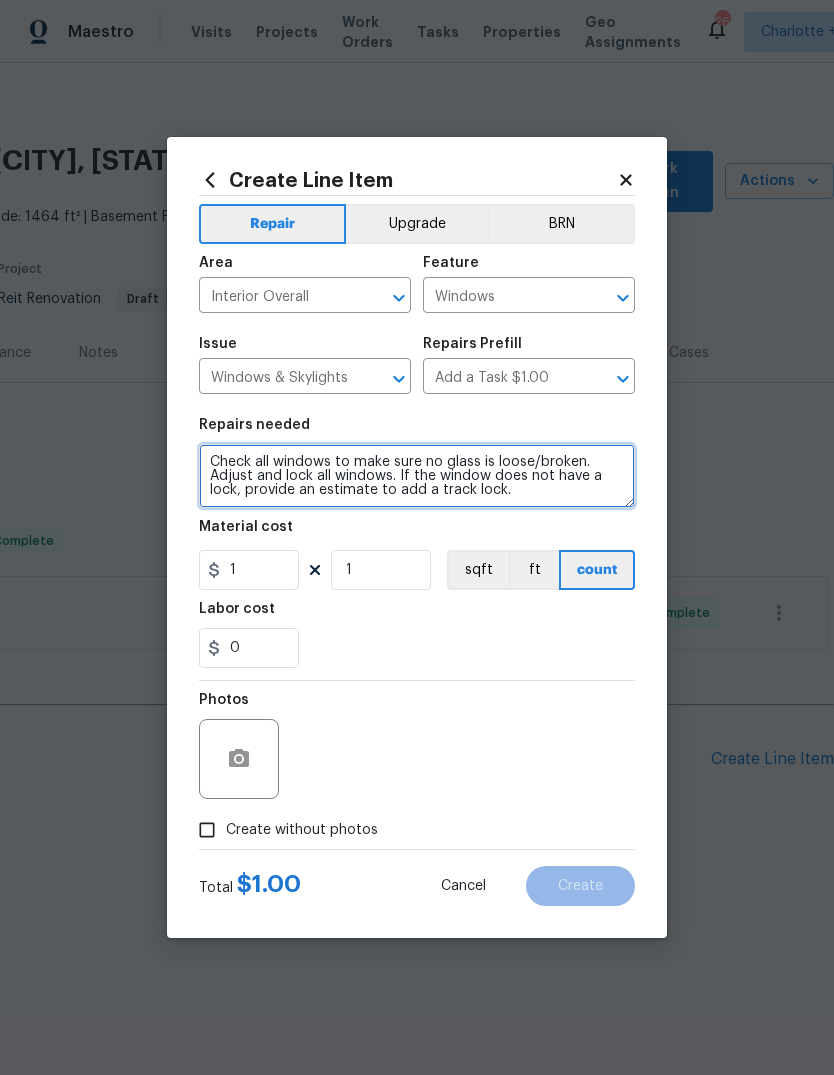 type on "**QUOTE ONLY** Lockbox: 2976
Check all windows to make sure no glass is loose/broken. Adjust and lock all windows. If the window does not have a lock, provide an estimate to add a track lock." 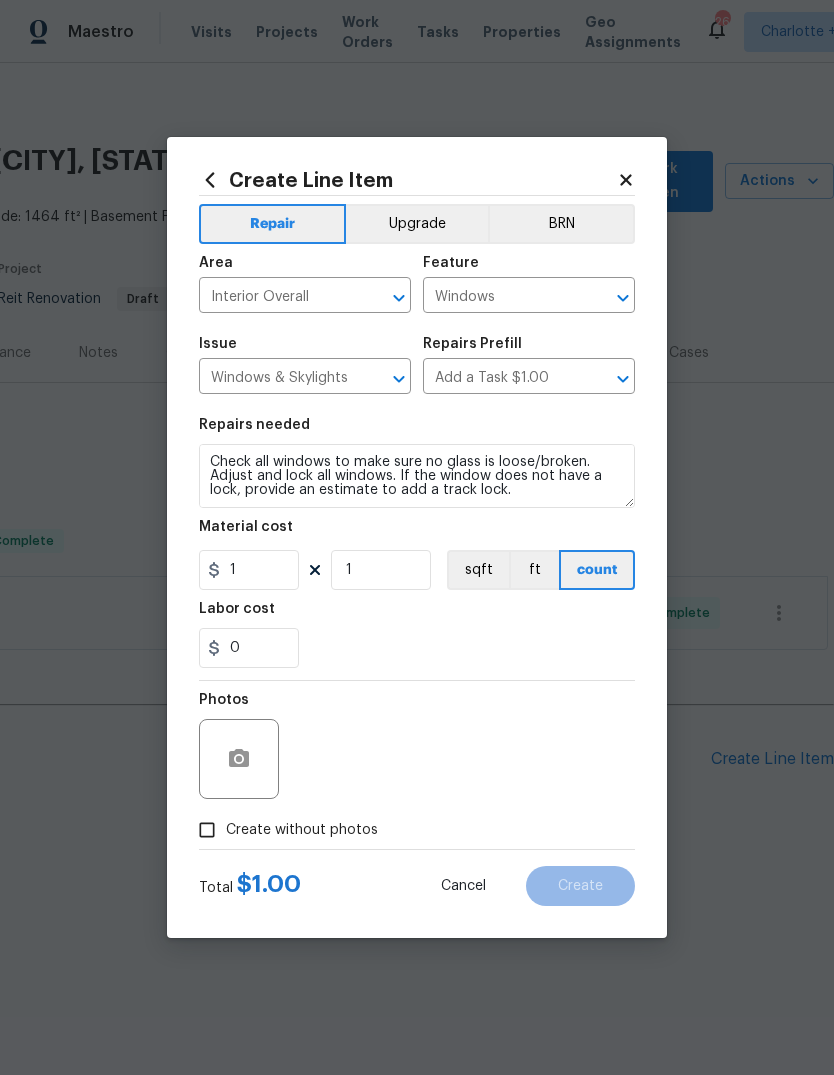 click on "Material cost" at bounding box center [417, 533] 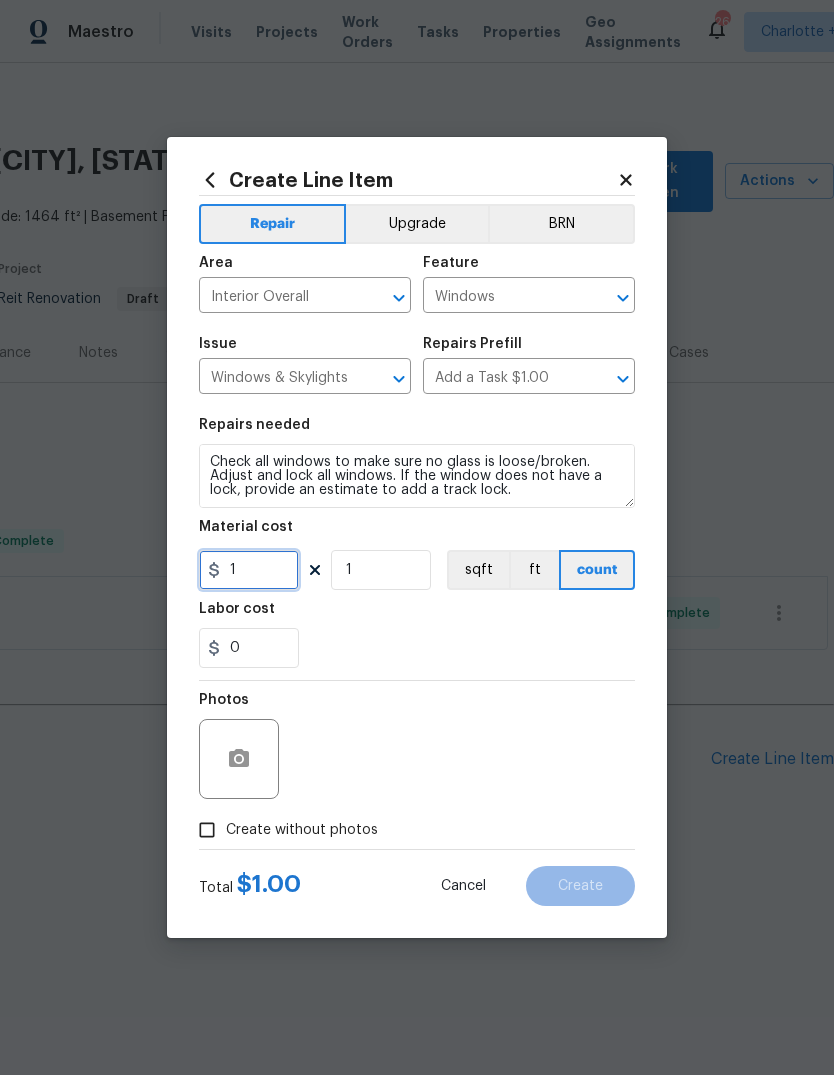 click on "1" at bounding box center [249, 570] 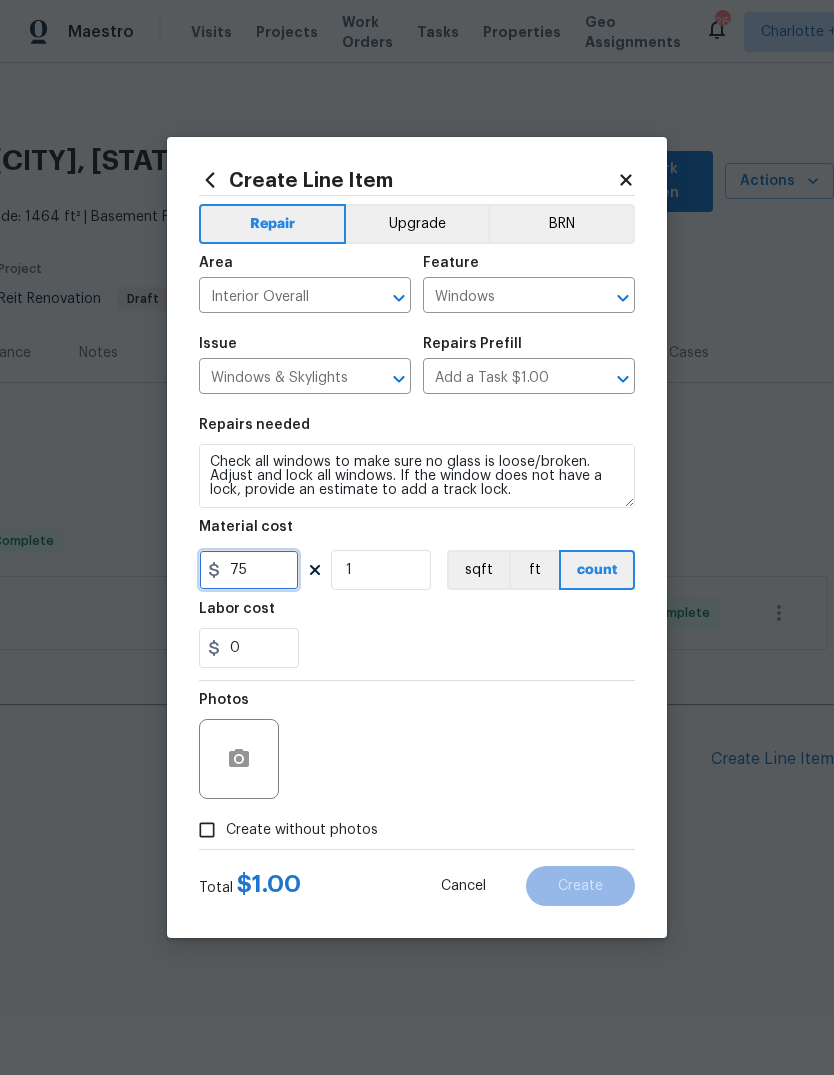 type on "75" 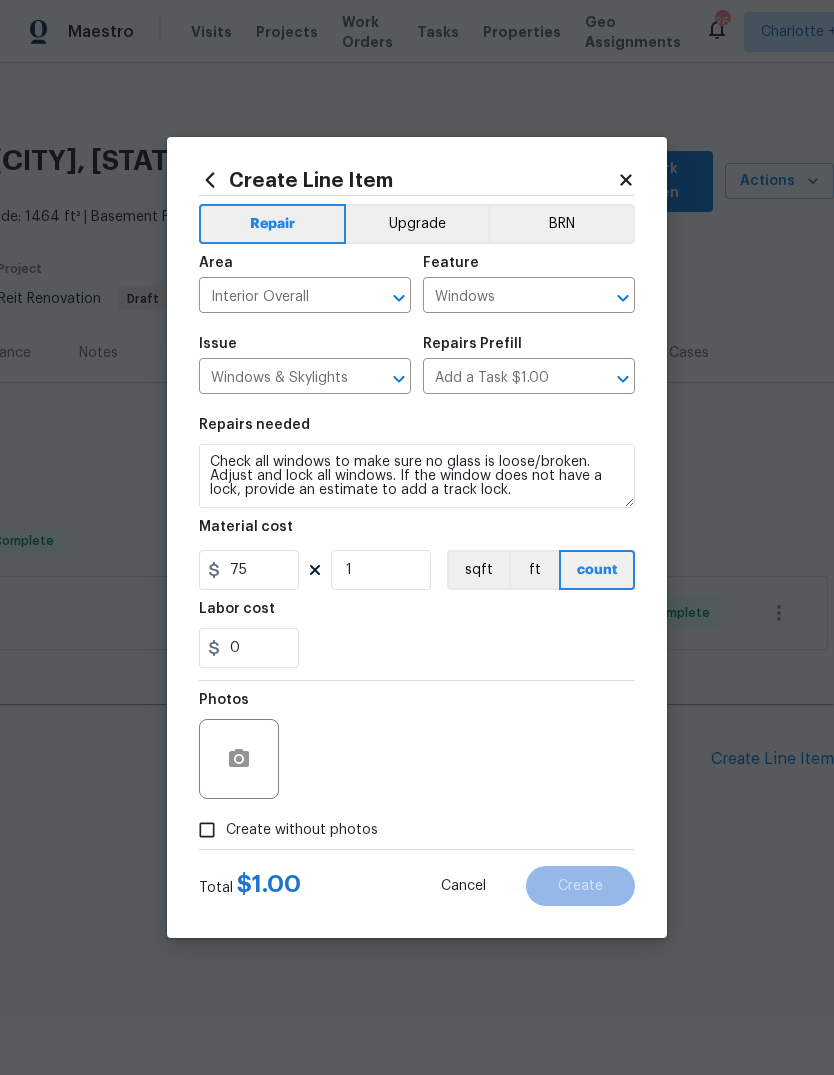 click on "**QUOTE ONLY** Lockbox: 2976
Check all windows to make sure no glass is loose/broken. Adjust and lock all windows. If the window does not have a lock, provide an estimate to add a track lock." at bounding box center (417, 476) 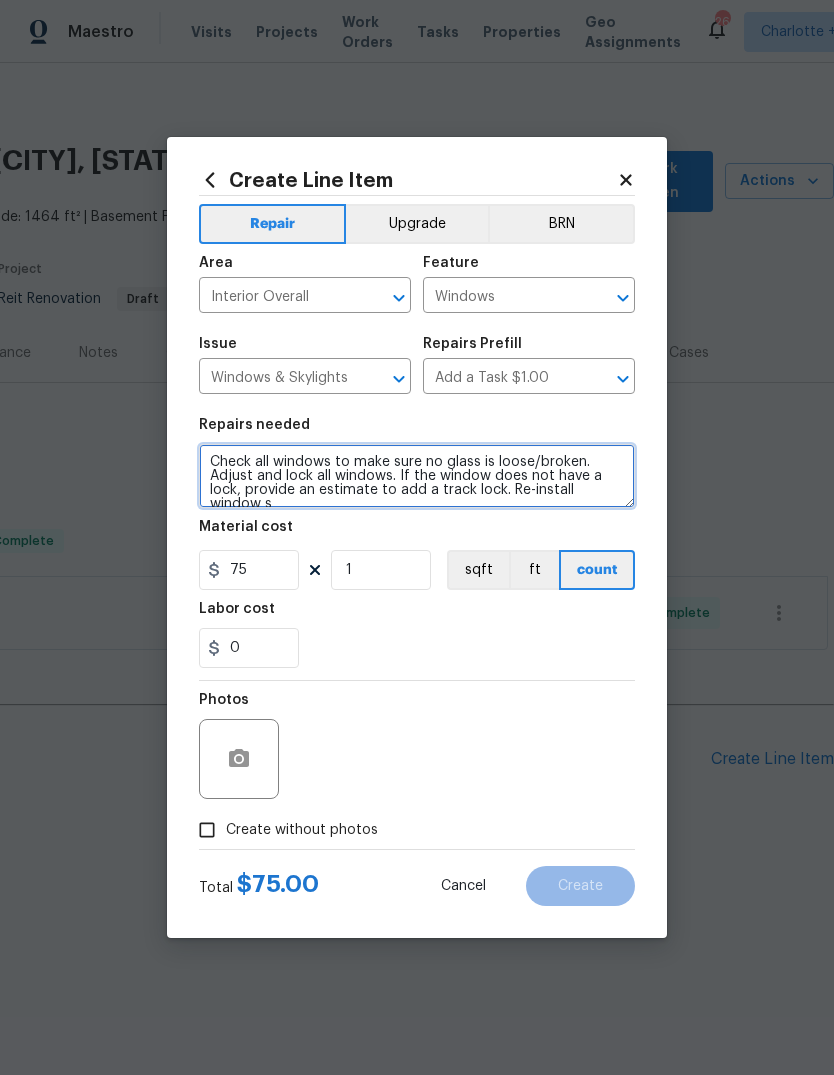 scroll, scrollTop: 32, scrollLeft: 0, axis: vertical 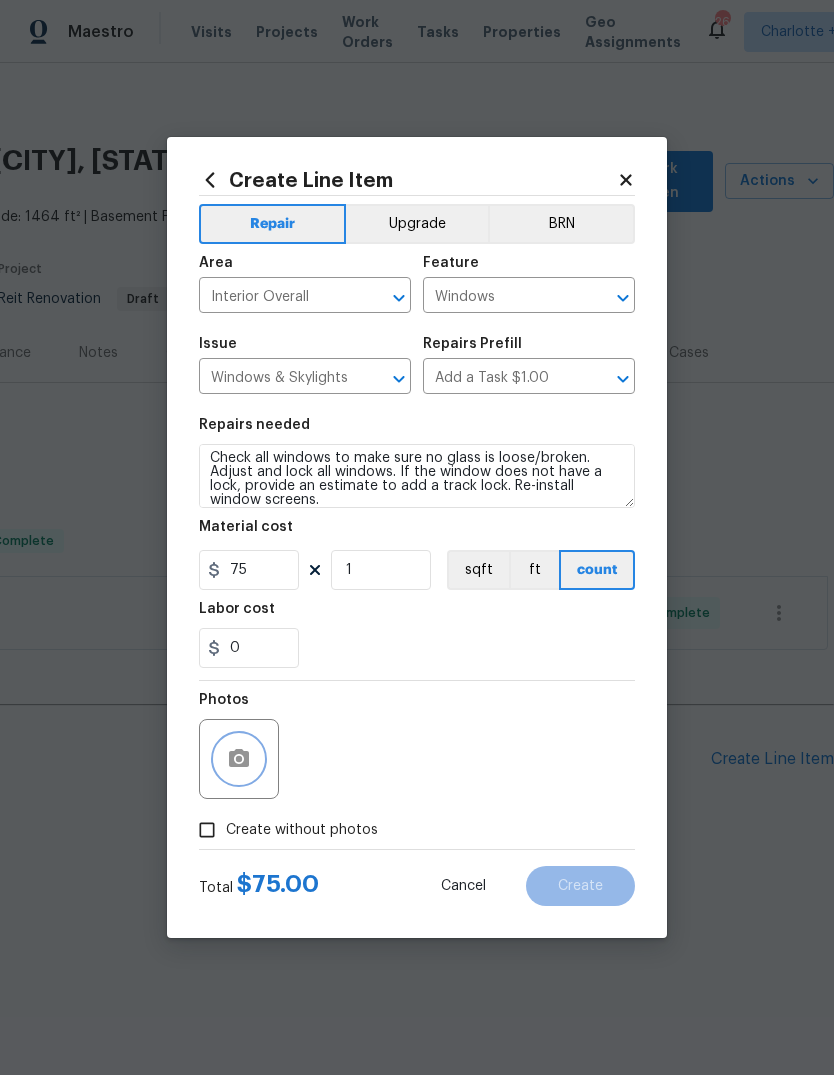 click at bounding box center (239, 759) 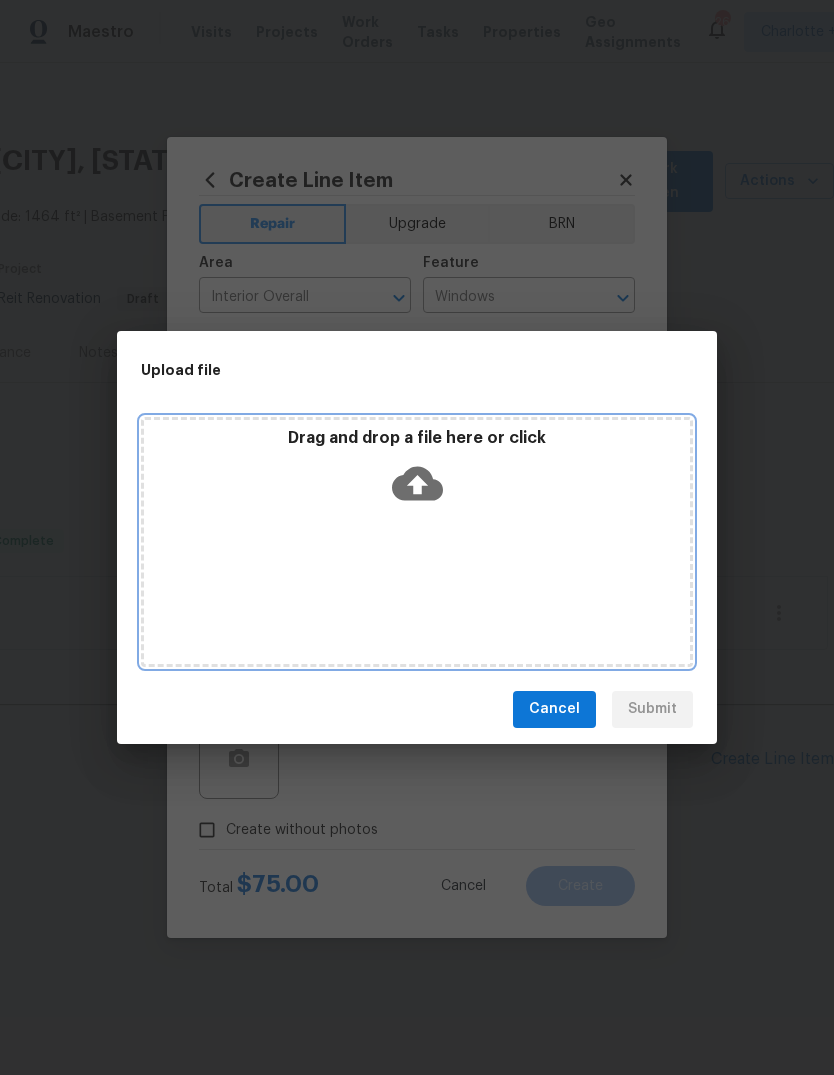 click on "Drag and drop a file here or click" at bounding box center (417, 542) 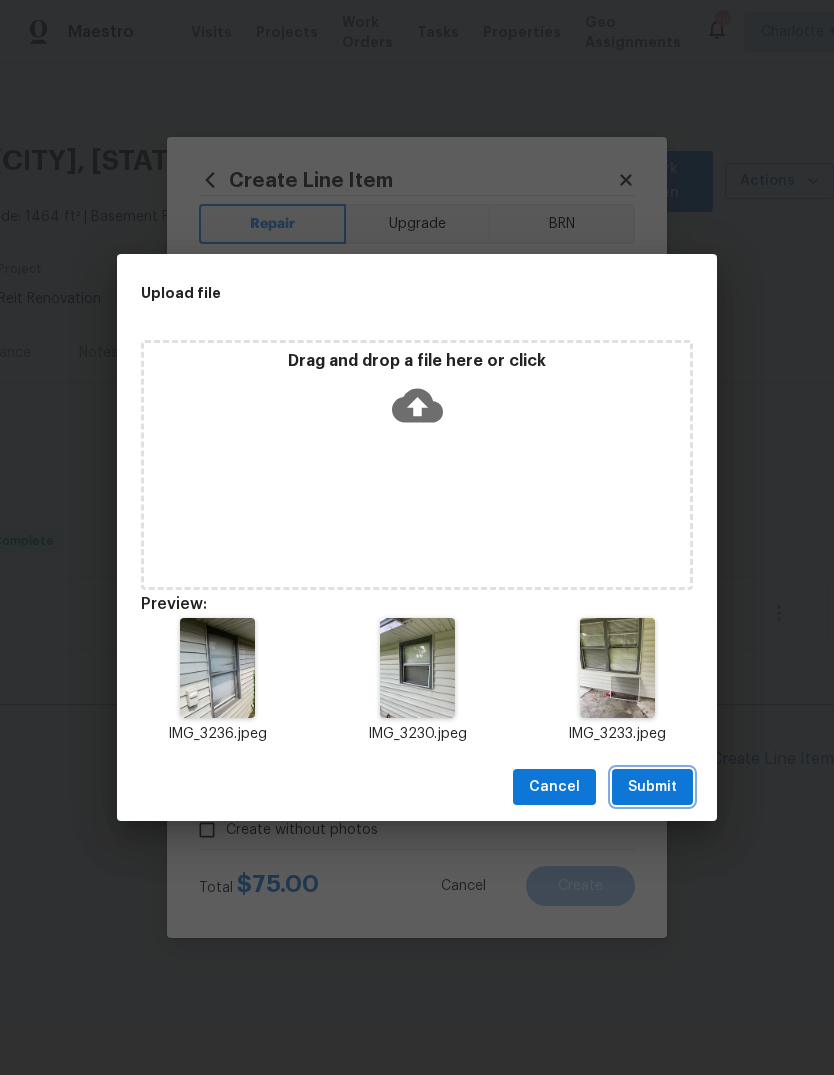 click on "Submit" at bounding box center [652, 787] 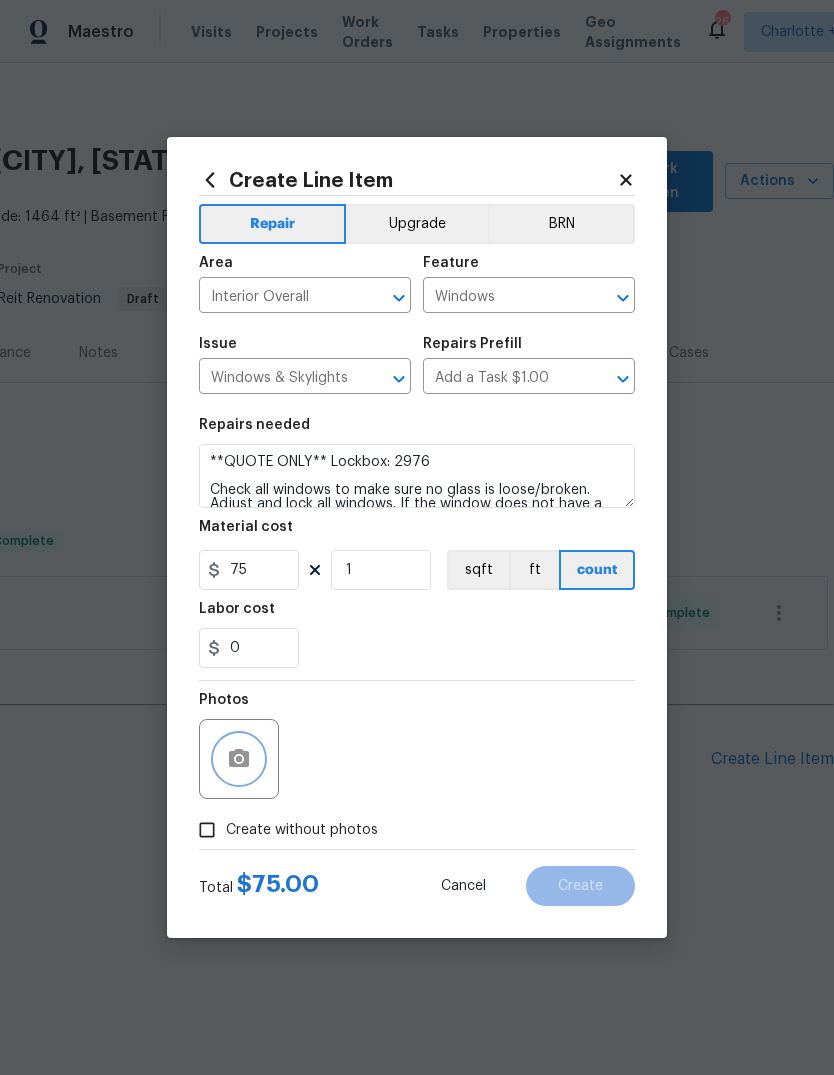 scroll, scrollTop: 13, scrollLeft: 0, axis: vertical 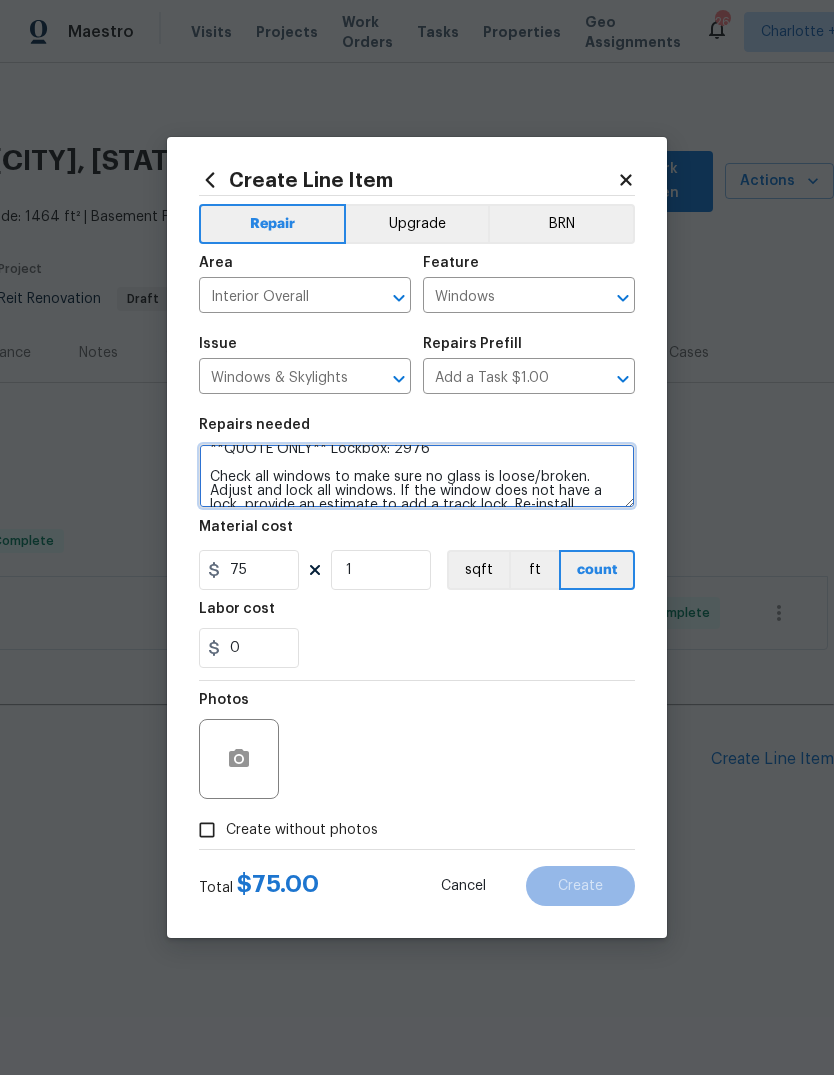 click on "**QUOTE ONLY** Lockbox: 2976
Check all windows to make sure no glass is loose/broken. Adjust and lock all windows. If the window does not have a lock, provide an estimate to add a track lock. Re-install window screens." at bounding box center [417, 476] 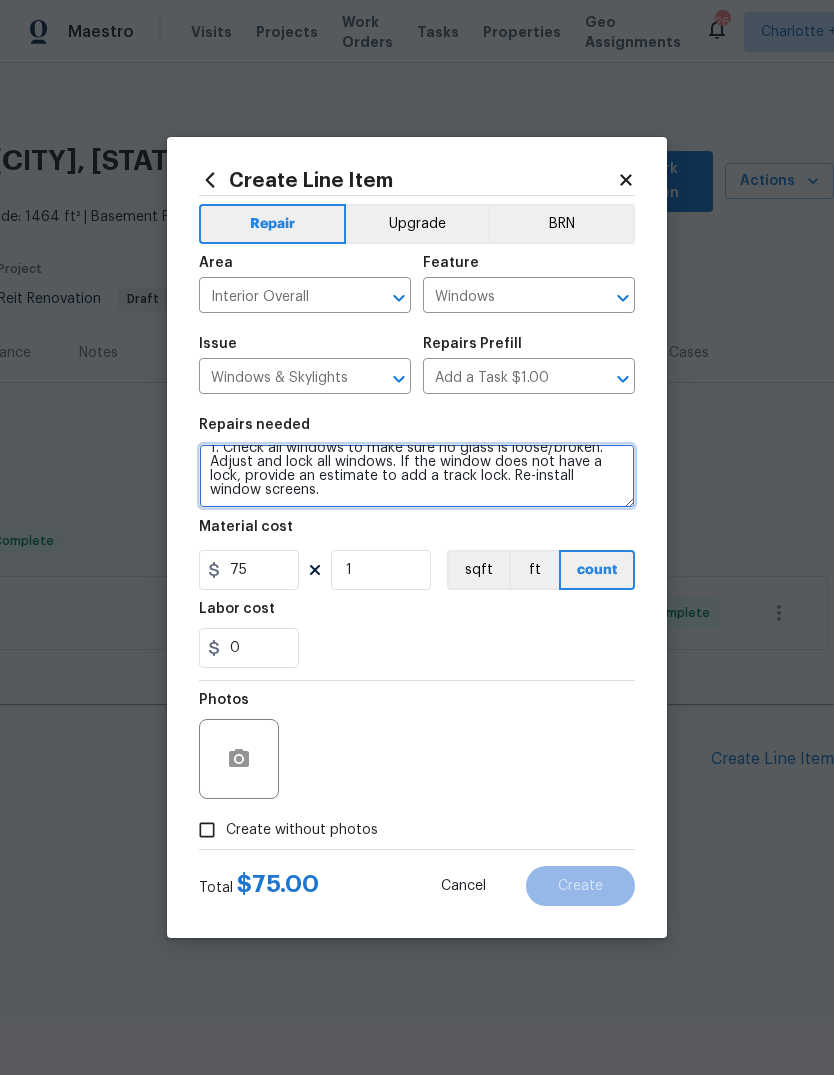 click on "**QUOTE ONLY** Lockbox: 2976
1. Check all windows to make sure no glass is loose/broken. Adjust and lock all windows. If the window does not have a lock, provide an estimate to add a track lock. Re-install window screens." at bounding box center [417, 476] 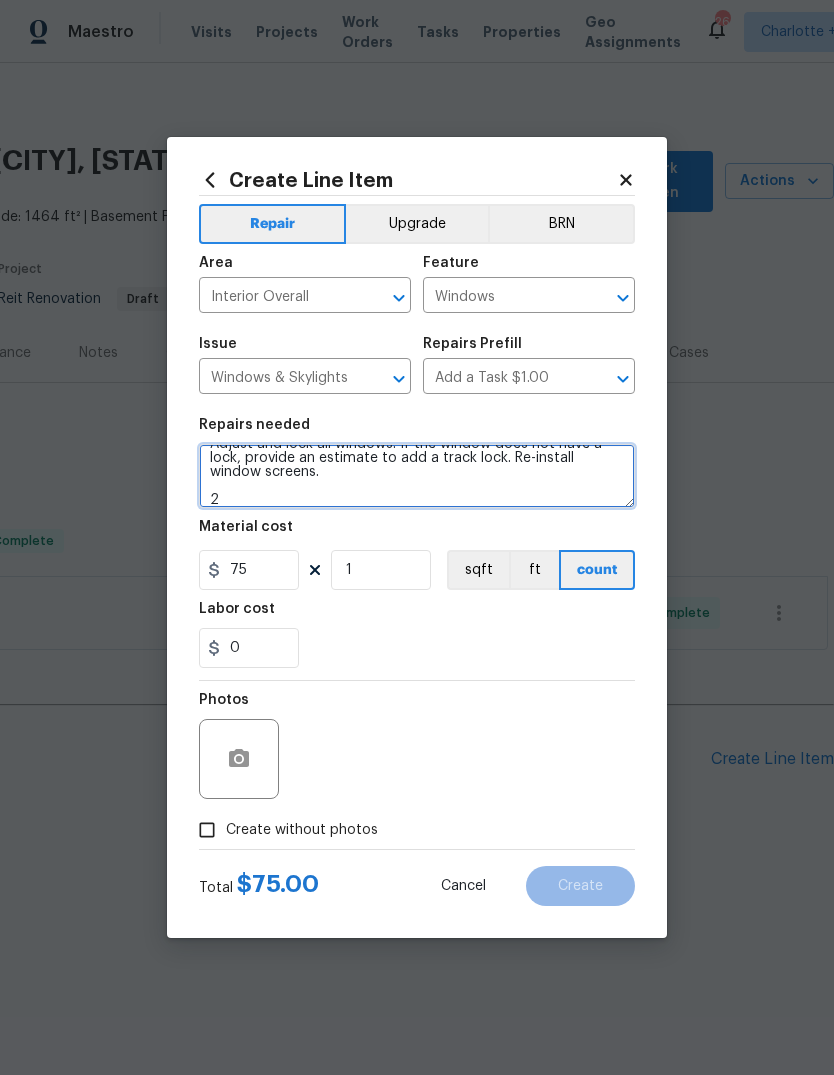 scroll, scrollTop: 60, scrollLeft: 0, axis: vertical 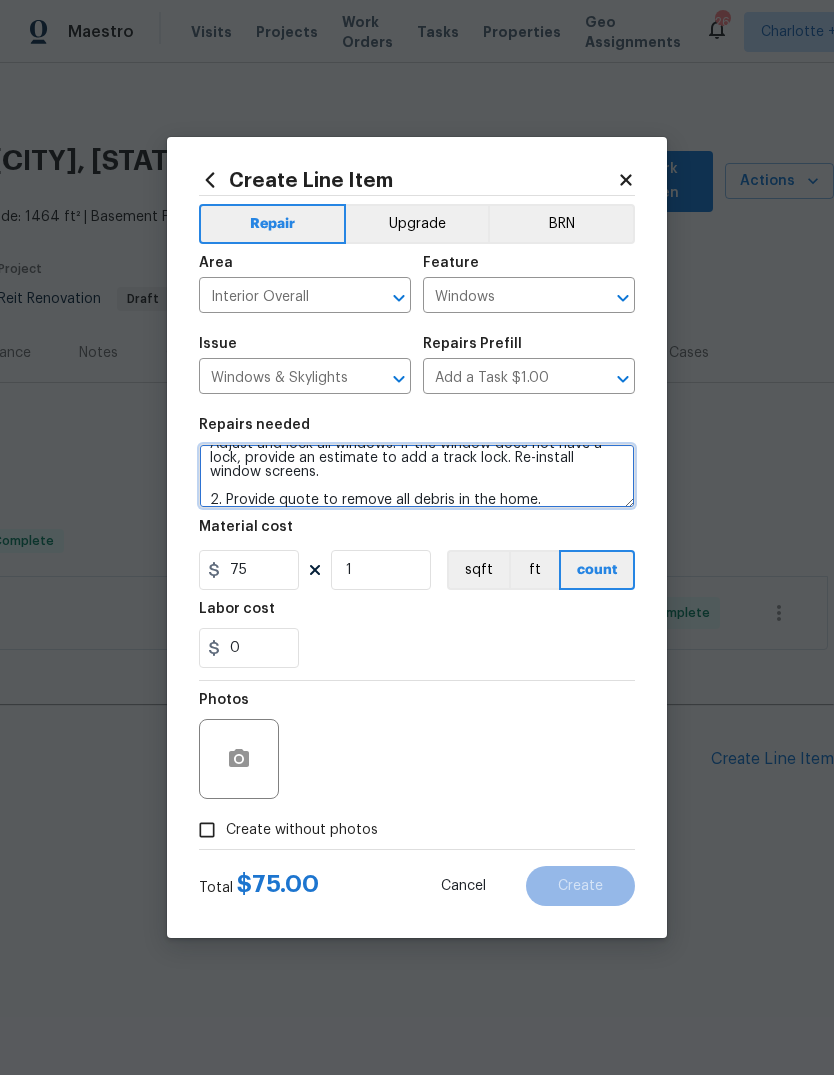 click on "**QUOTE ONLY** Lockbox: 2976
1. Check all windows to make sure no glass is loose/broken. Adjust and lock all windows. If the window does not have a lock, provide an estimate to add a track lock. Re-install window screens.
2. Provide quote to remove all debris in the home." at bounding box center (417, 476) 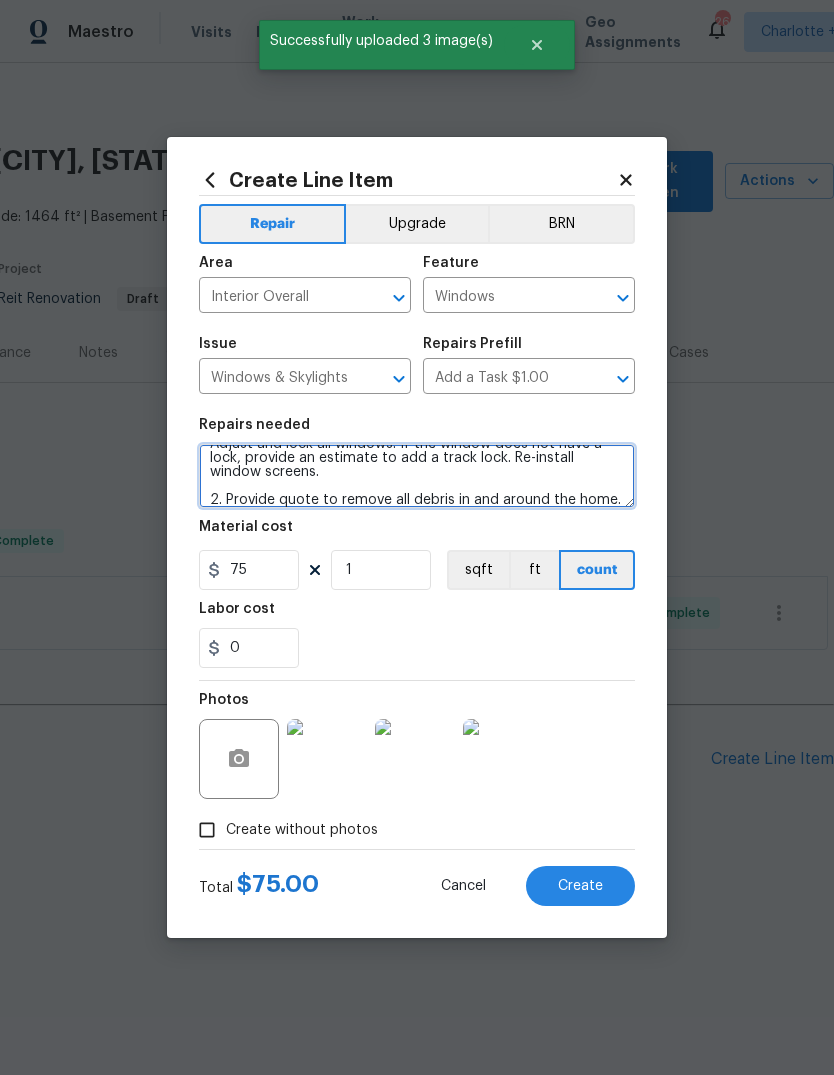 type on "**QUOTE ONLY** Lockbox: [NUMBER]
1. Check all windows to make sure no glass is loose/broken. Adjust and lock all windows. If the window does not have a lock, provide an estimate to add a track lock. Re-install window screens.
2. Provide quote to remove all debris in and around the home." 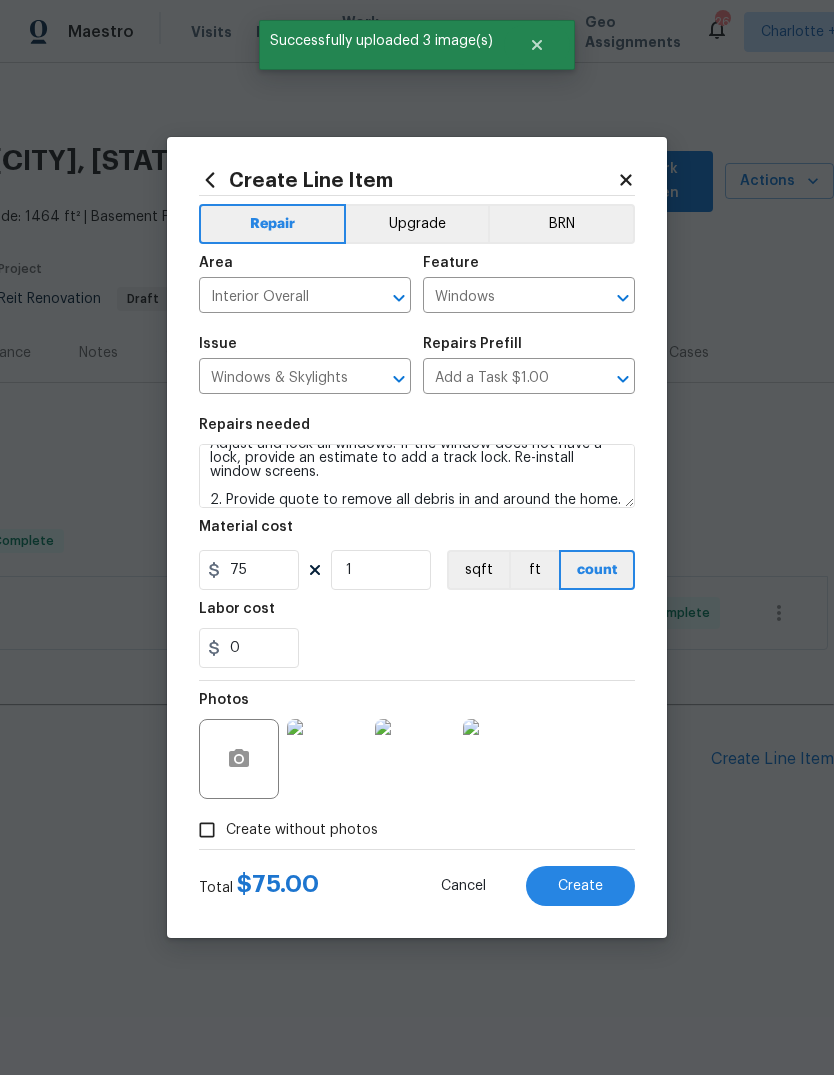 click on "Create" at bounding box center [580, 886] 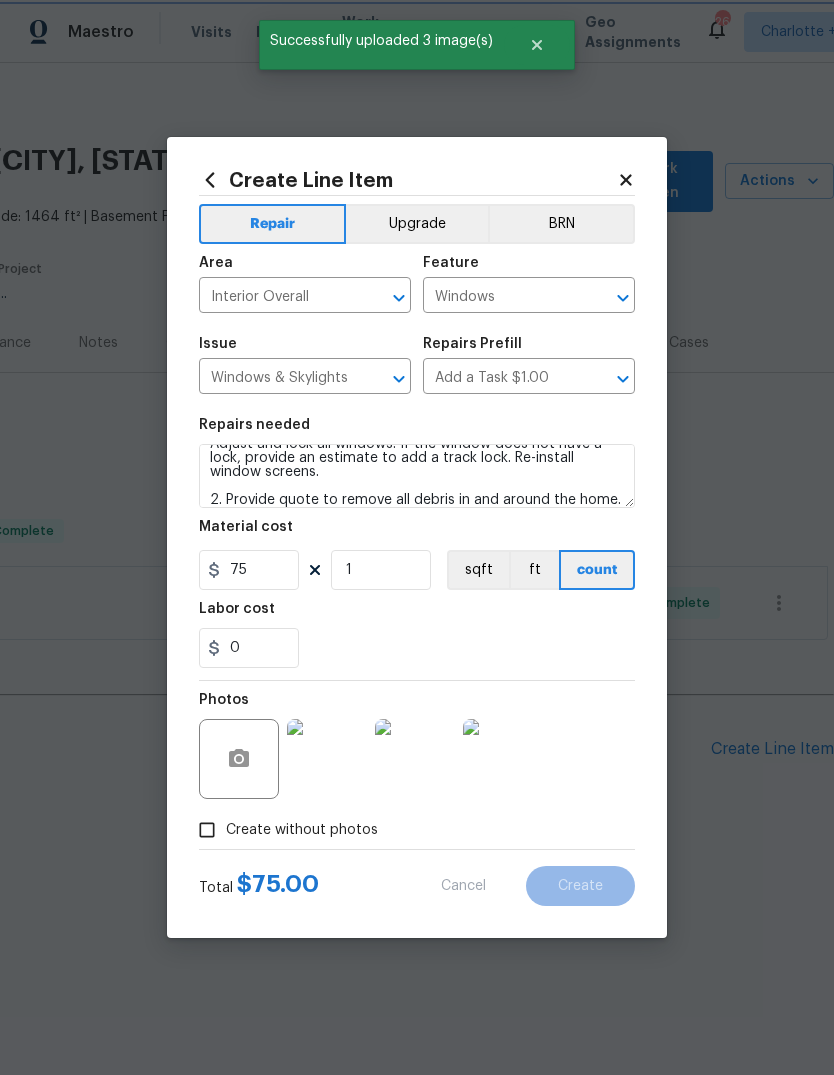 type 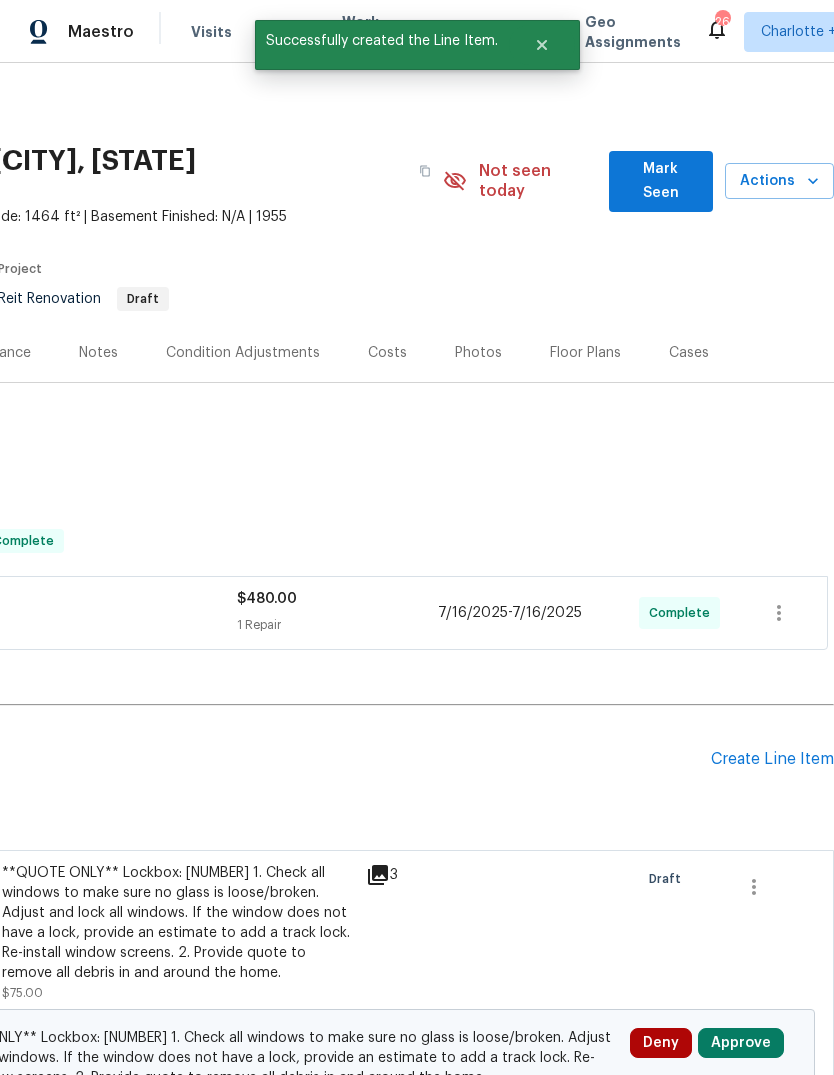 click on "Approve" at bounding box center (741, 1043) 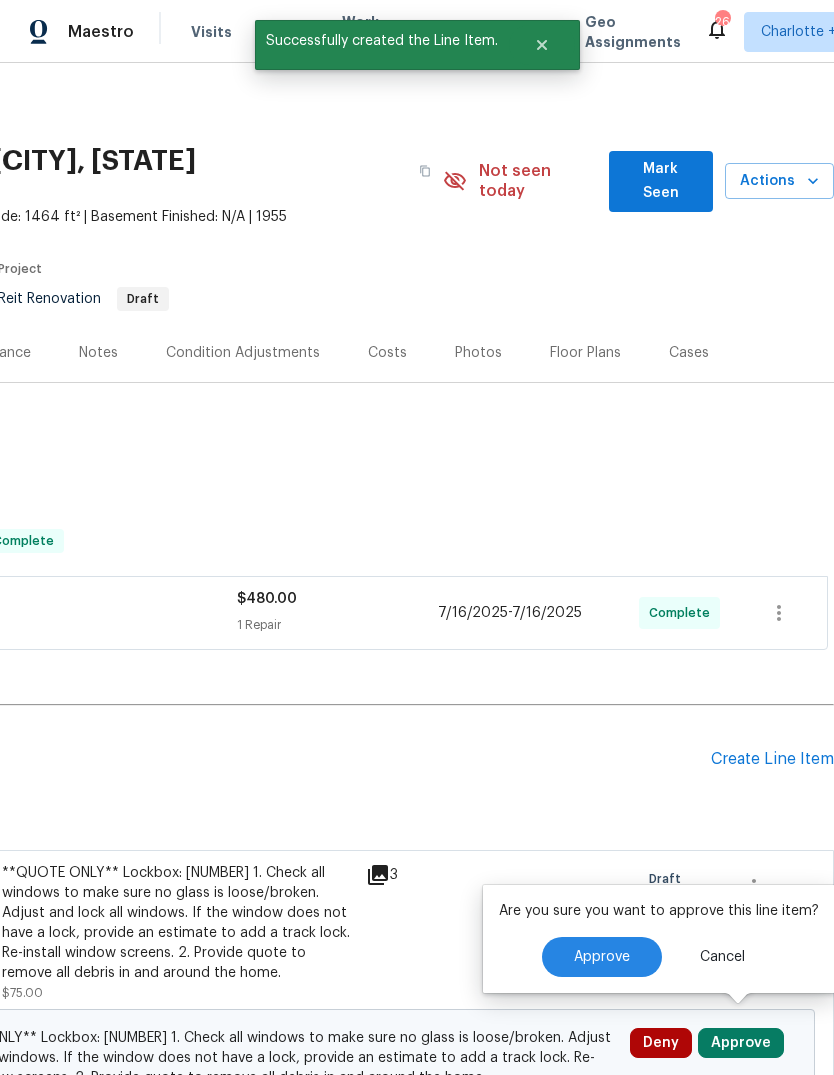 click on "Are you sure you want to approve this line item? Approve Cancel" at bounding box center [659, 939] 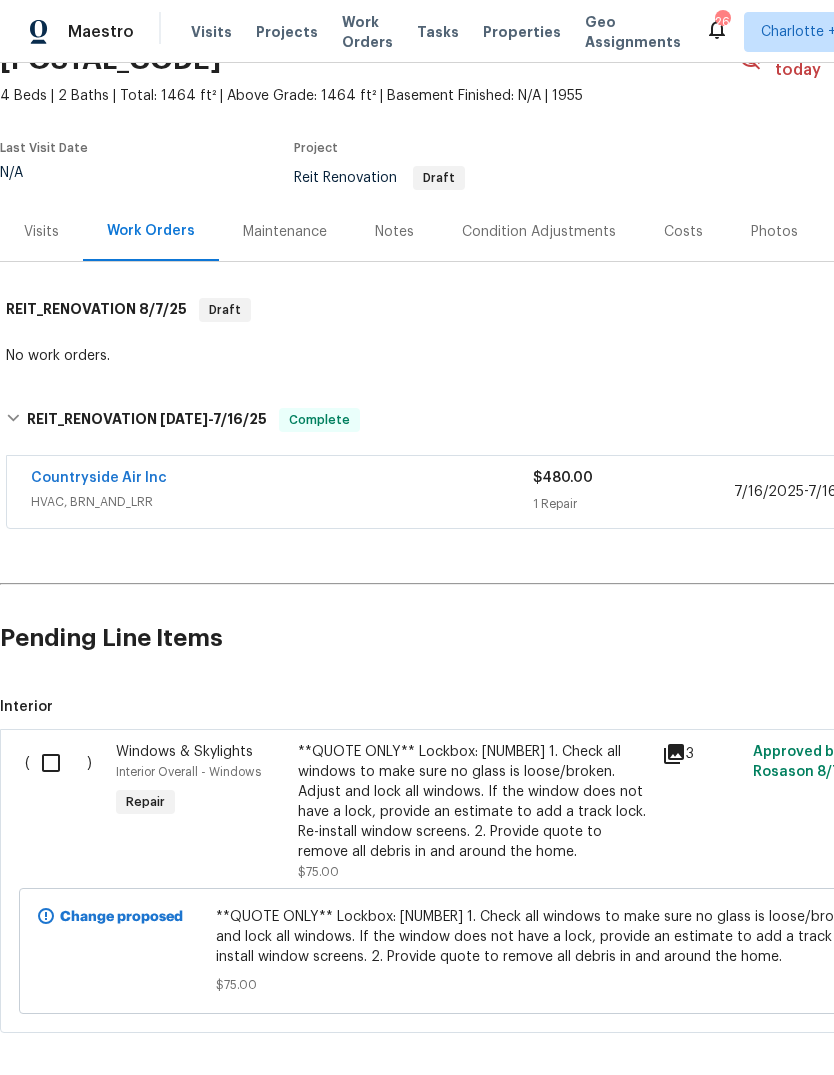 scroll, scrollTop: 120, scrollLeft: 0, axis: vertical 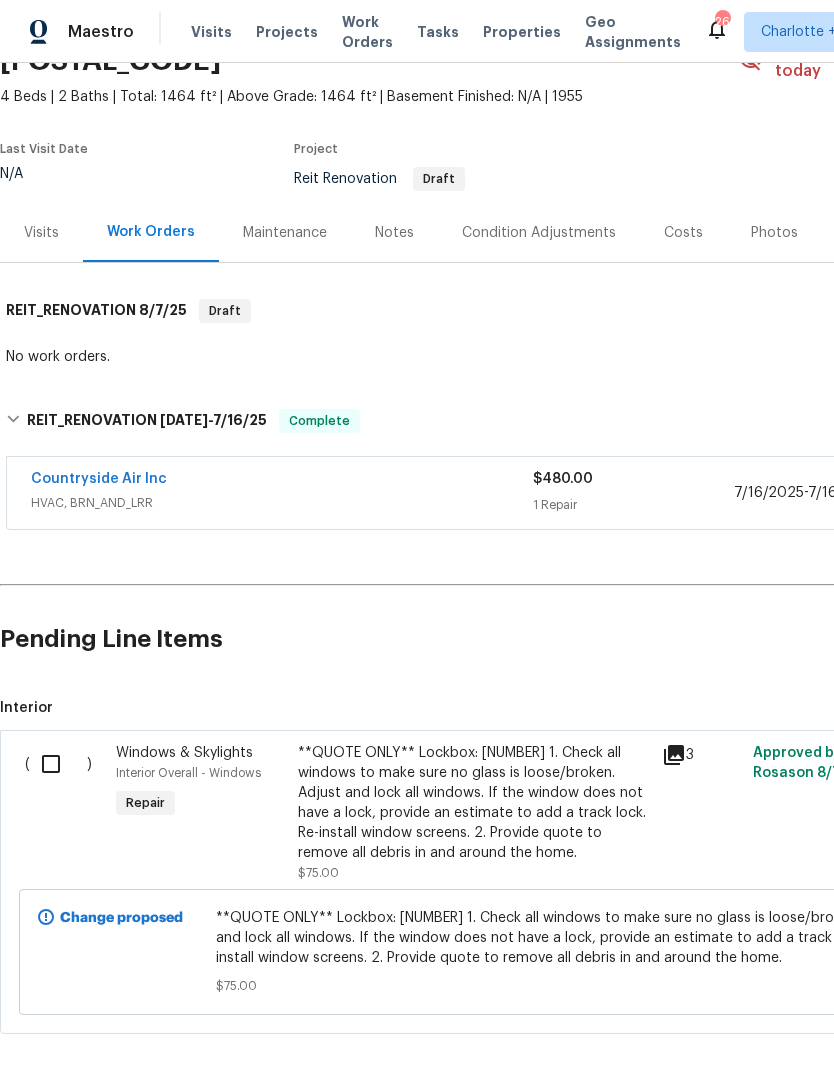 click at bounding box center (58, 764) 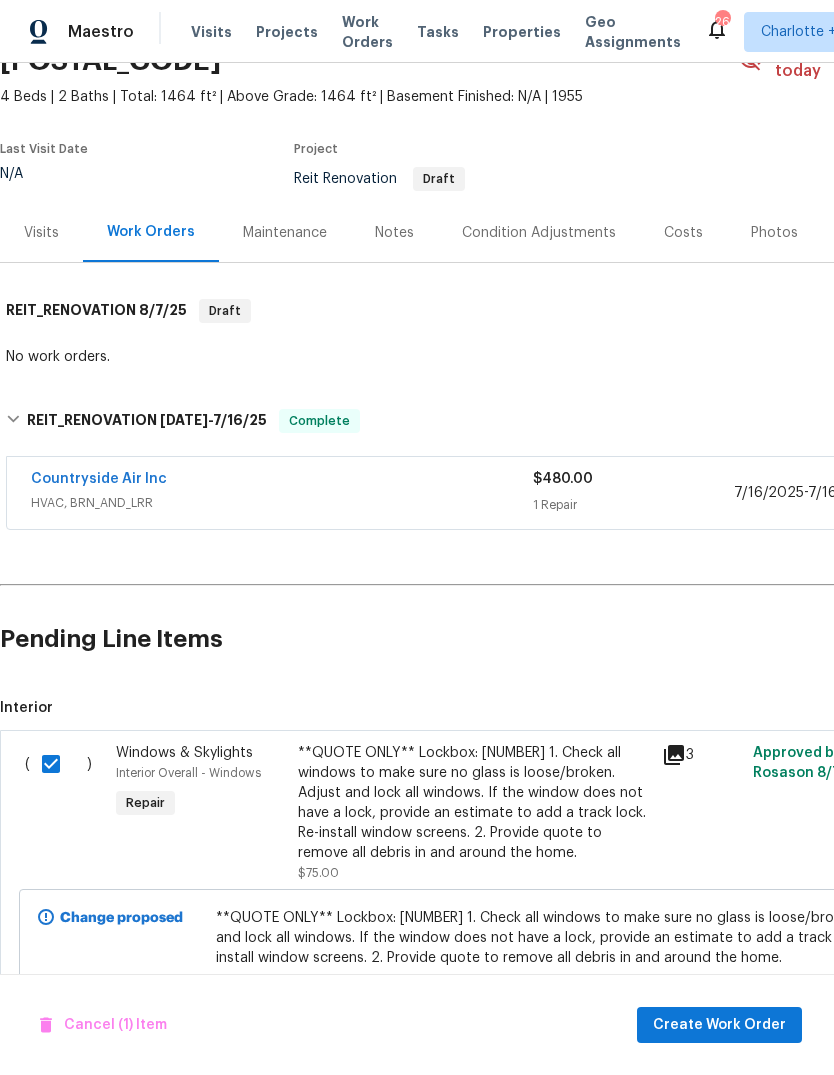 click on "Cancel (1) Item Create Work Order" at bounding box center (417, 1025) 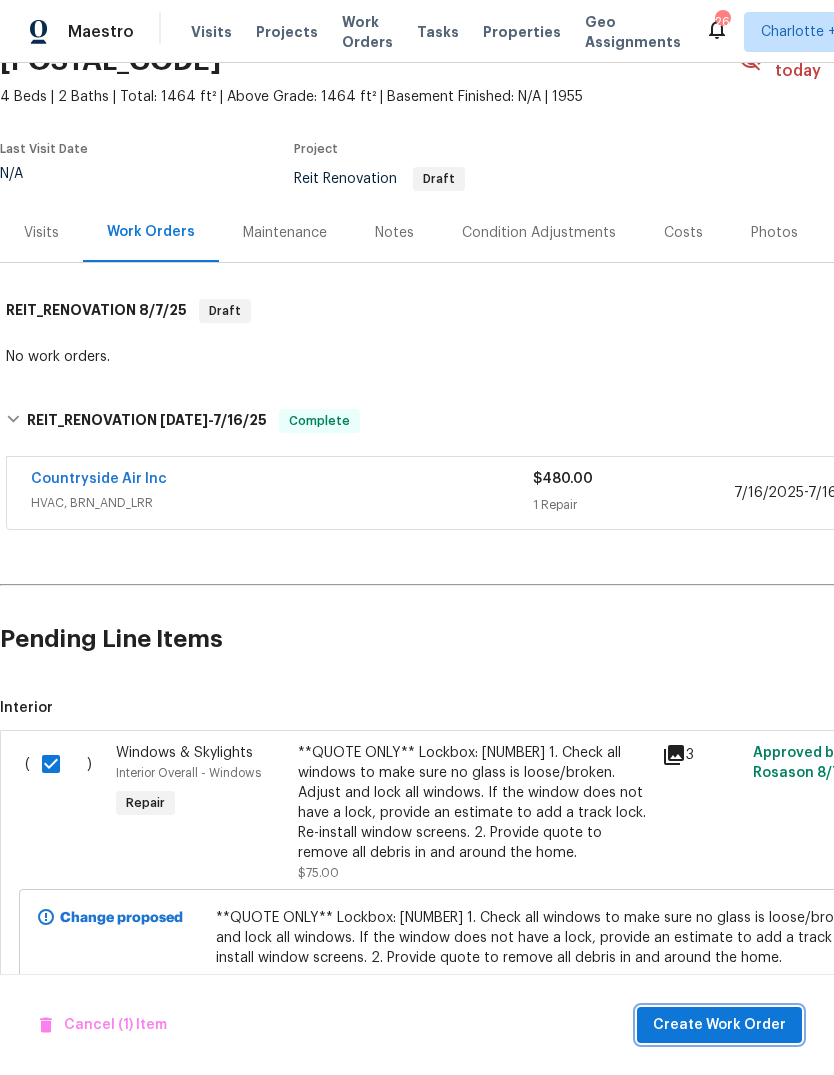 click on "Create Work Order" at bounding box center (719, 1025) 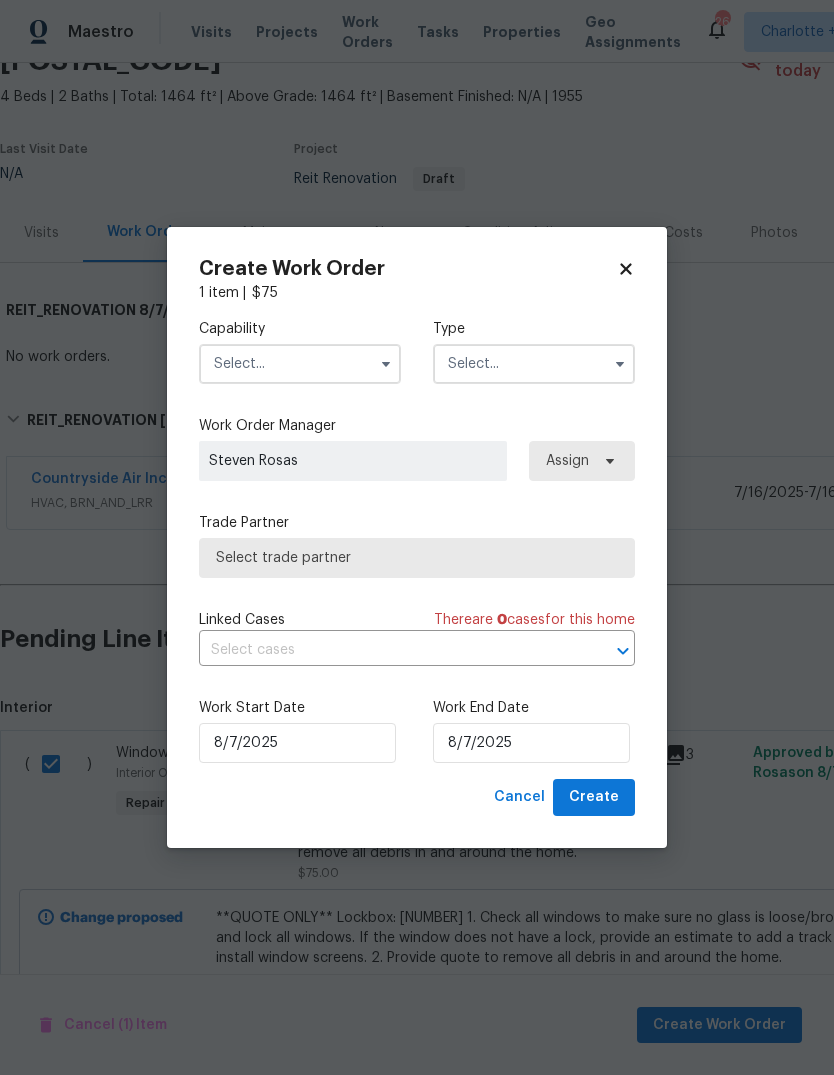 click at bounding box center (300, 364) 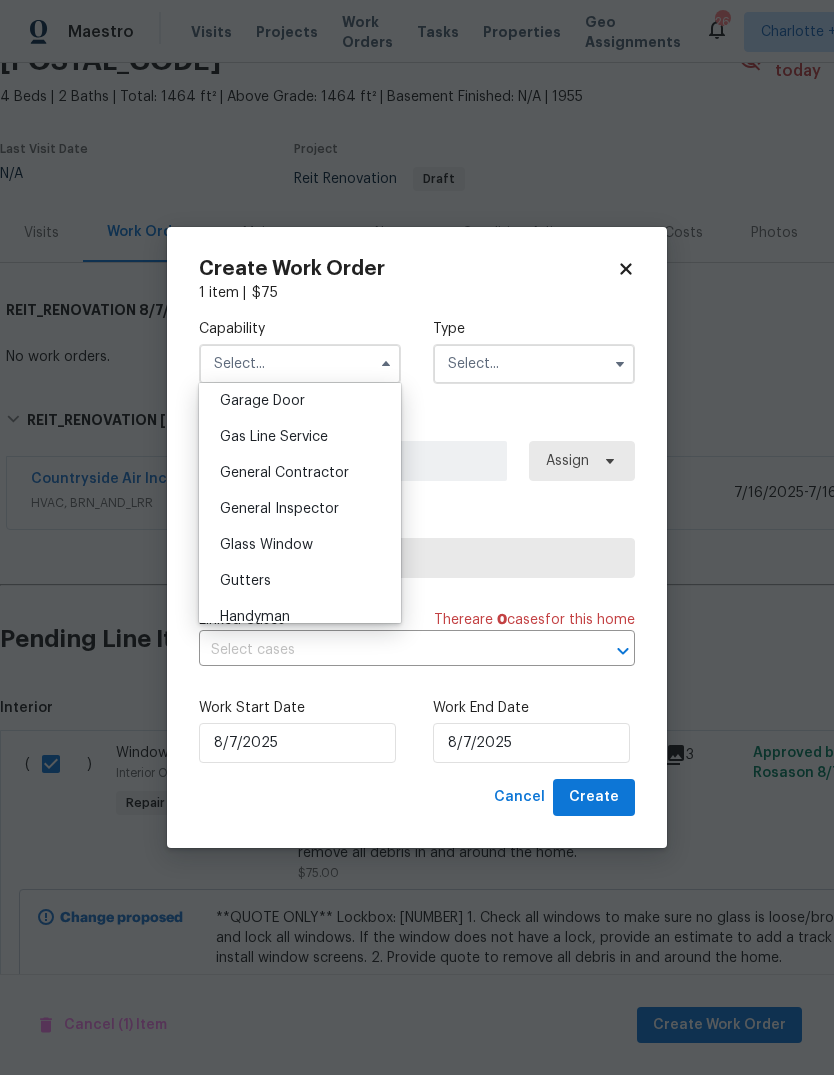 scroll, scrollTop: 890, scrollLeft: 0, axis: vertical 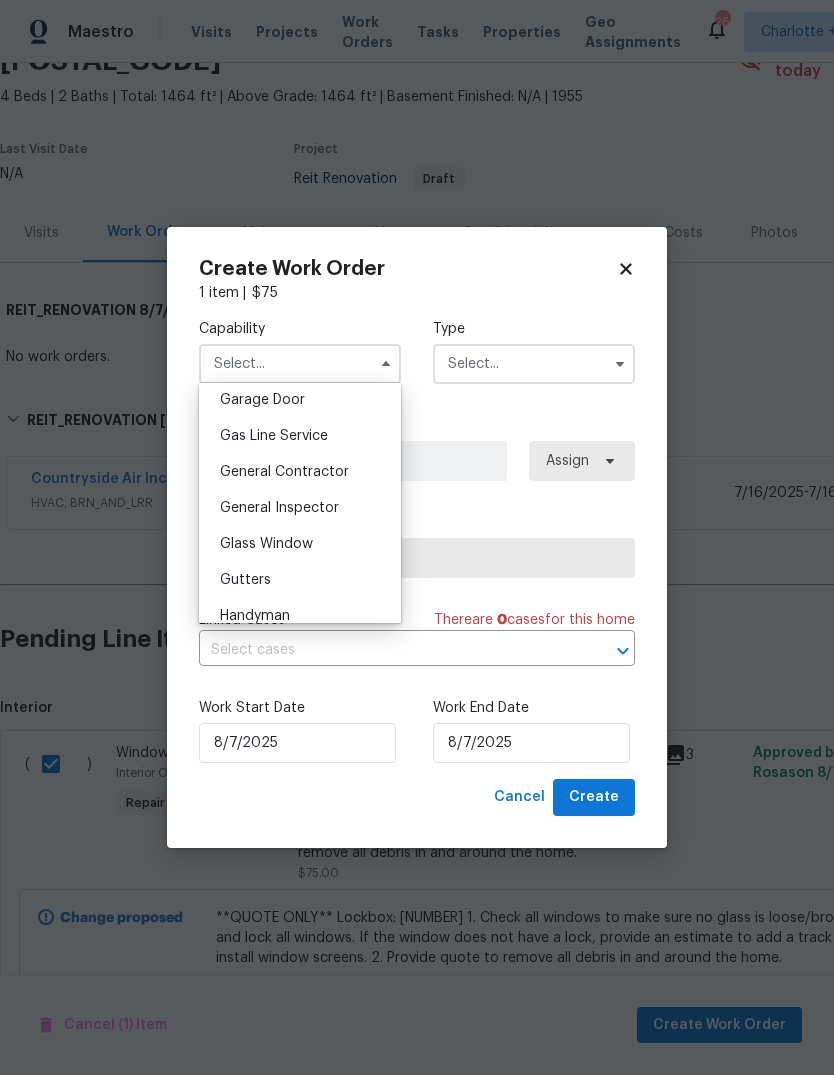 click on "General Contractor" at bounding box center [284, 472] 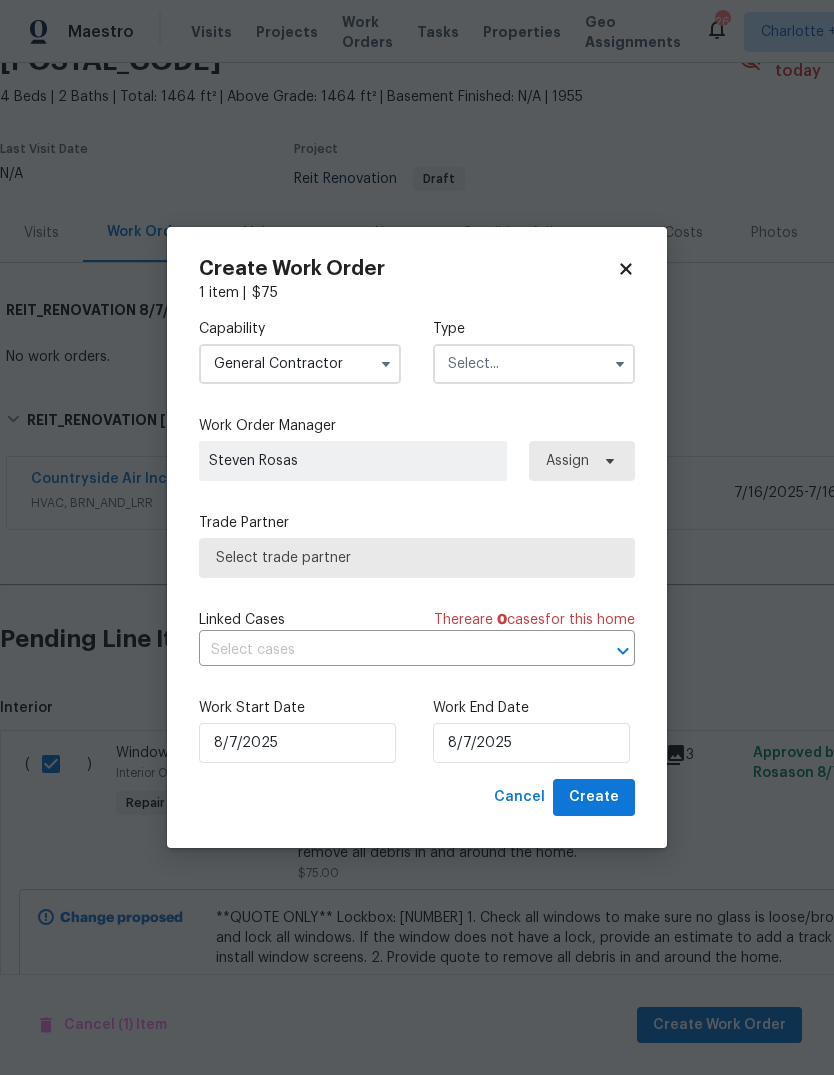 click at bounding box center [534, 364] 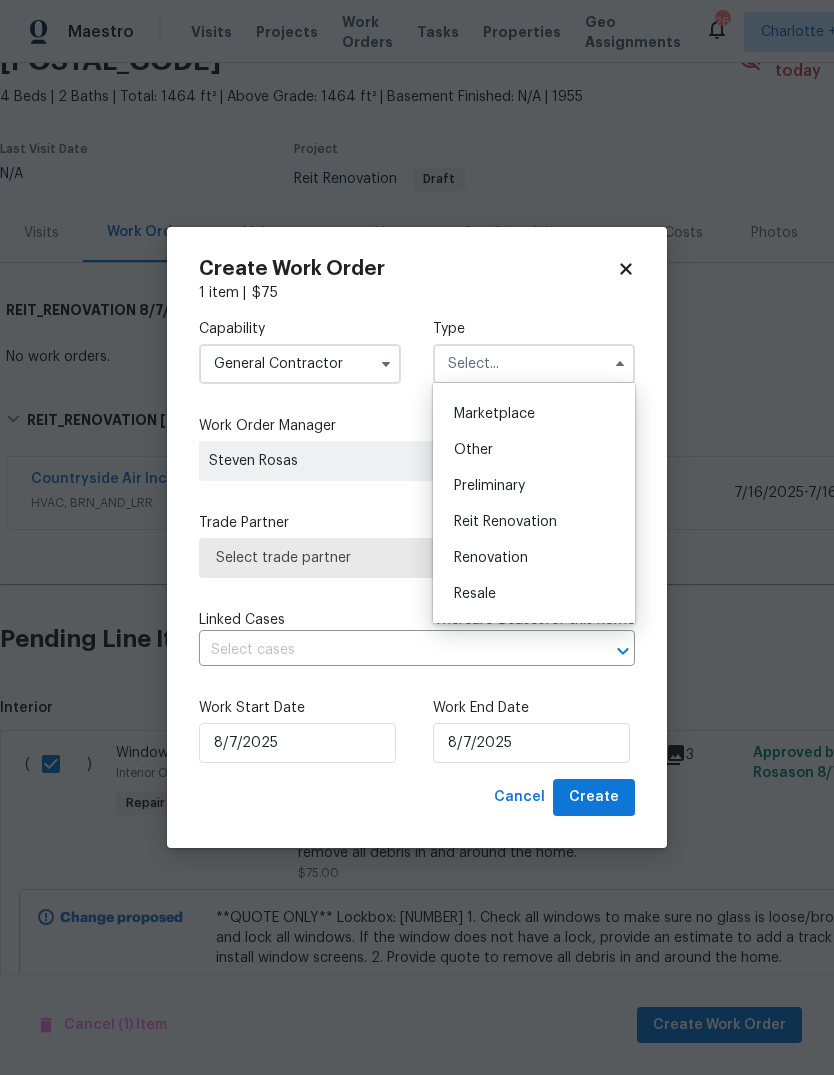 scroll, scrollTop: 368, scrollLeft: 0, axis: vertical 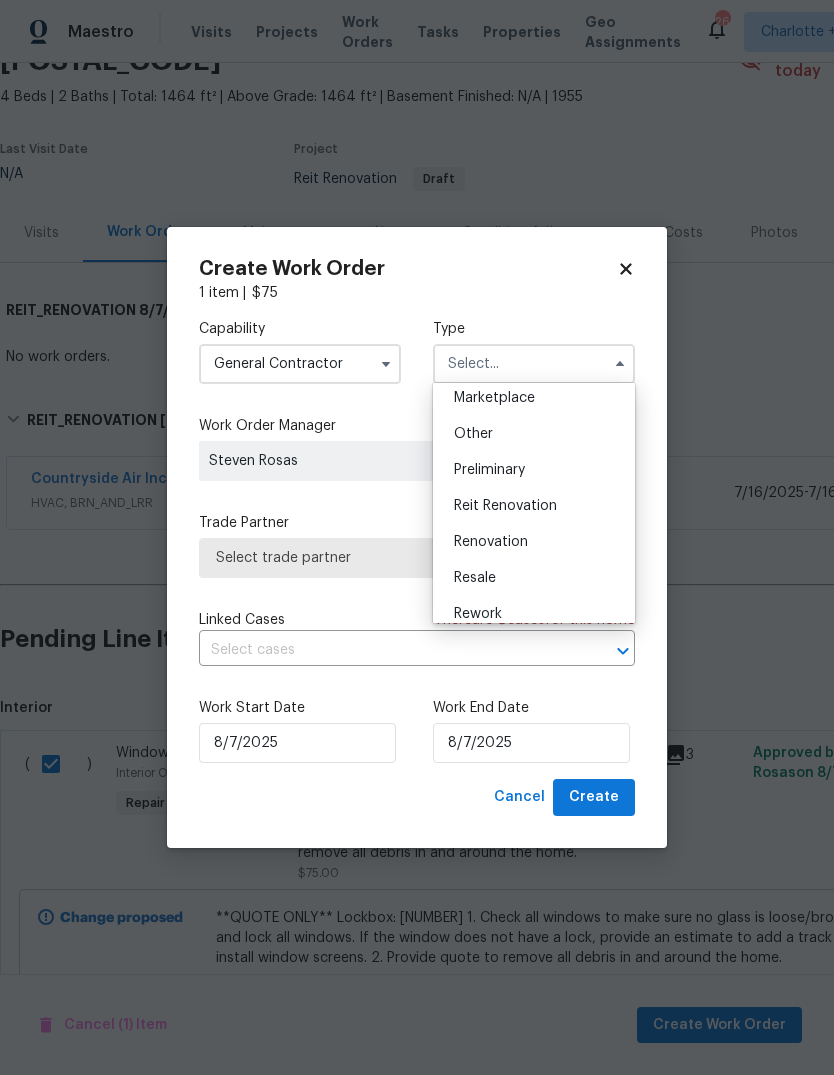 click on "Reit Renovation" at bounding box center (534, 506) 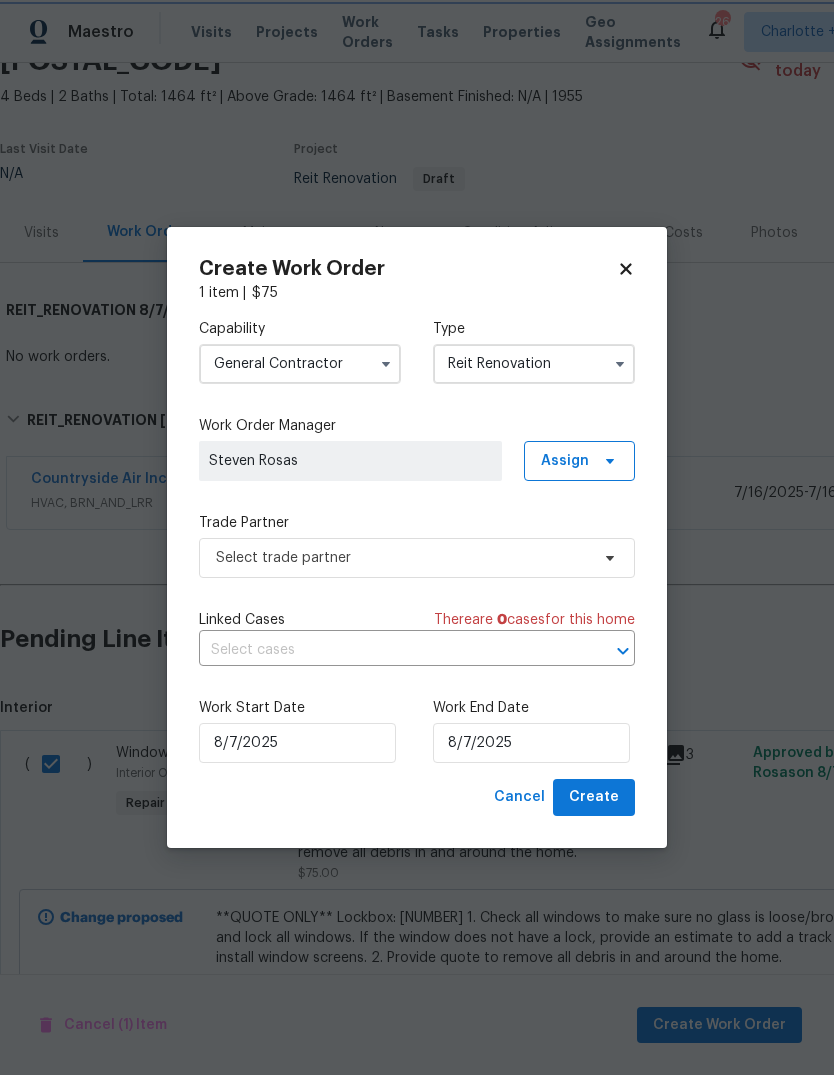 scroll, scrollTop: 0, scrollLeft: 0, axis: both 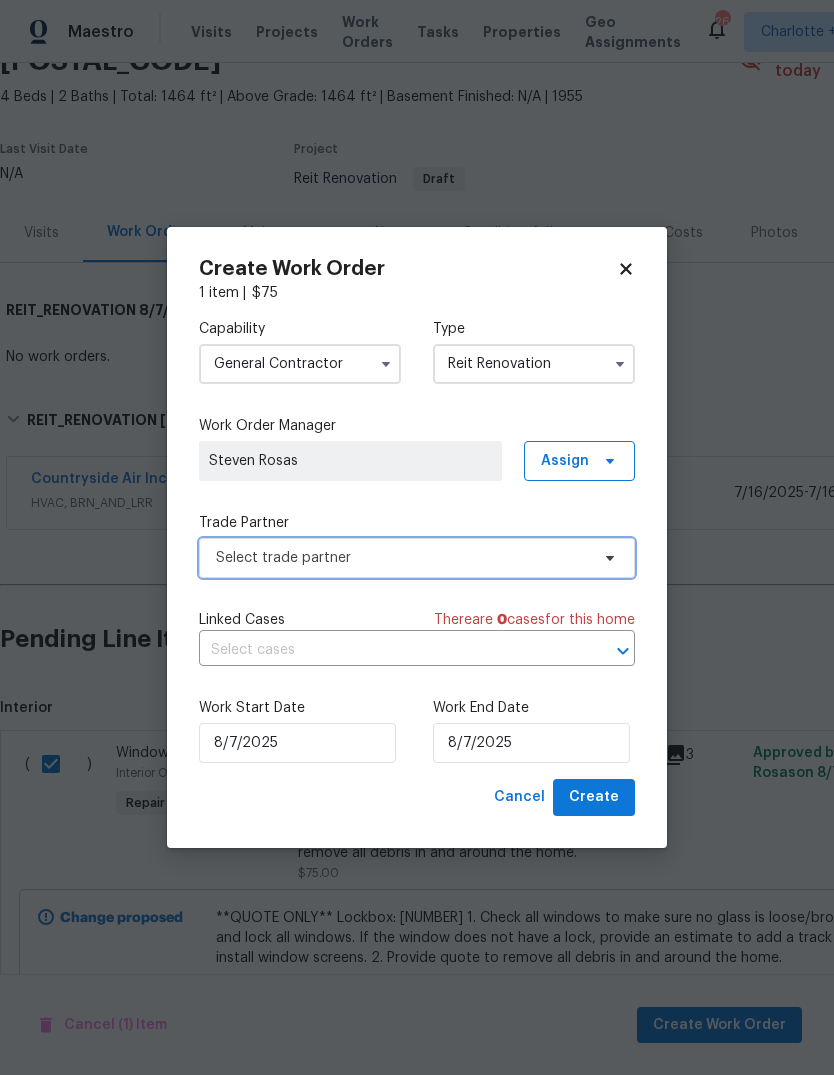 click on "Select trade partner" at bounding box center (402, 558) 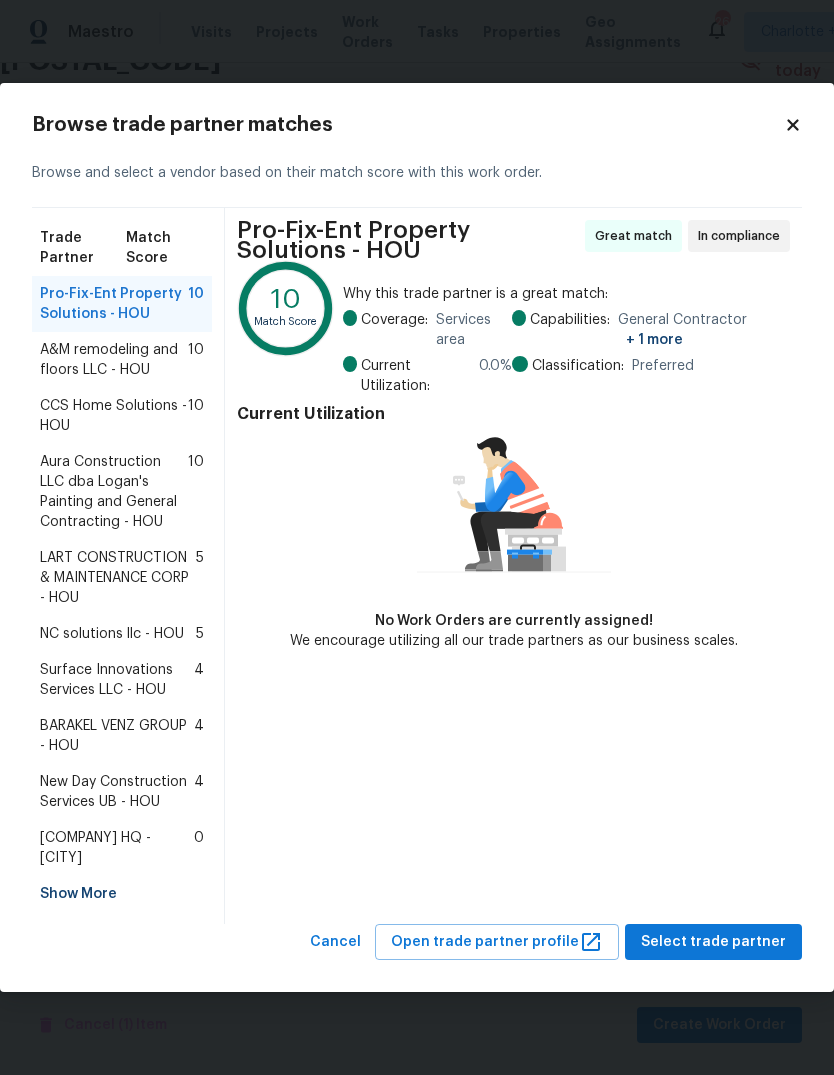 click on "BARAKEL VENZ GROUP - HOU" at bounding box center [117, 736] 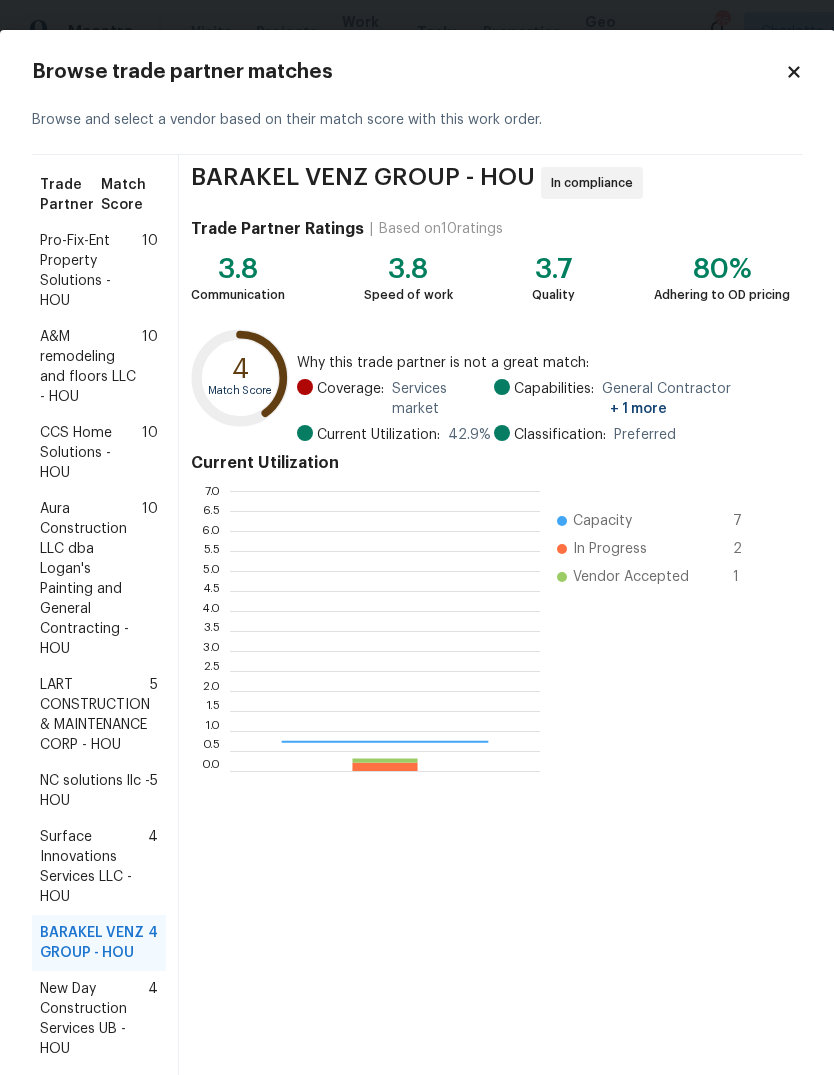 scroll, scrollTop: 2, scrollLeft: 2, axis: both 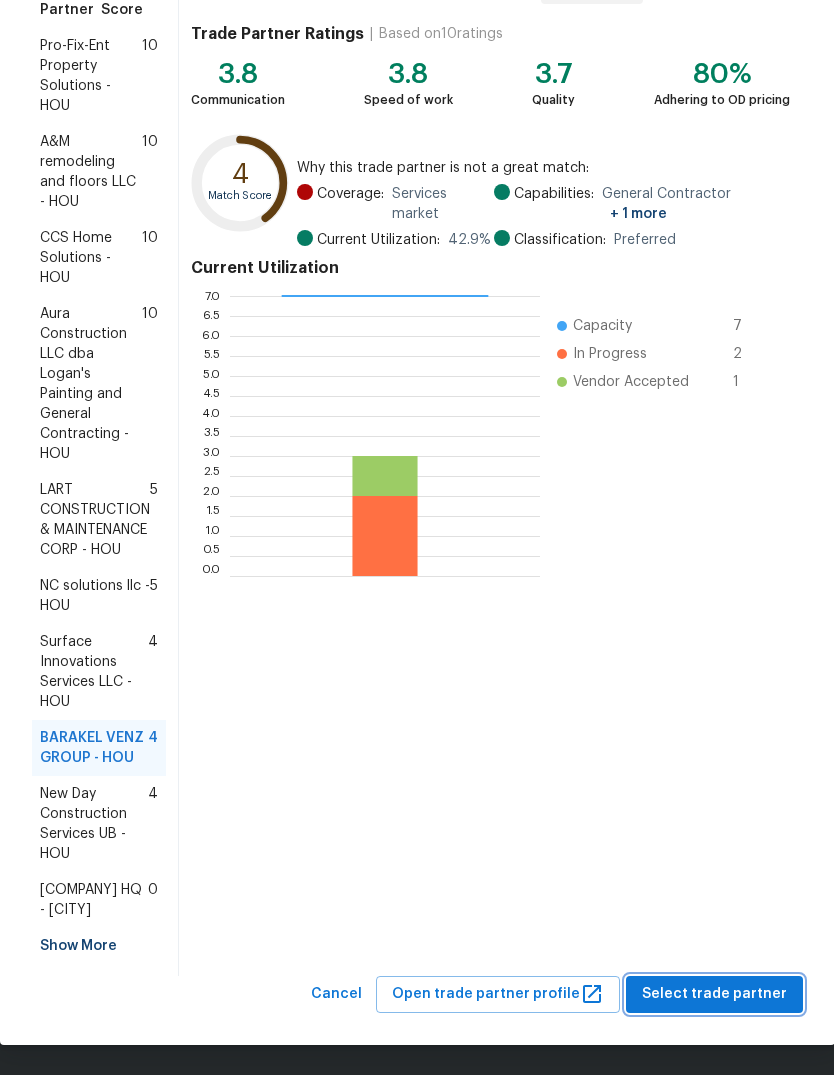click on "Select trade partner" at bounding box center [714, 994] 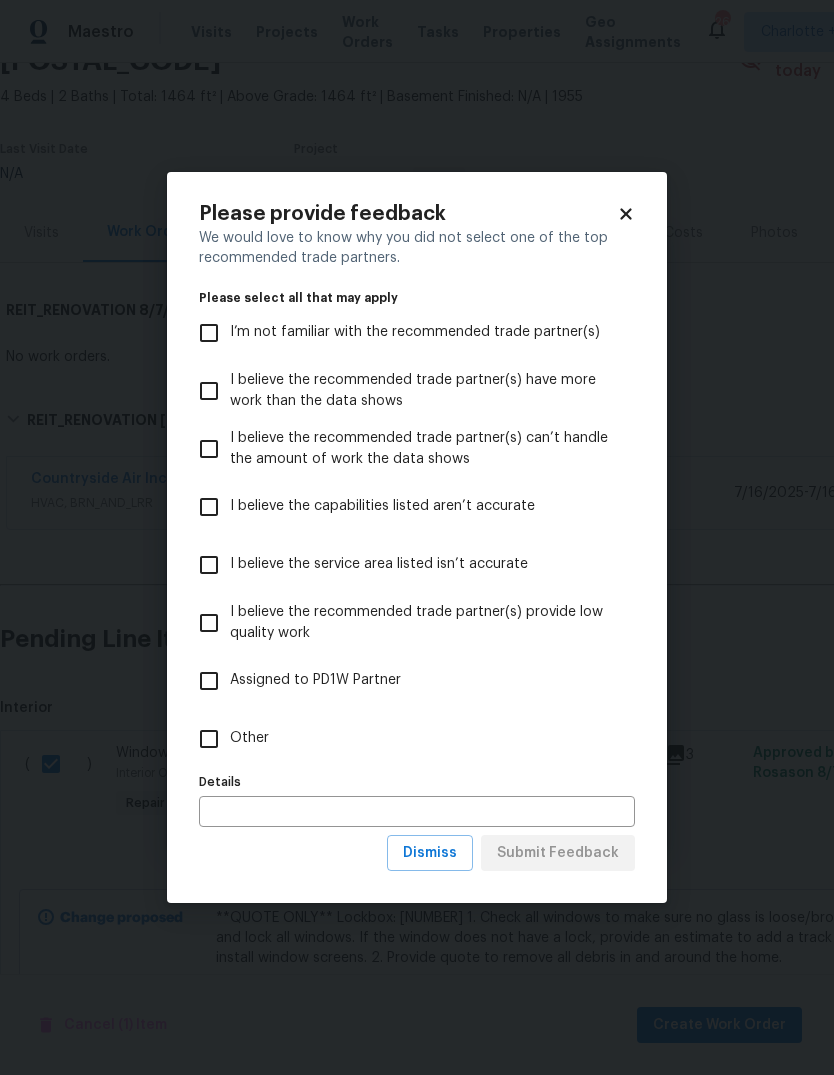 click on "Other" at bounding box center [209, 739] 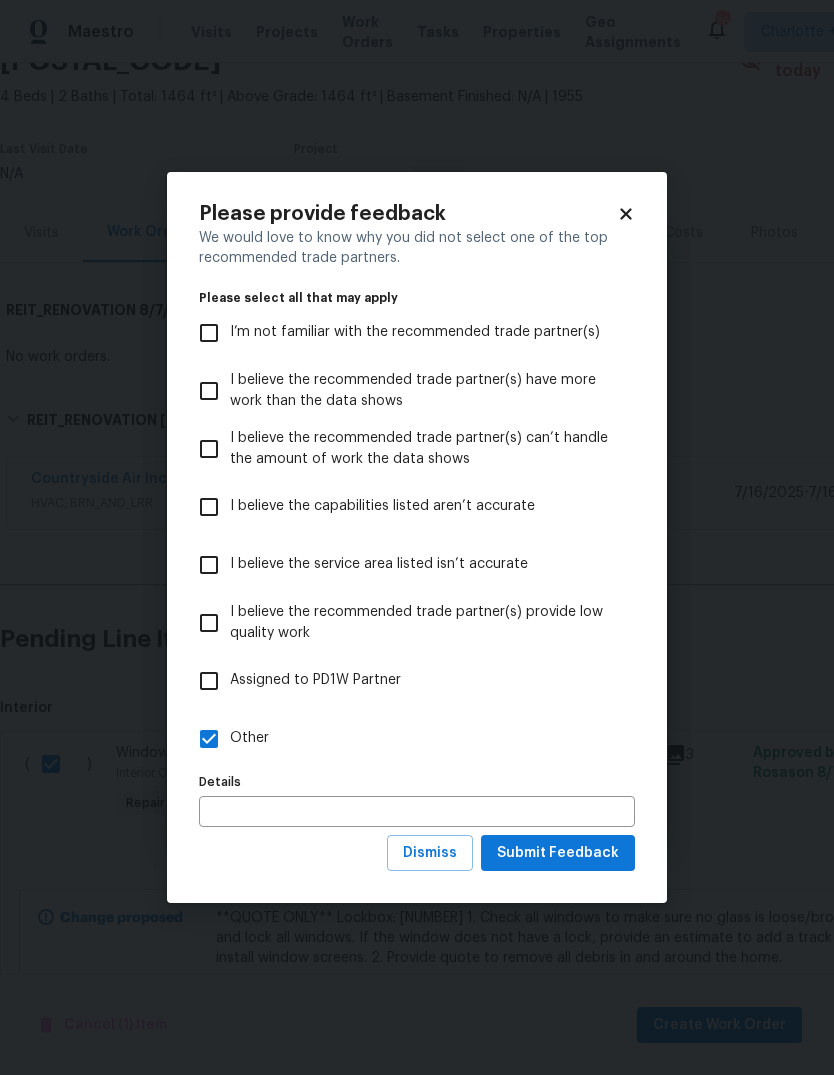 click at bounding box center [417, 811] 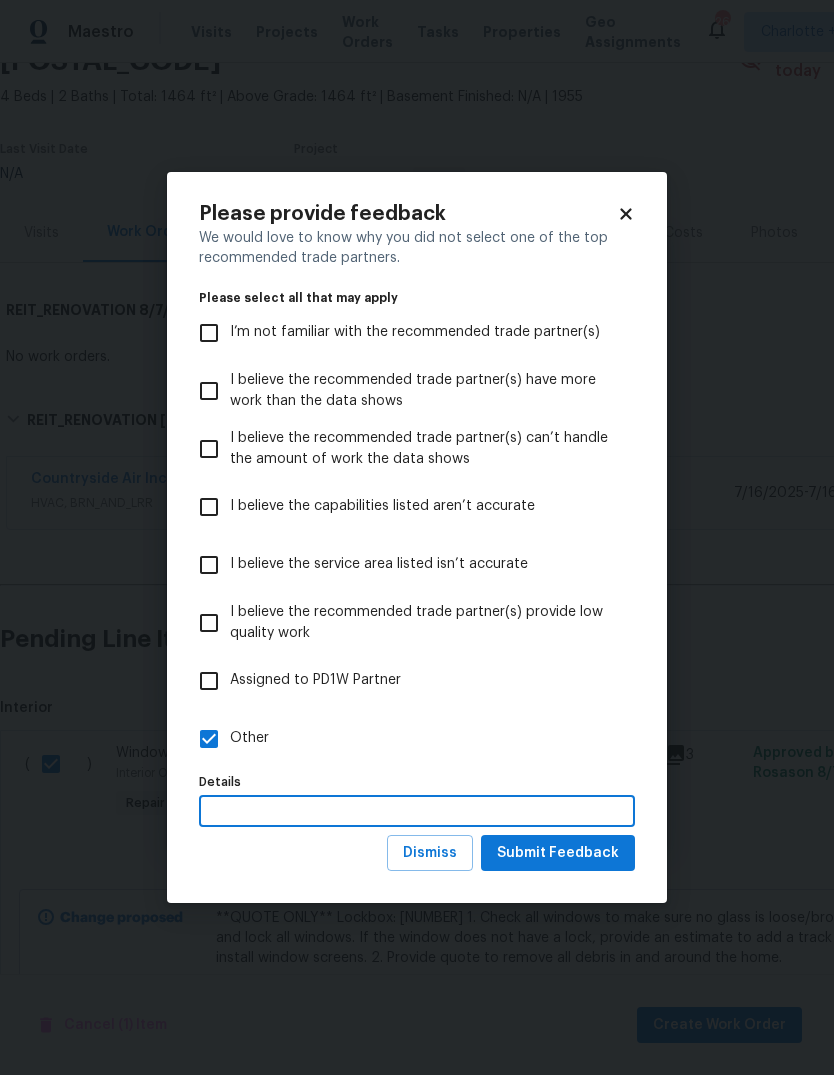 scroll, scrollTop: 75, scrollLeft: 0, axis: vertical 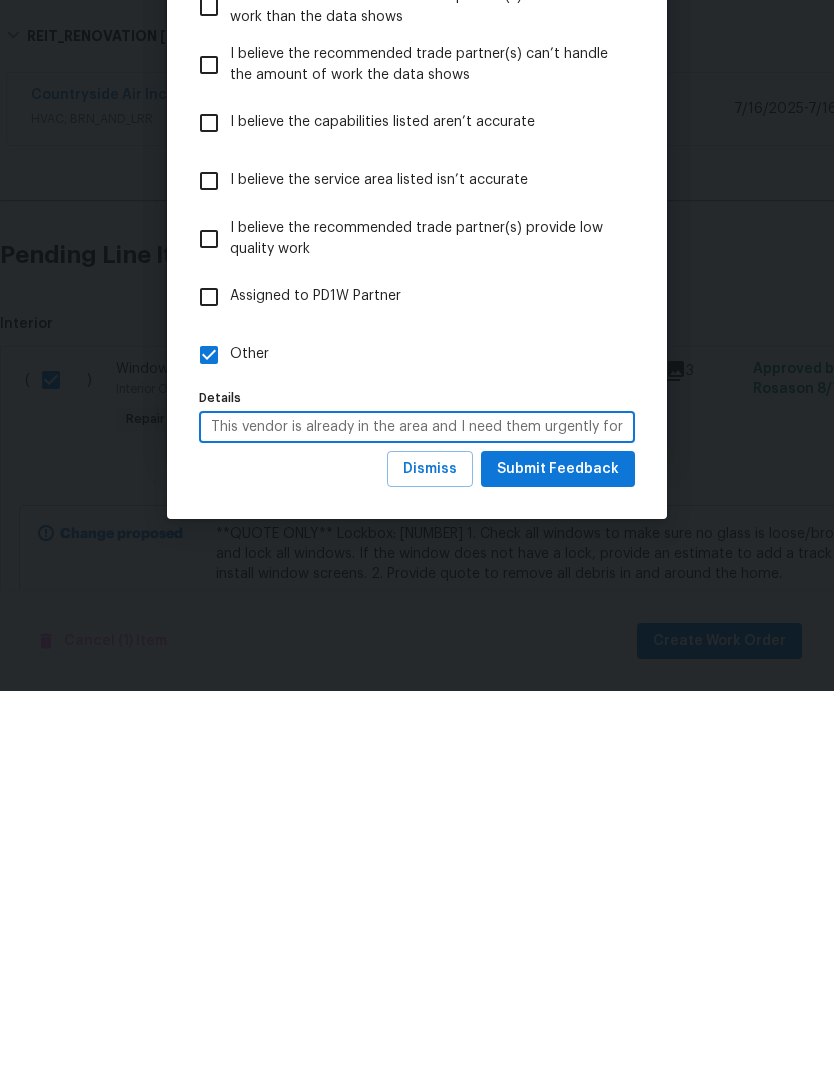 type on "This vendor is already in the area and I need them urgently for a RaaS project" 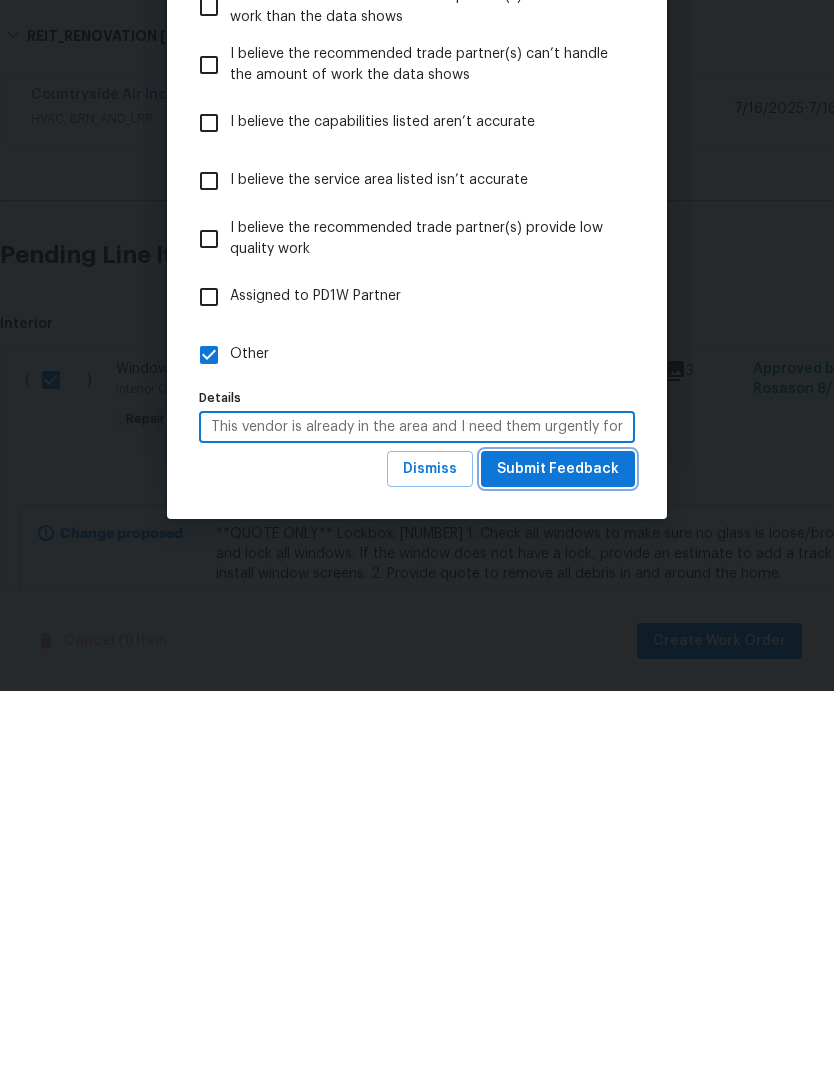 click on "Submit Feedback" at bounding box center [558, 853] 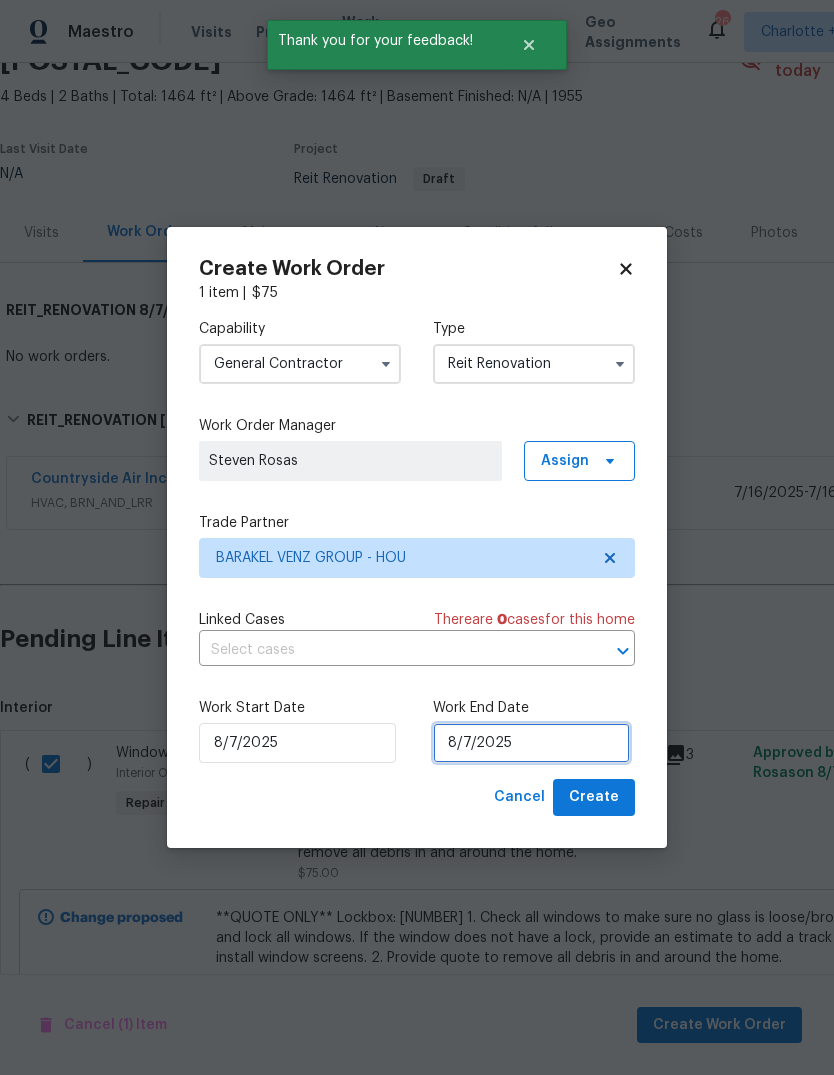 click on "8/7/2025" at bounding box center (531, 743) 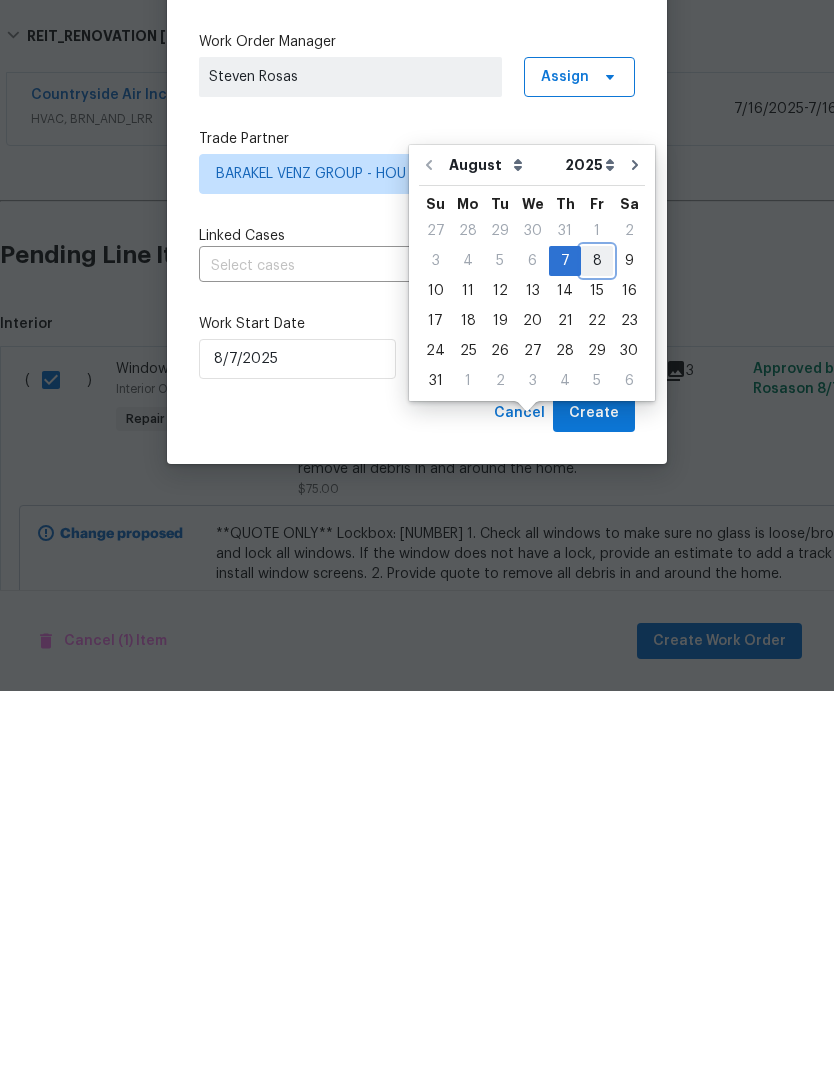click on "8" at bounding box center (597, 645) 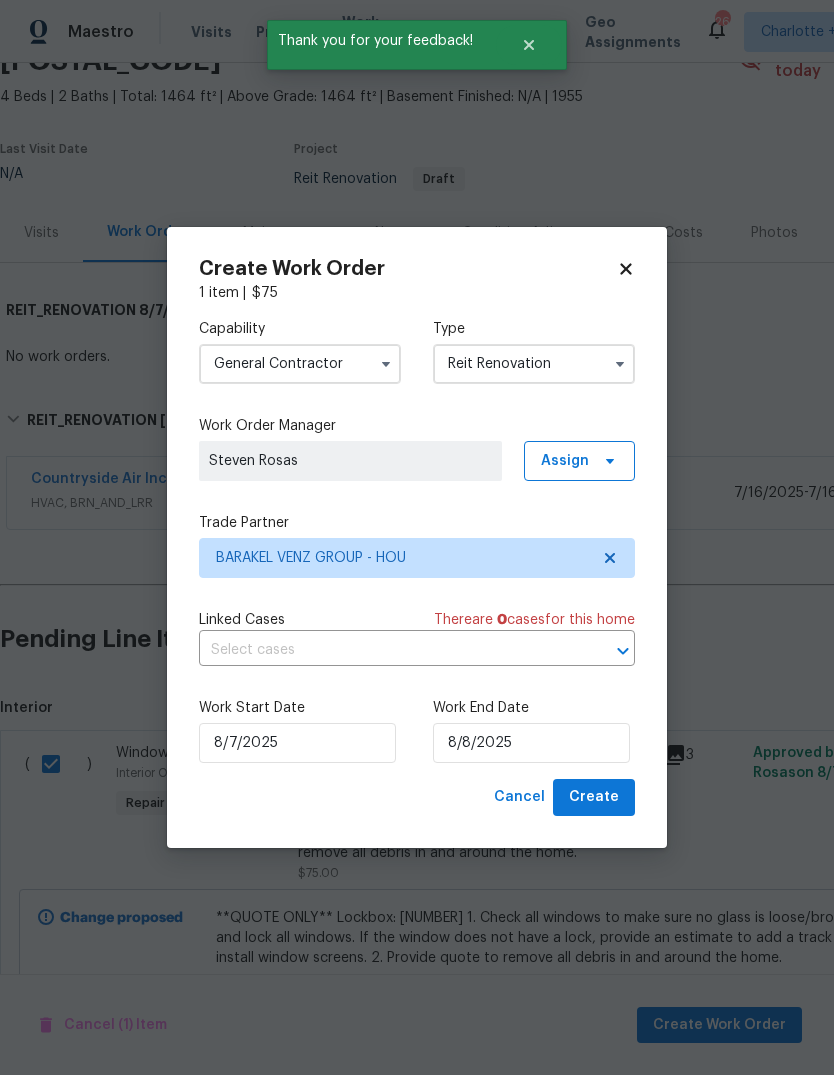 click on "Create" at bounding box center [594, 797] 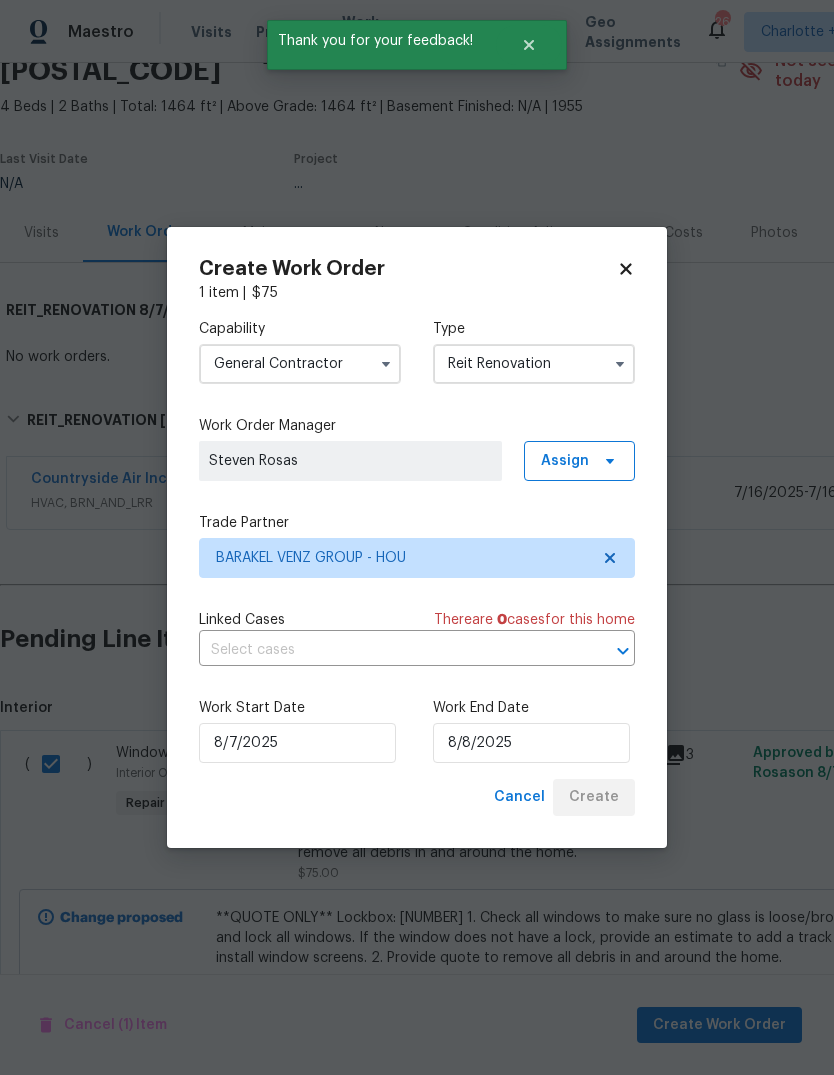 scroll, scrollTop: 0, scrollLeft: 0, axis: both 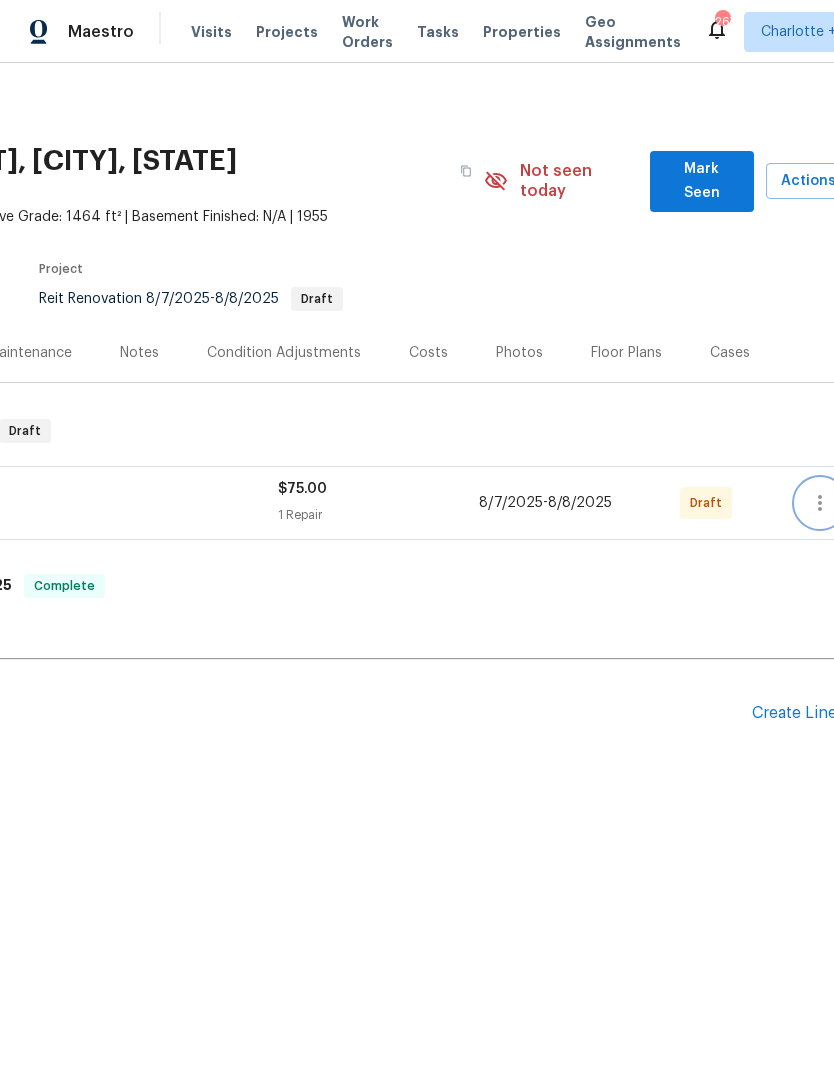 click 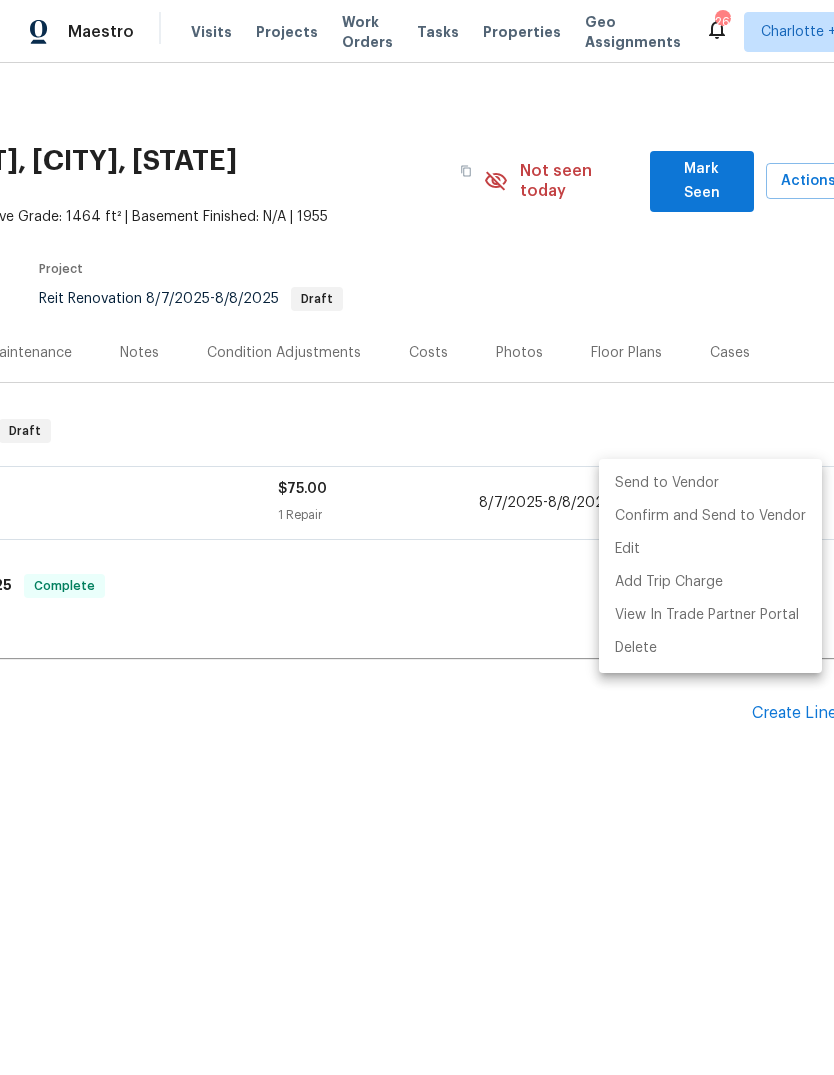 click on "Send to Vendor" at bounding box center (710, 483) 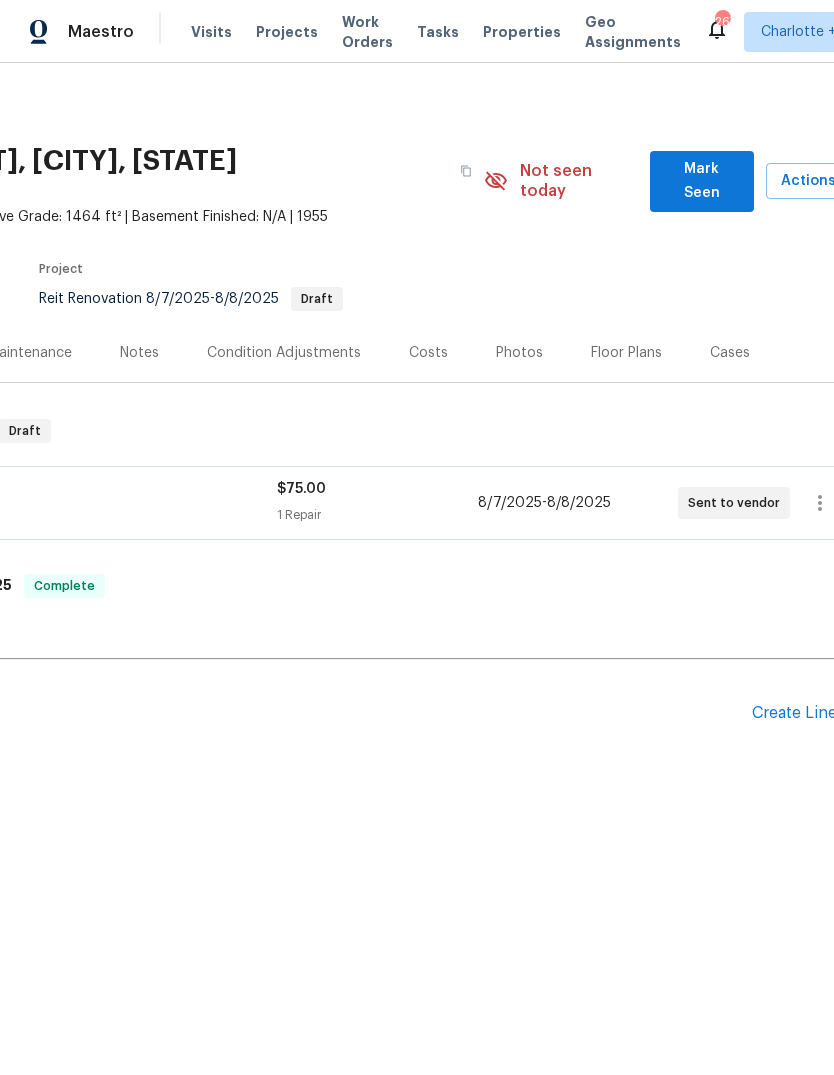 click on "Back to all projects 1101 Gary Ave, Pasadena, TX 77502 4 Beds | 2 Baths | Total: 1464 ft² | Above Grade: 1464 ft² | Basement Finished: N/A | 1955 Not seen today Mark Seen Actions Last Visit Date N/A Project Reit Renovation   8/7/2025  -  8/8/2025 Draft Visits Work Orders Maintenance Notes Condition Adjustments Costs Photos Floor Plans Cases REIT_RENOVATION   8/7/25  -  8/8/25 Draft BARAKEL VENZ GROUP GENERAL_CONTRACTOR, OD_SELECT $75.00 1 Repair 8/7/2025  -  8/8/2025 Sent to vendor REIT_RENOVATION   7/15/25  -  7/16/25 Complete Countryside Air Inc HVAC, BRN_AND_LRR $480.00 1 Repair 7/16/2025  -  7/16/2025 Complete Pending Line Items Create Line Item No line items." at bounding box center [417, 489] 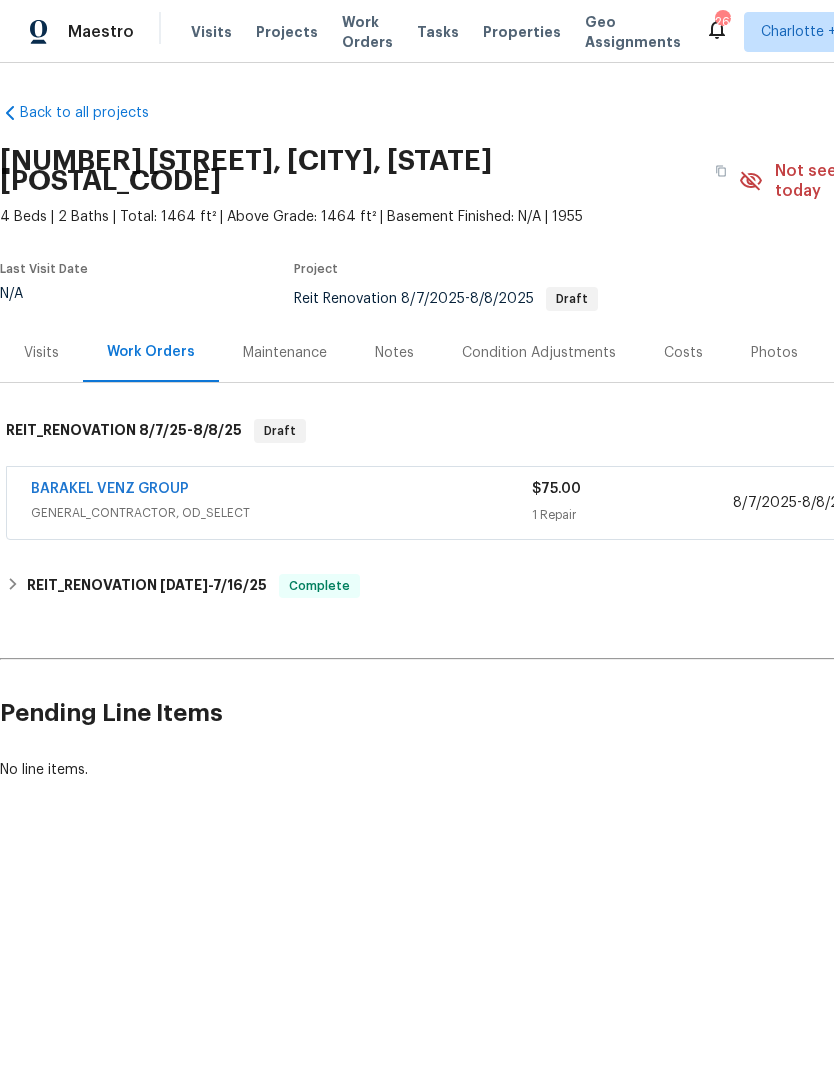 scroll, scrollTop: 0, scrollLeft: 0, axis: both 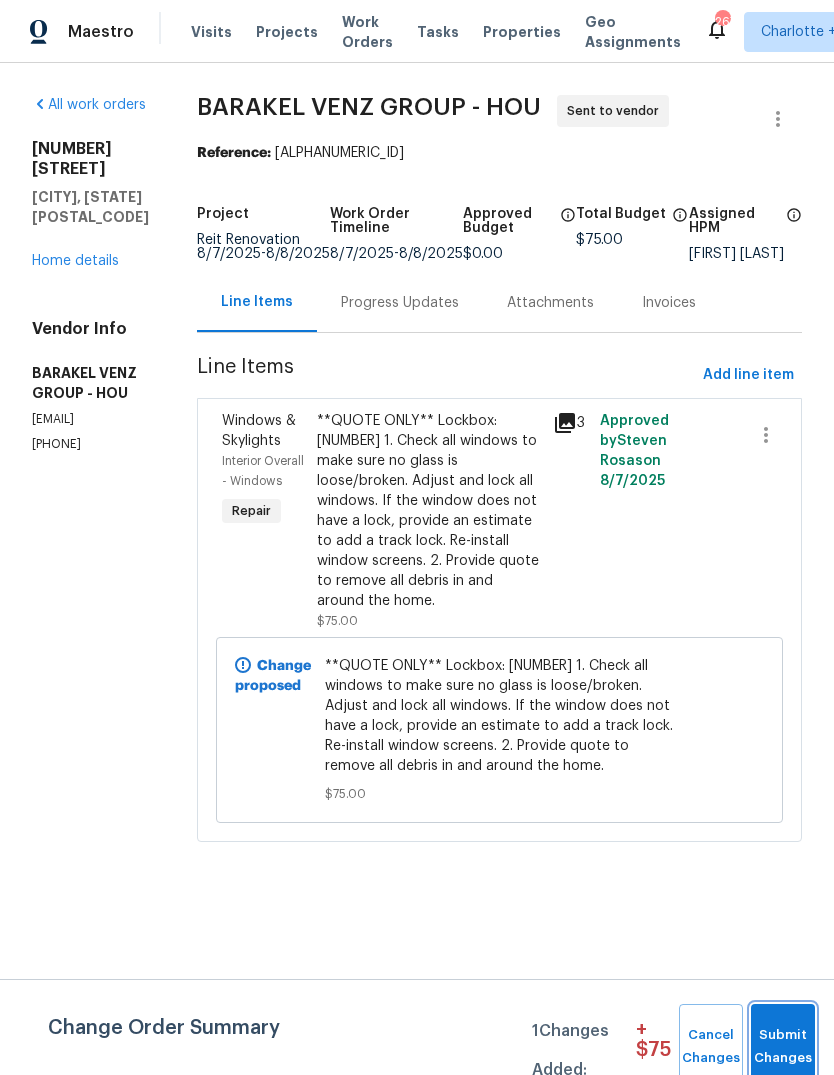 click on "Submit Changes" at bounding box center [783, 1047] 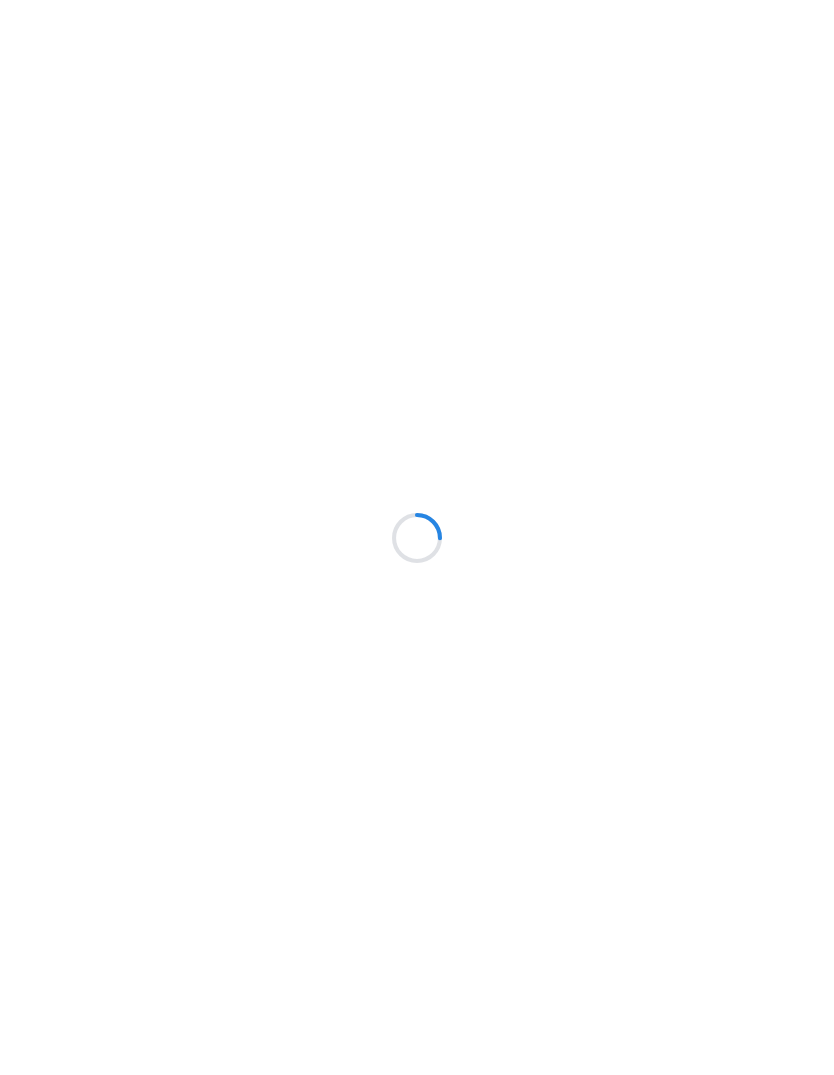 scroll, scrollTop: 0, scrollLeft: 0, axis: both 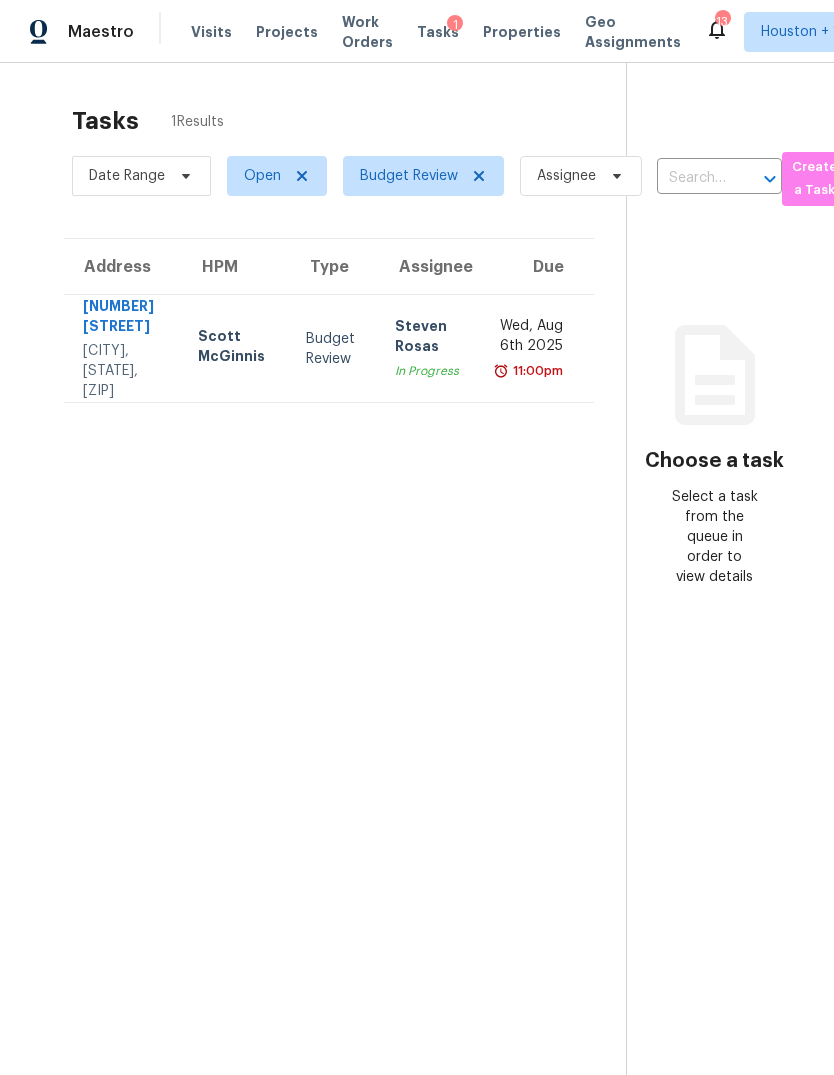 click on "Tasks 1  Results Date Range Open Budget Review Assignee ​ Create a Task Address HPM Type Assignee Due [NUMBER] [STREET]   [CITY], [STATE], [ZIP] [LAST] [LAST] Budget Review [LAST] [LAST] In Progress [DAY], [MONTH] [DAY] [YEAR] [TIME]" at bounding box center (329, 616) 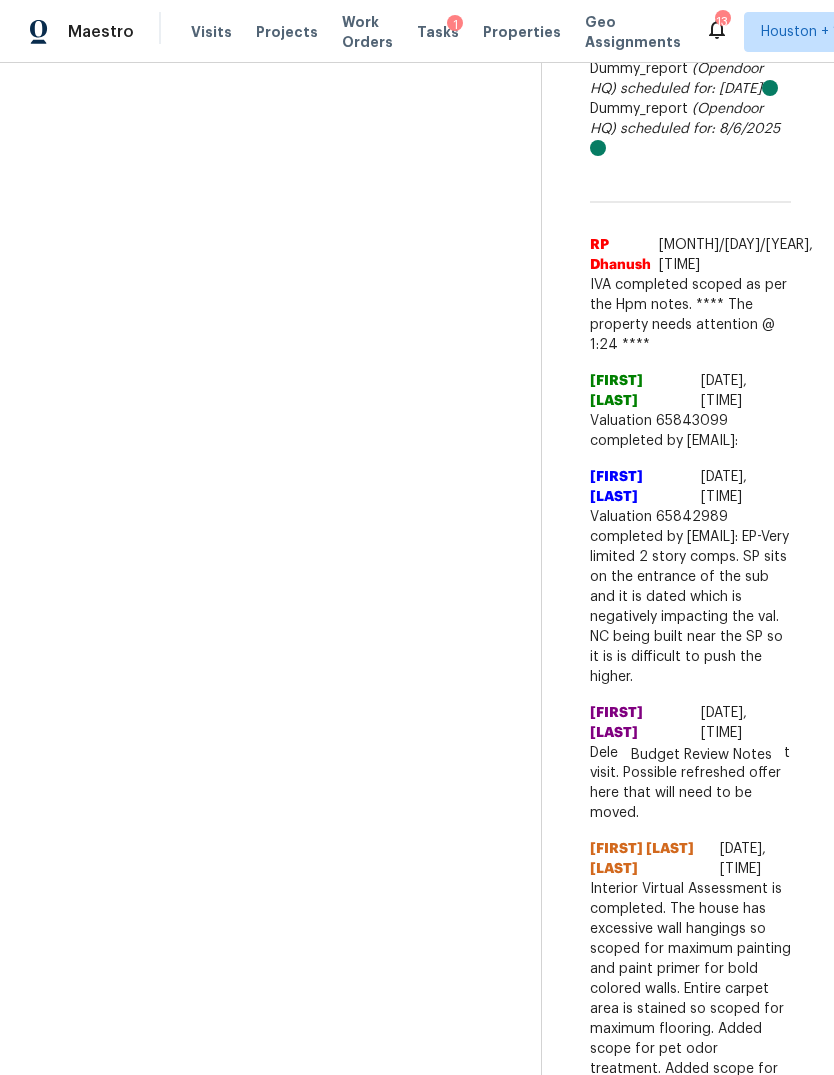 scroll, scrollTop: 552, scrollLeft: 11, axis: both 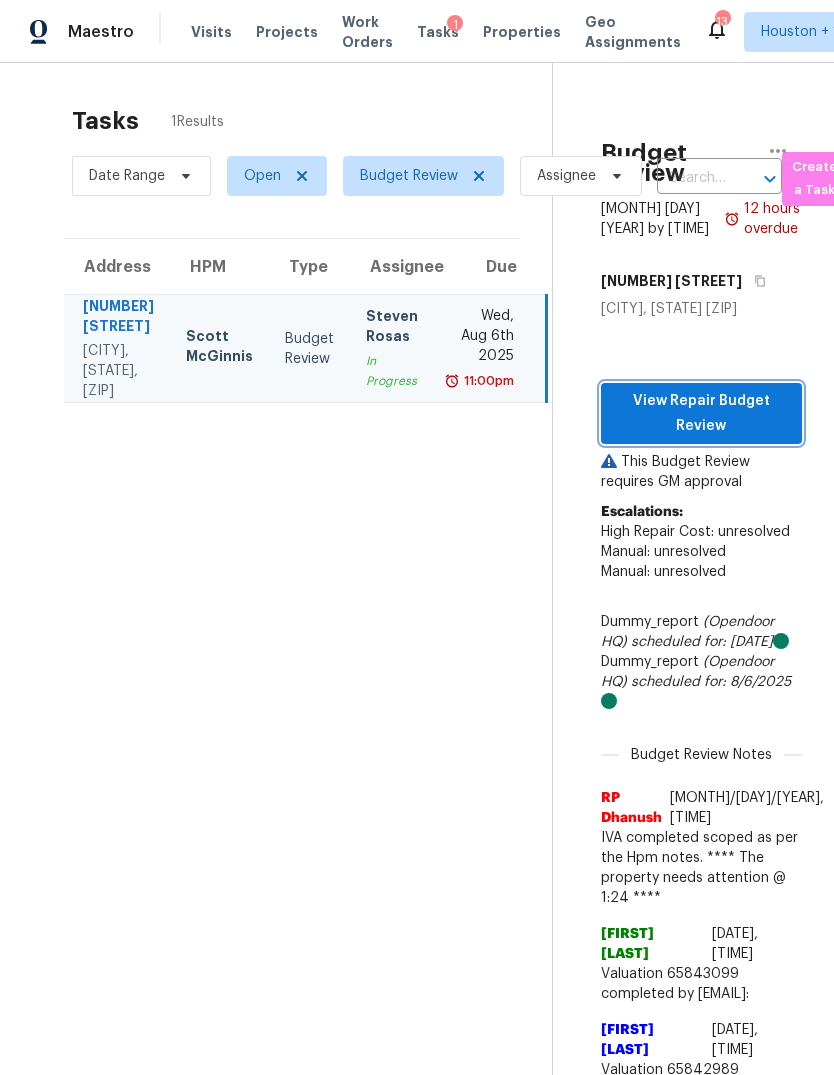 click on "View Repair Budget Review" at bounding box center (701, 413) 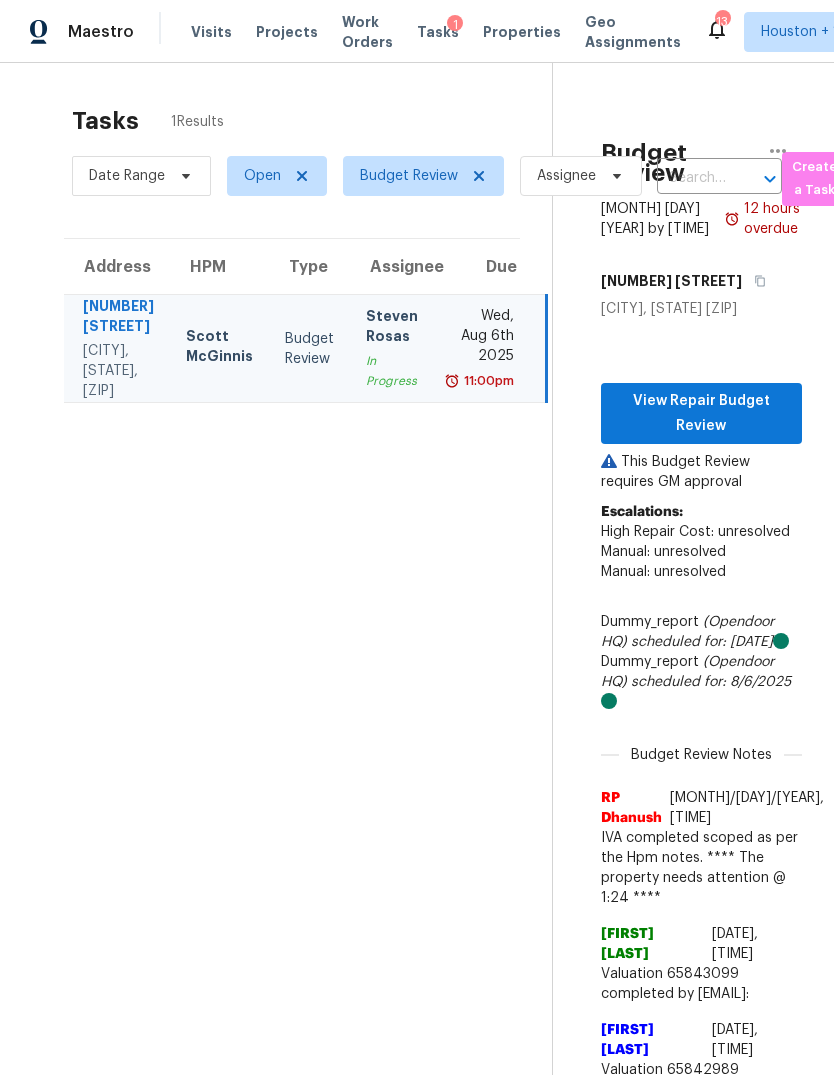 scroll, scrollTop: 0, scrollLeft: 0, axis: both 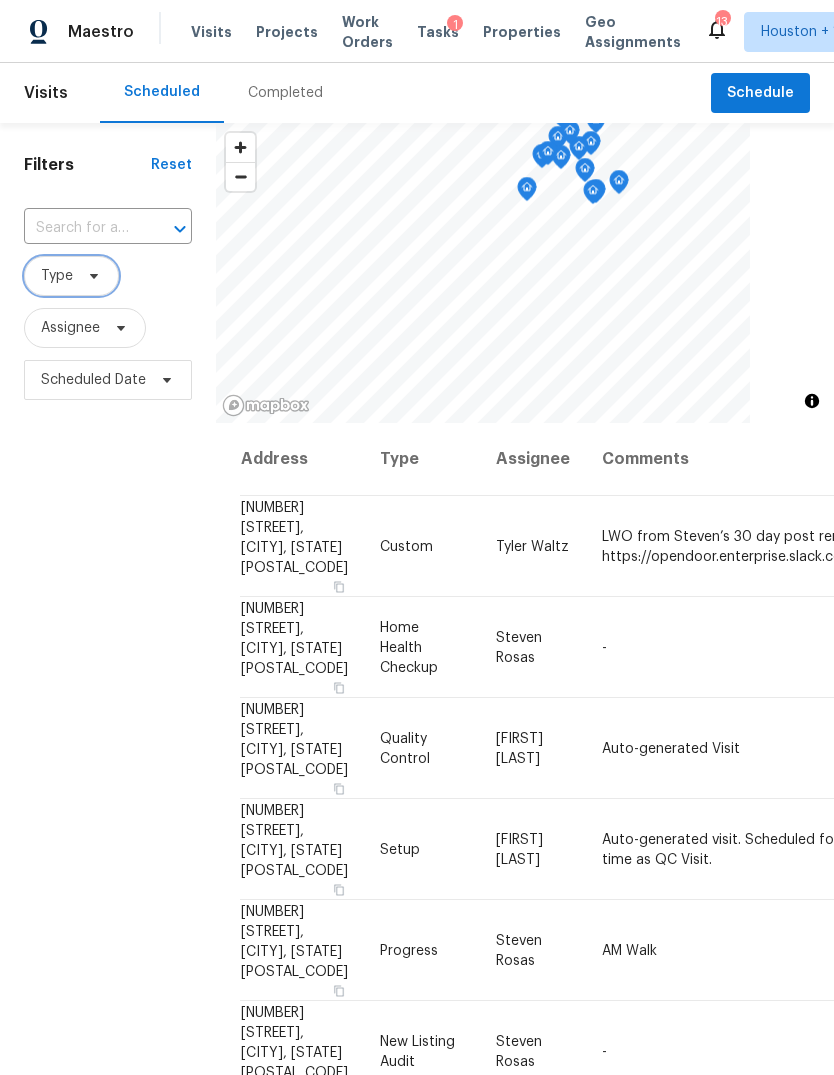 click on "Type" at bounding box center [57, 276] 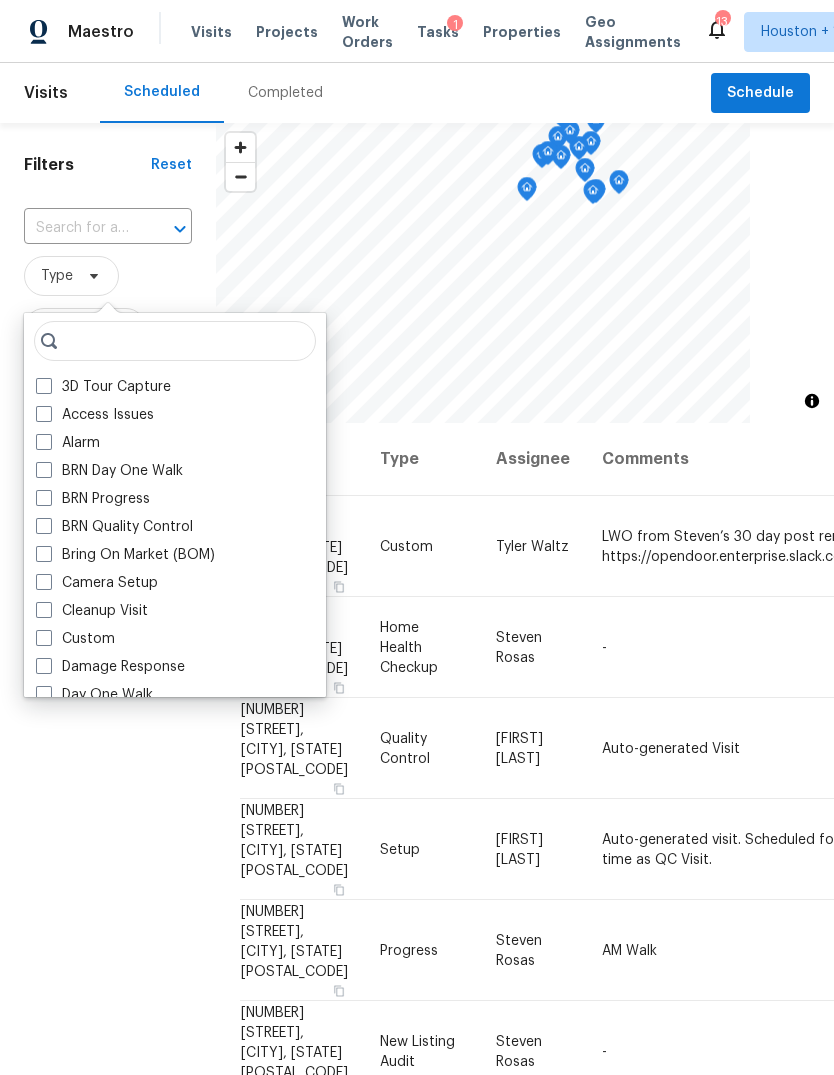 click on "Filters Reset ​ Type Assignee Scheduled Date" at bounding box center [108, 703] 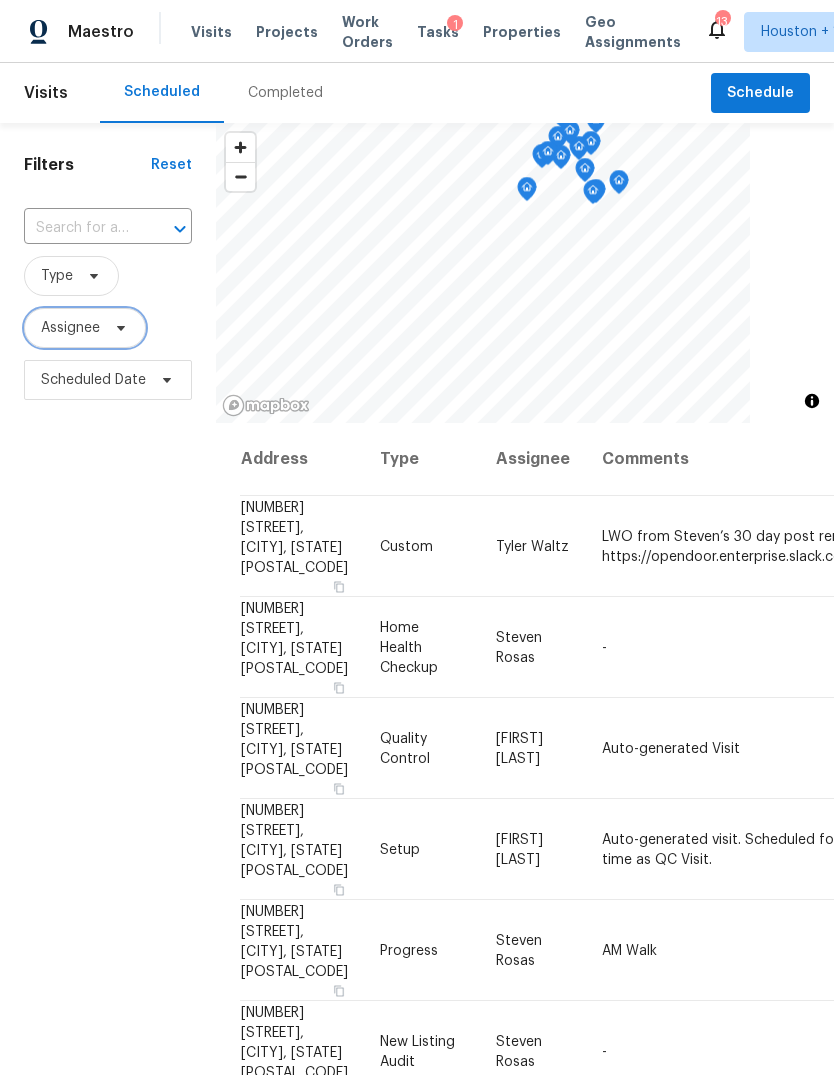 click on "Assignee" at bounding box center (70, 328) 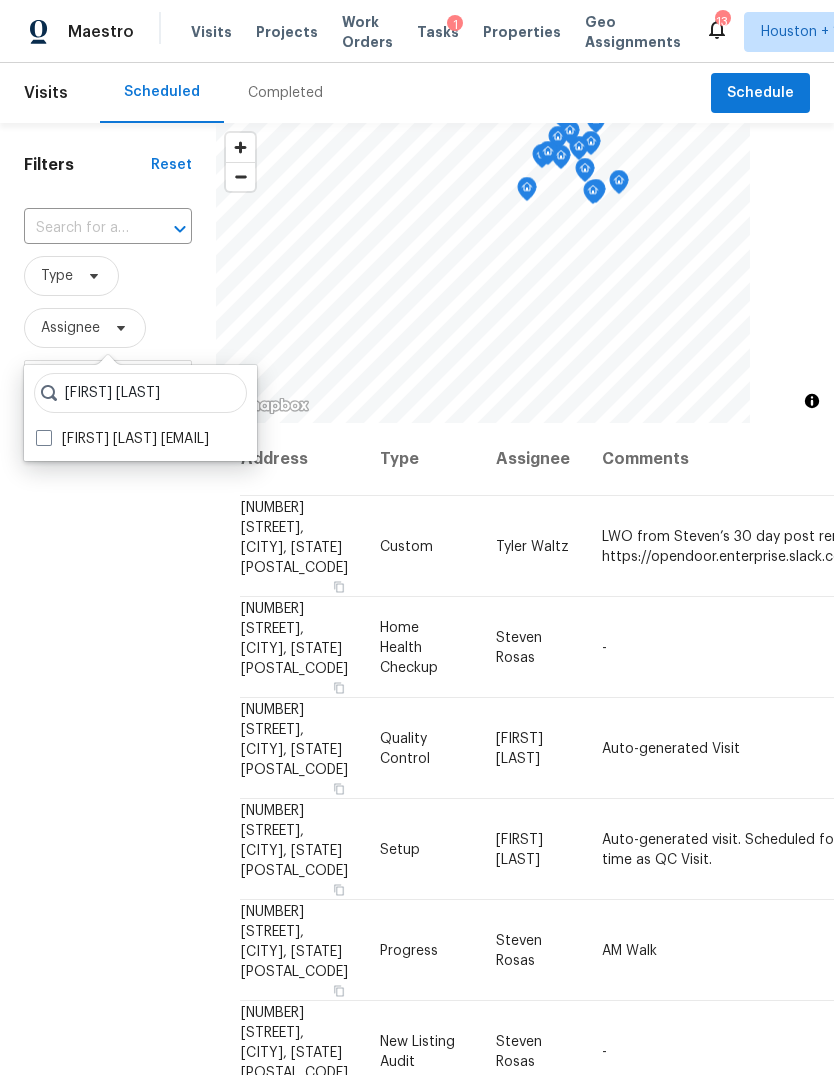 type on "[FIRST] [LAST]" 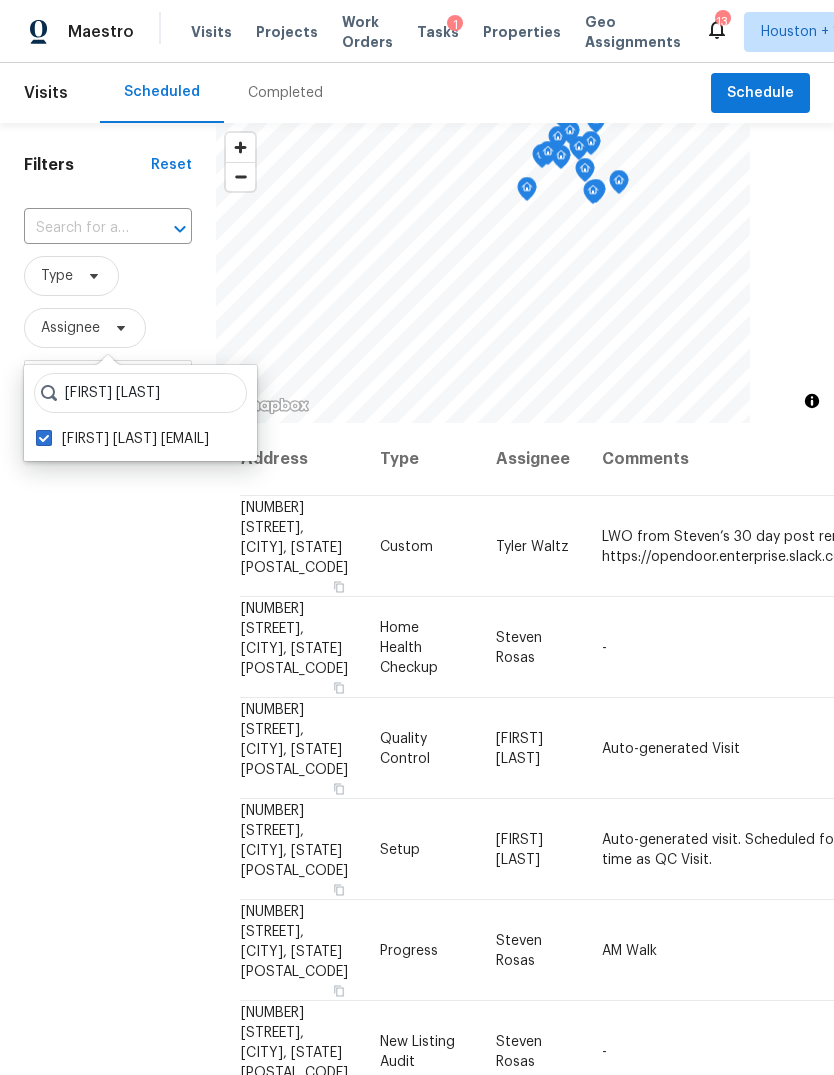 checkbox on "true" 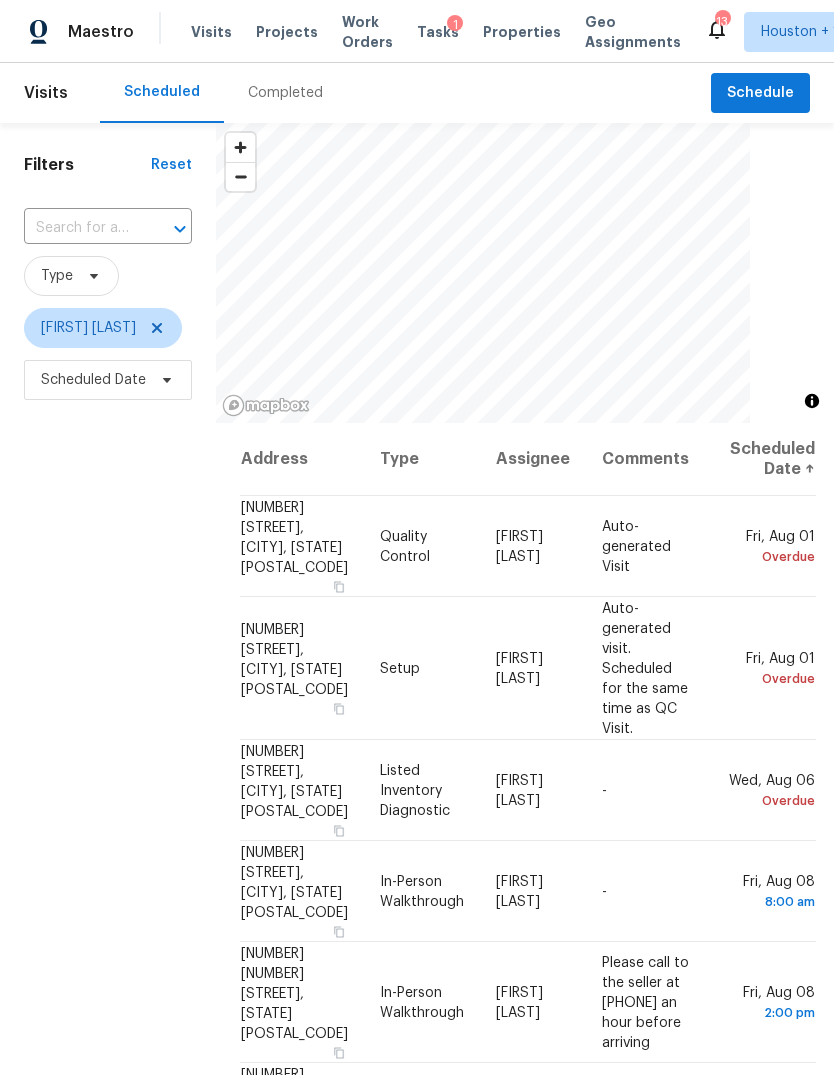 click on "Filters Reset ​ Type Andy Taylor Scheduled Date" at bounding box center (108, 703) 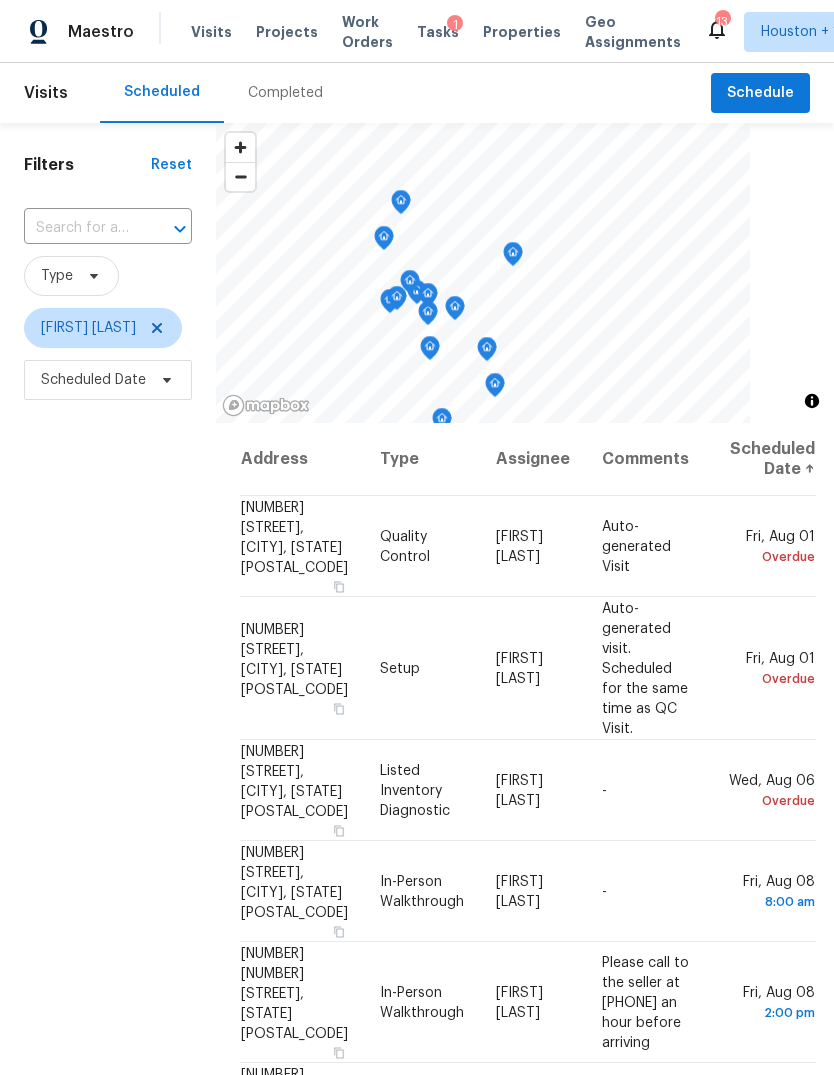scroll, scrollTop: 41, scrollLeft: 0, axis: vertical 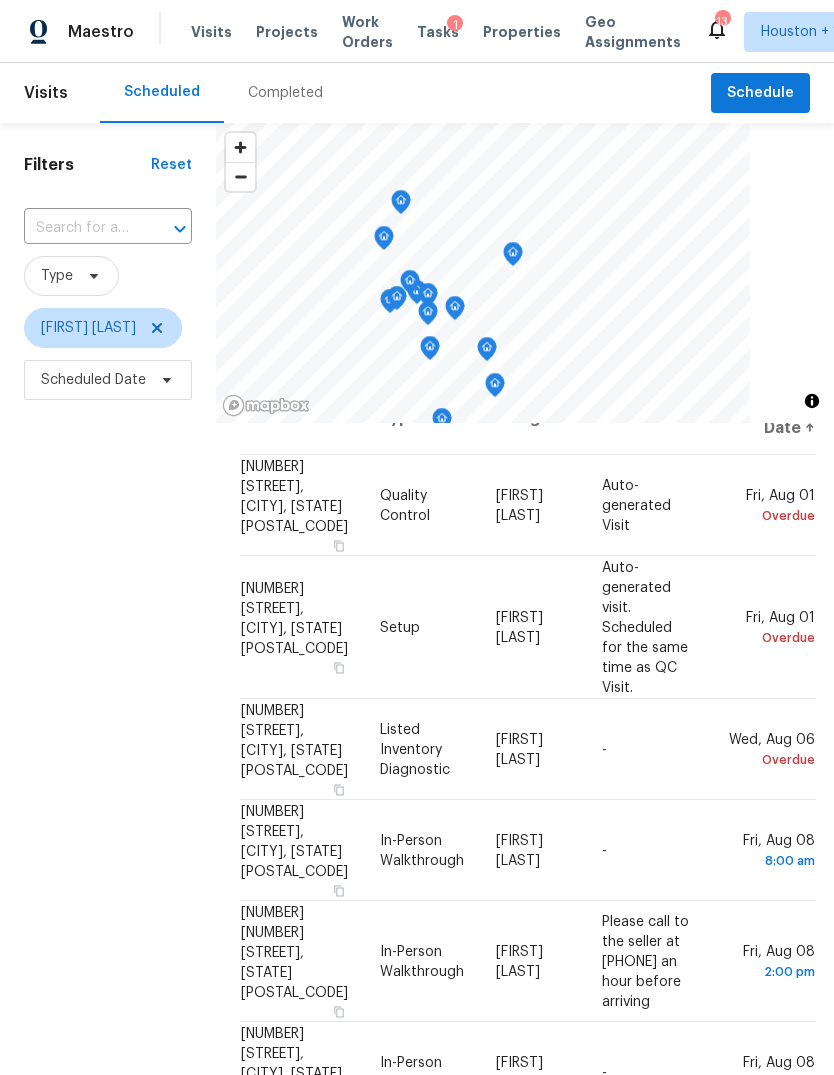 click on "Filters Reset ​ Type Andy Taylor Scheduled Date" at bounding box center [108, 703] 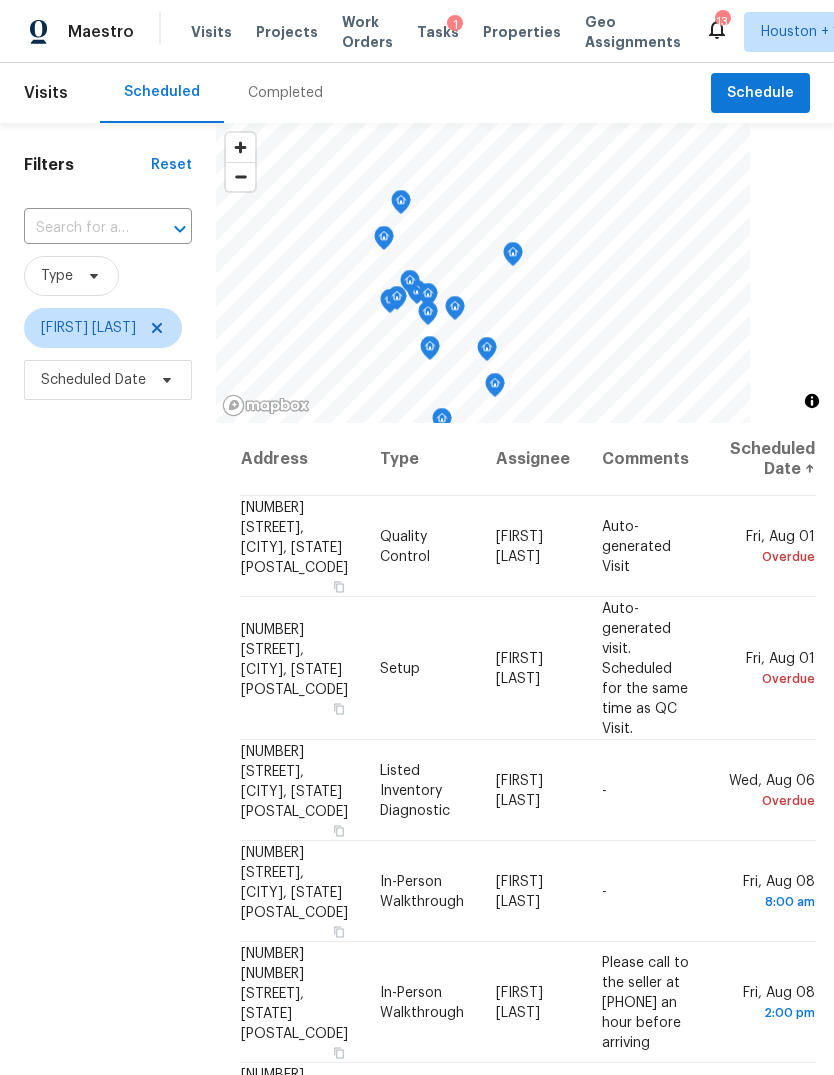 scroll, scrollTop: 0, scrollLeft: 0, axis: both 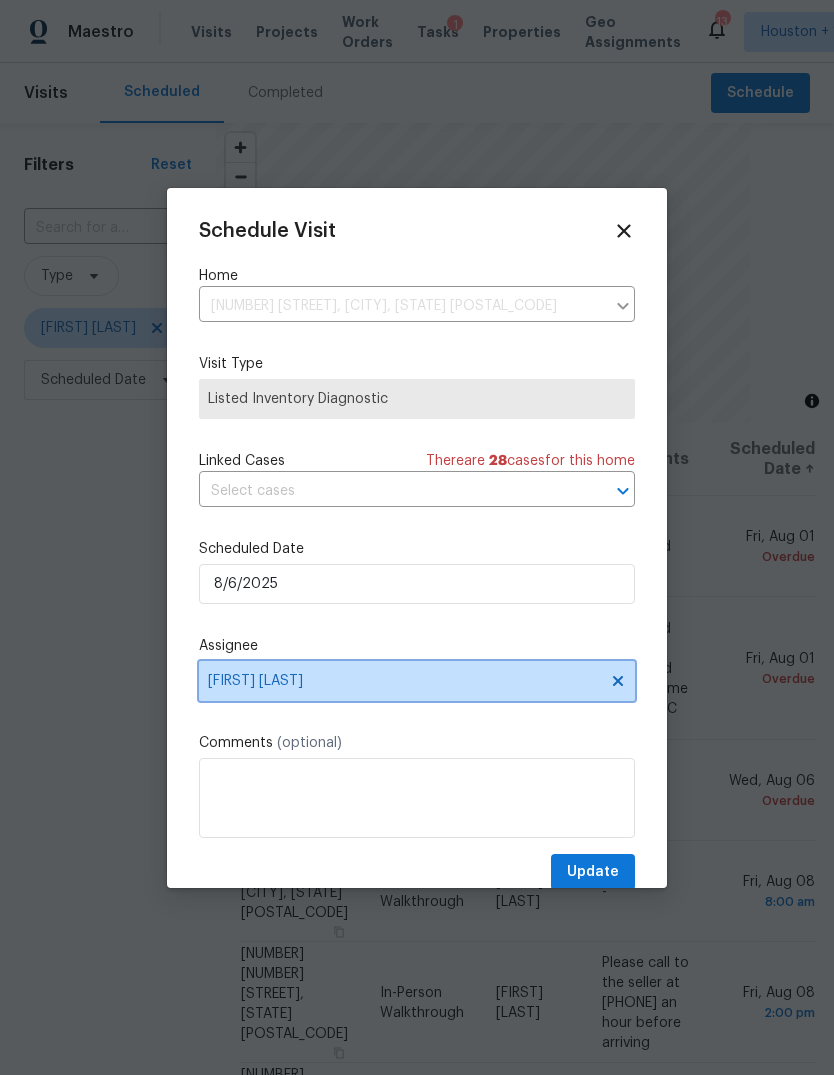 click on "[FIRST] [LAST]" at bounding box center (417, 681) 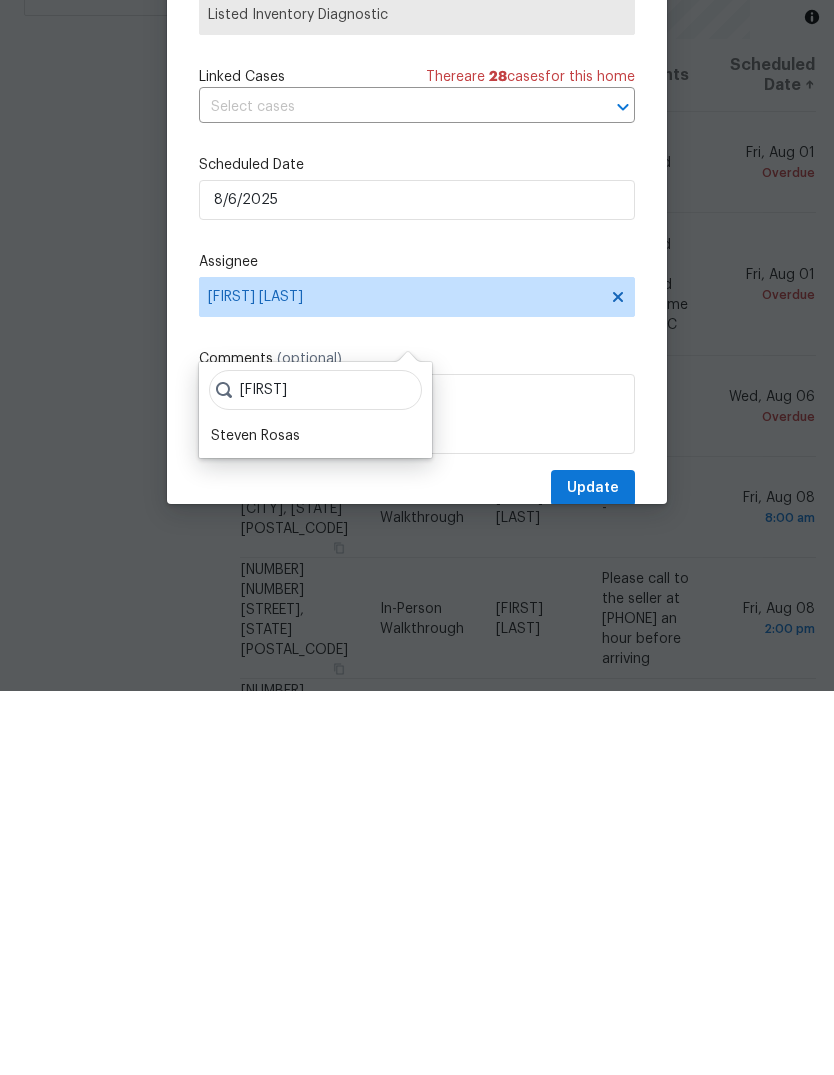 type on "[FIRST]" 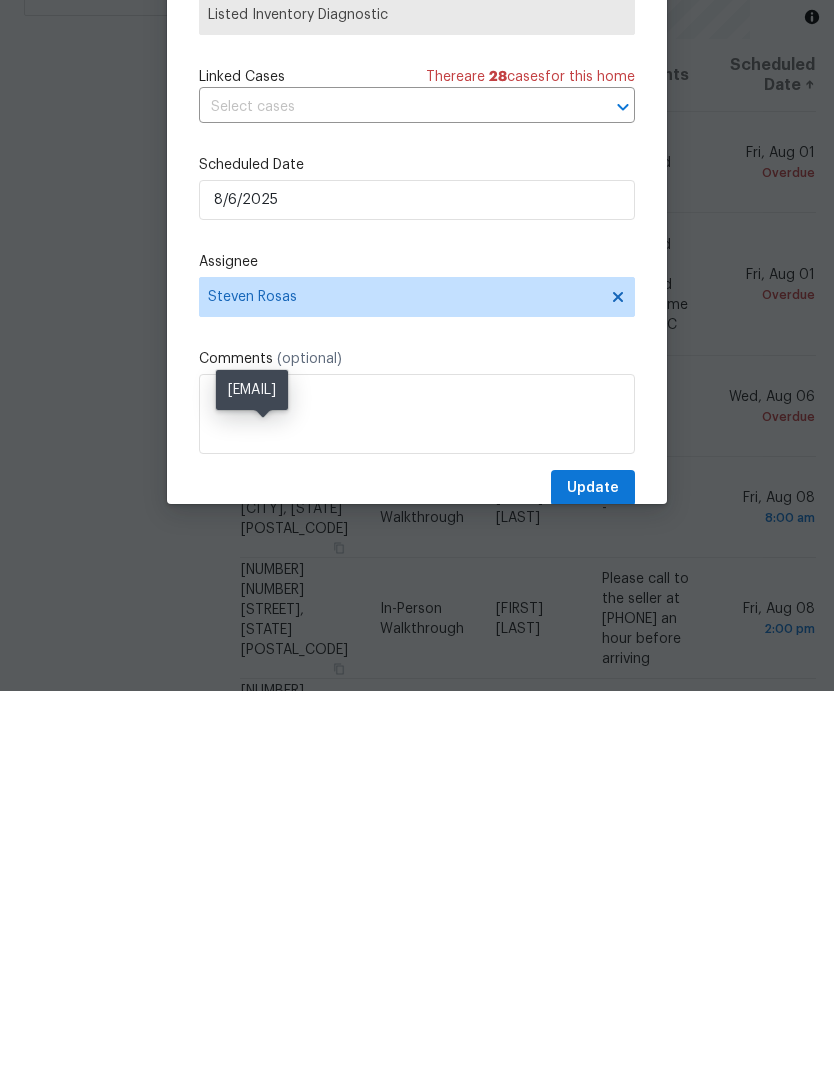 scroll, scrollTop: 75, scrollLeft: 0, axis: vertical 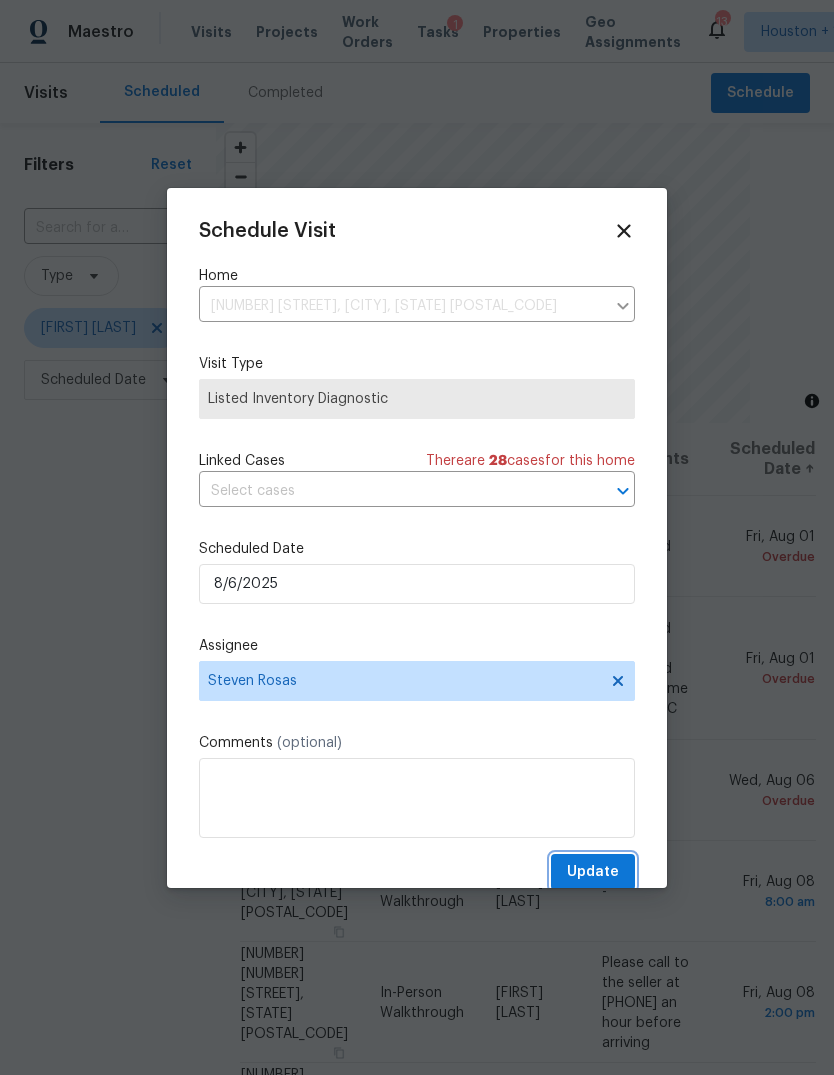 click on "Update" at bounding box center (593, 872) 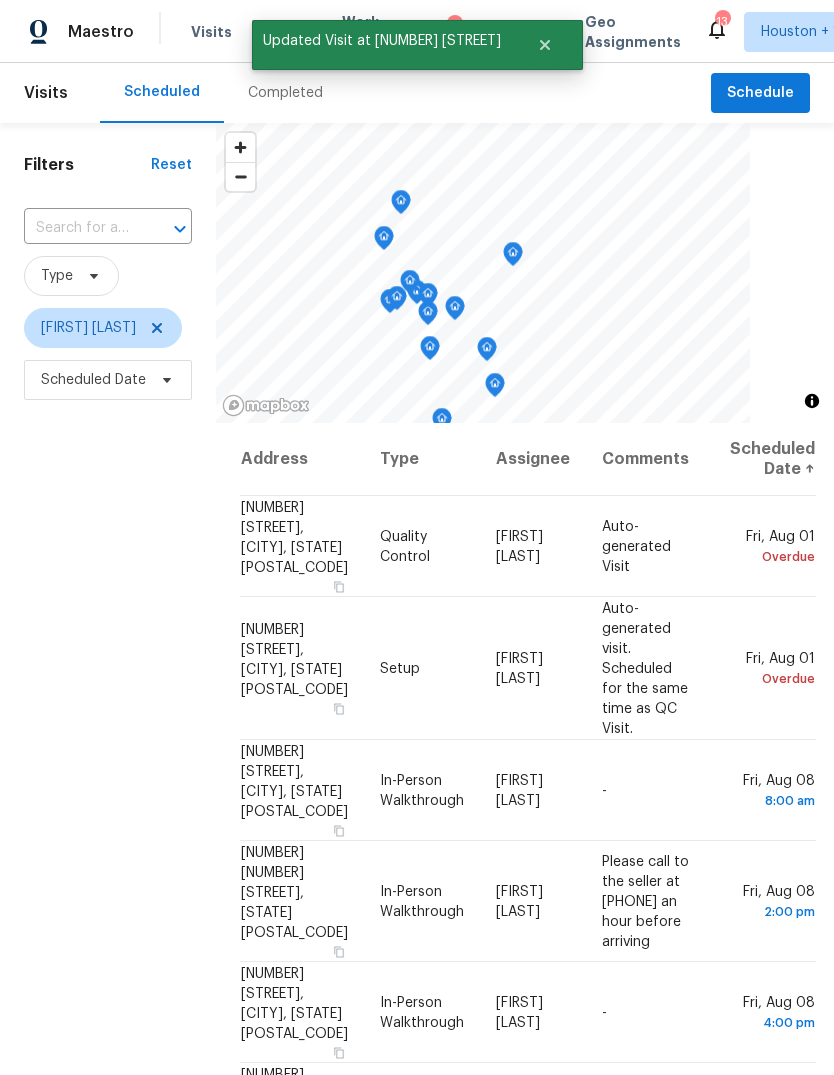 click on "Filters Reset ​ Type Andy Taylor Scheduled Date" at bounding box center (108, 703) 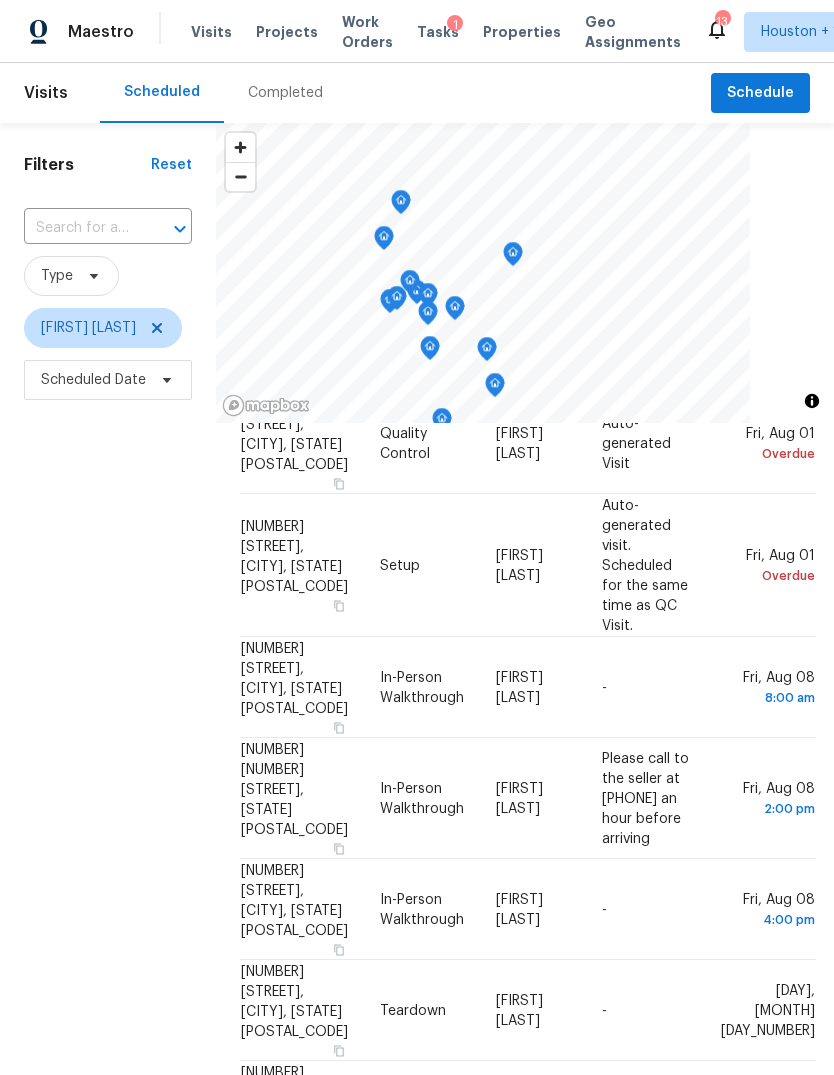 scroll, scrollTop: 115, scrollLeft: 0, axis: vertical 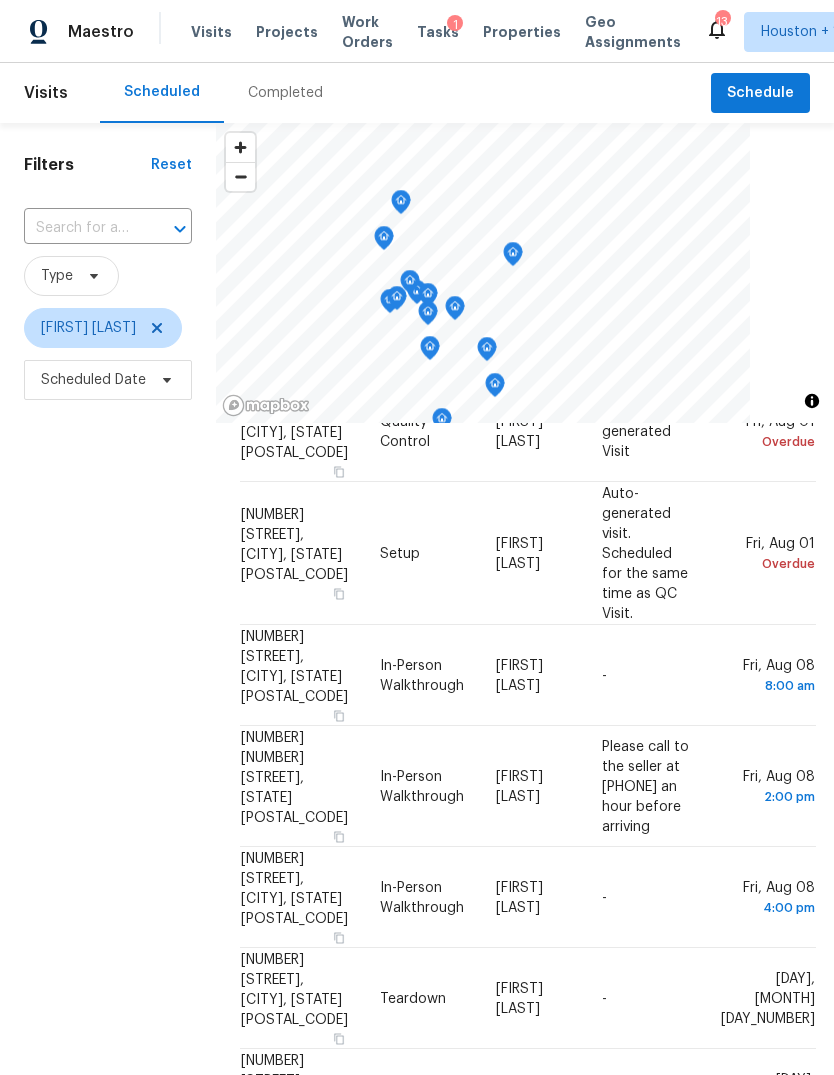 click on "Filters Reset ​ Type Andy Taylor Scheduled Date" at bounding box center (108, 703) 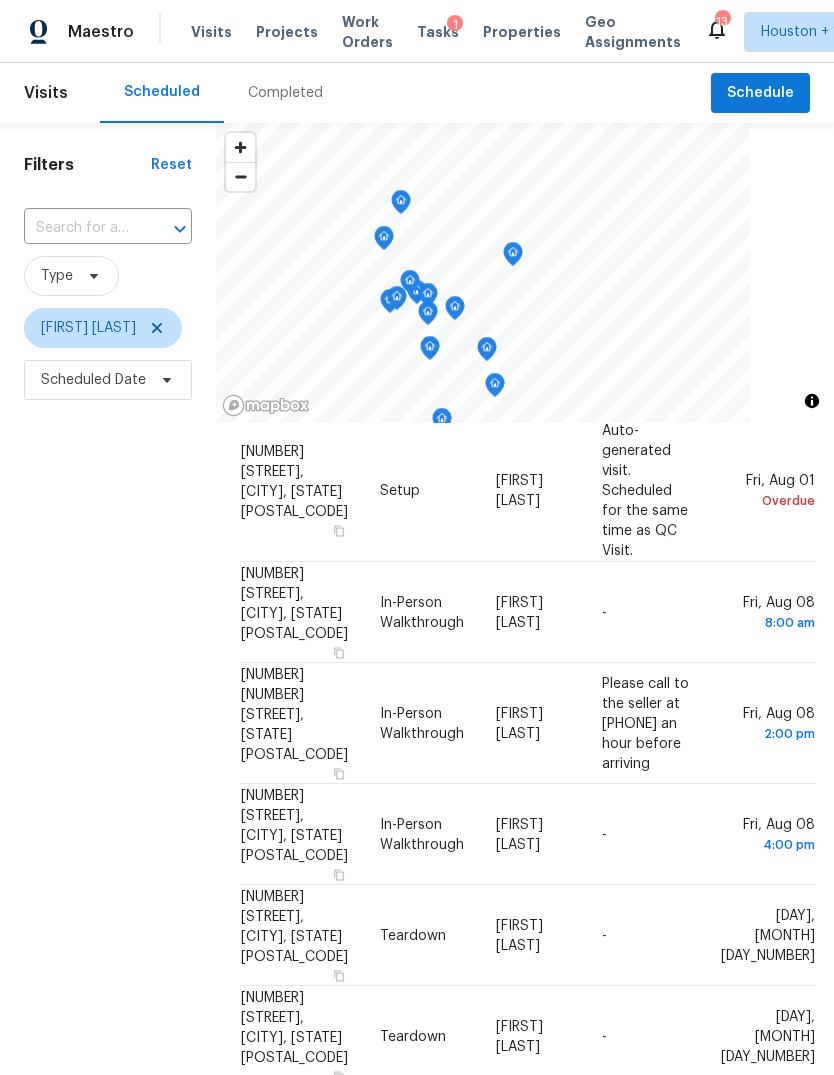 scroll, scrollTop: 274, scrollLeft: 0, axis: vertical 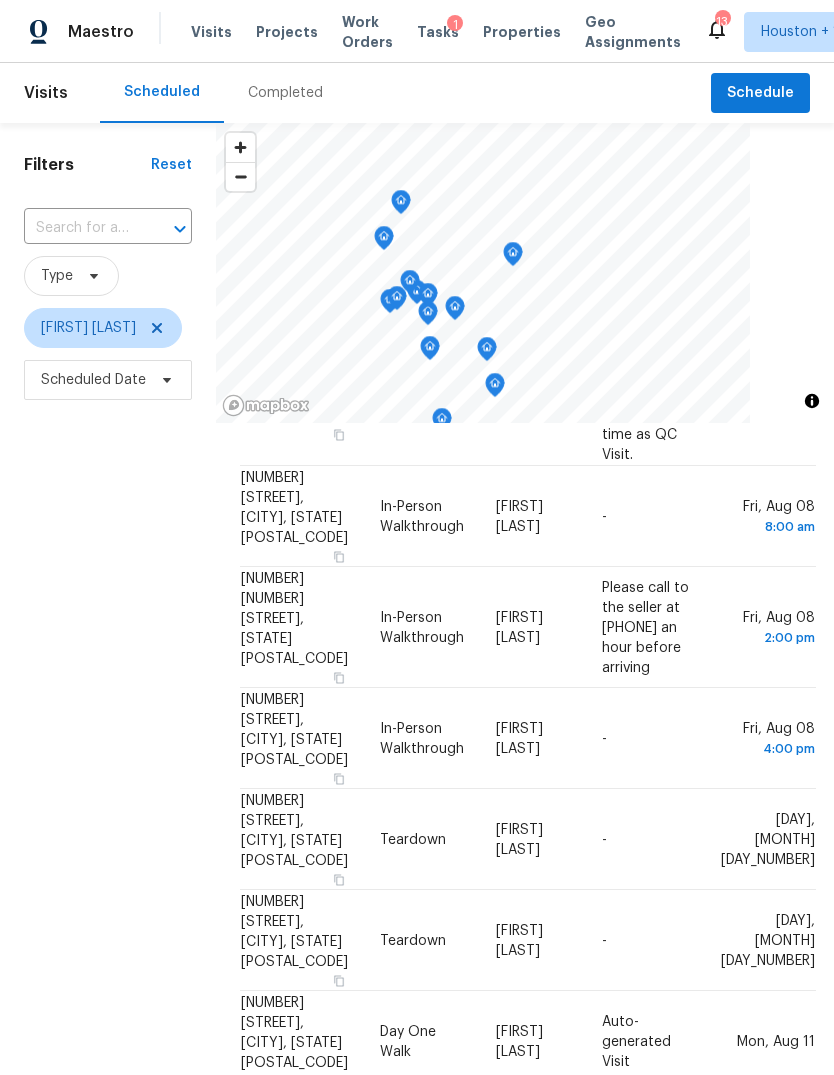 click on "Filters Reset ​ Type Andy Taylor Scheduled Date" at bounding box center [108, 703] 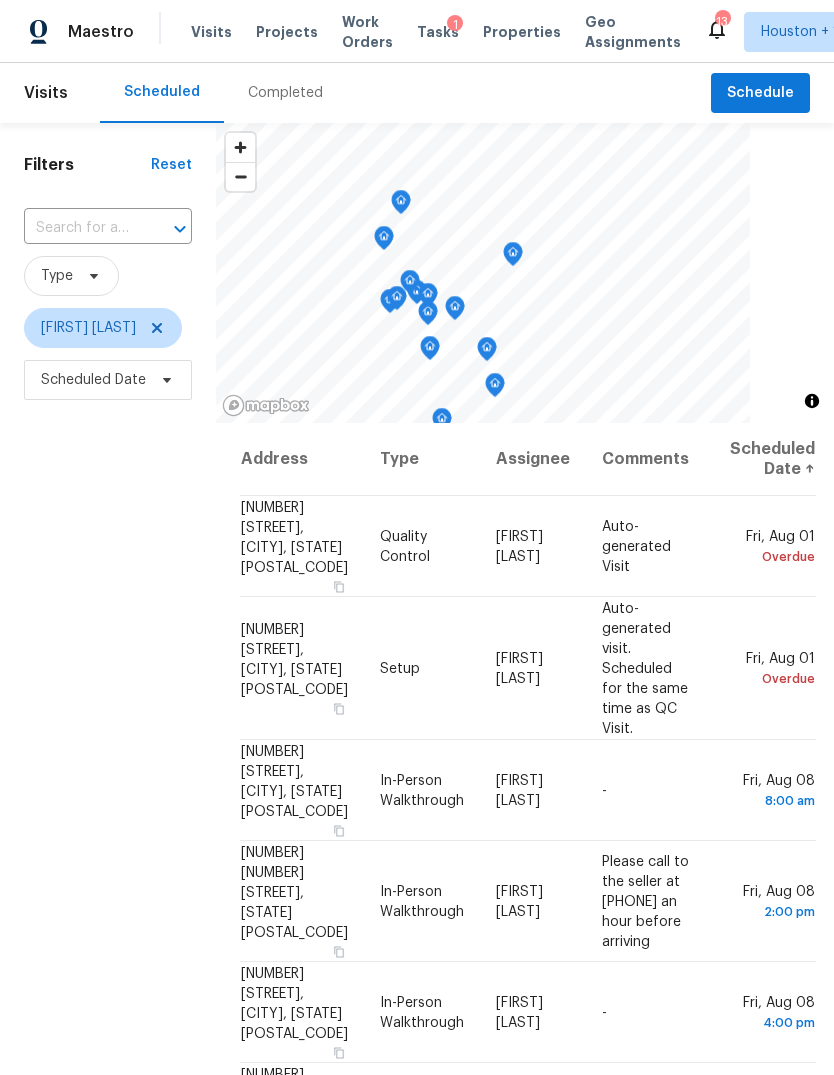 scroll, scrollTop: 0, scrollLeft: 0, axis: both 